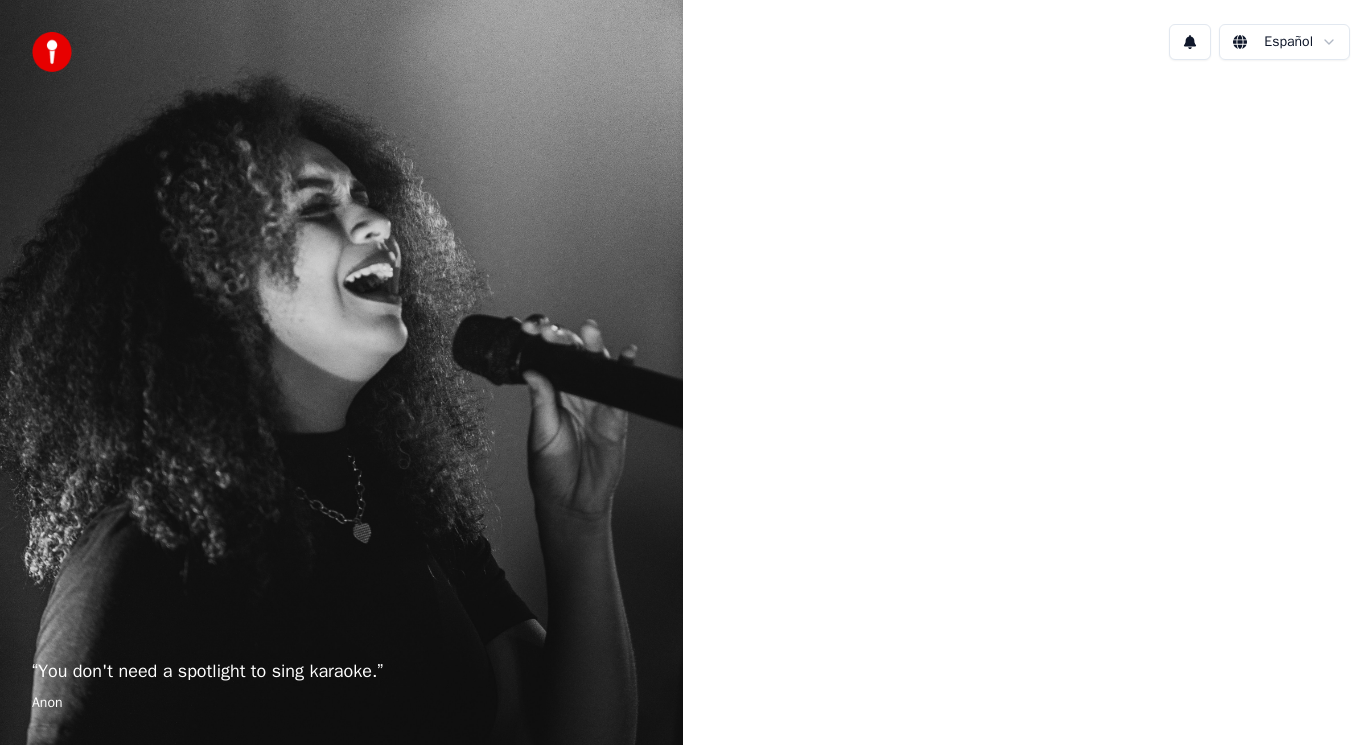 scroll, scrollTop: 0, scrollLeft: 0, axis: both 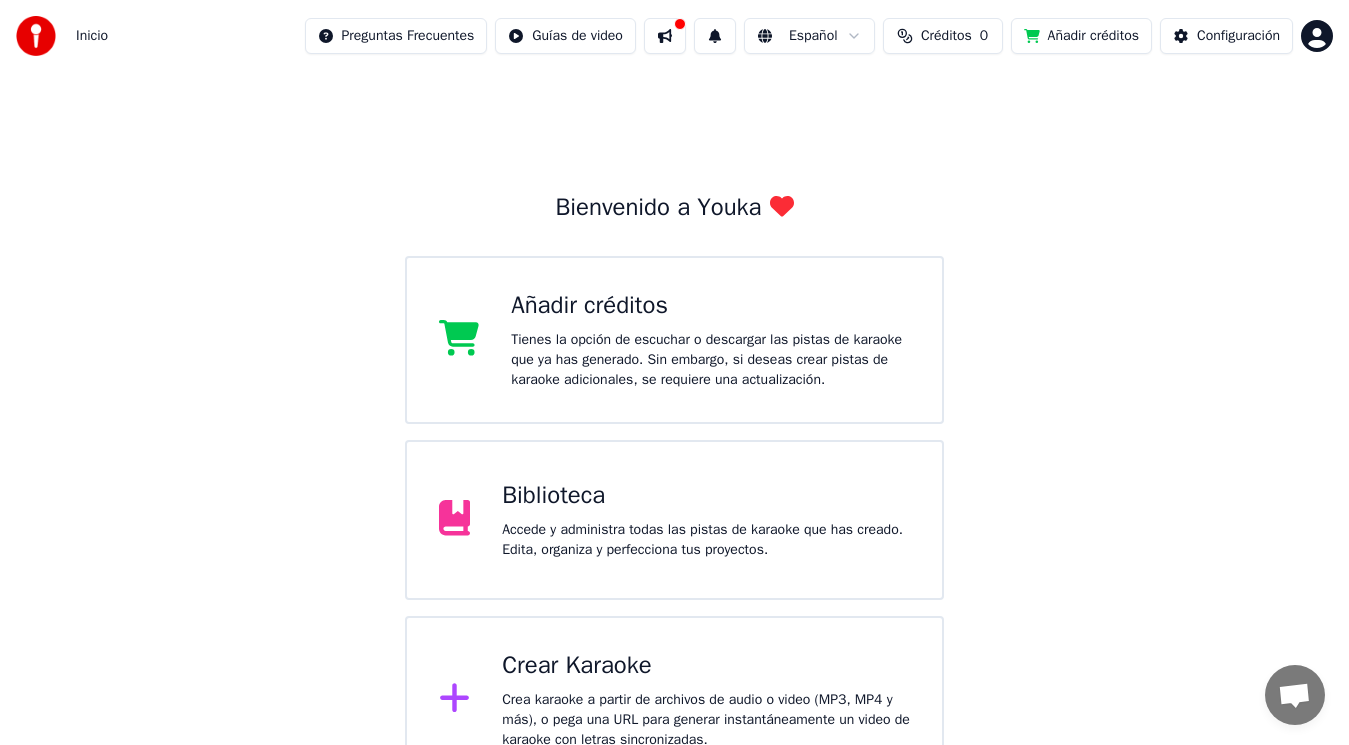 click on "Crear Karaoke" at bounding box center (706, 666) 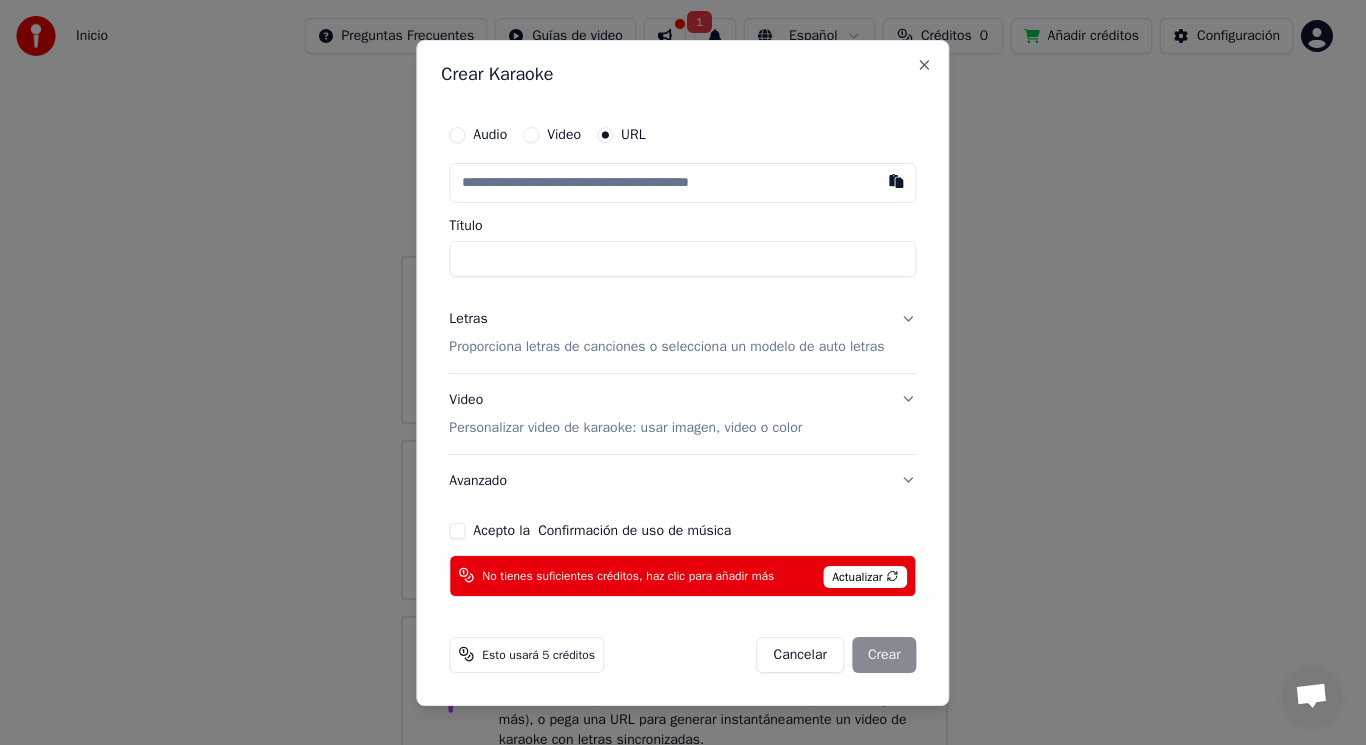 click at bounding box center (682, 183) 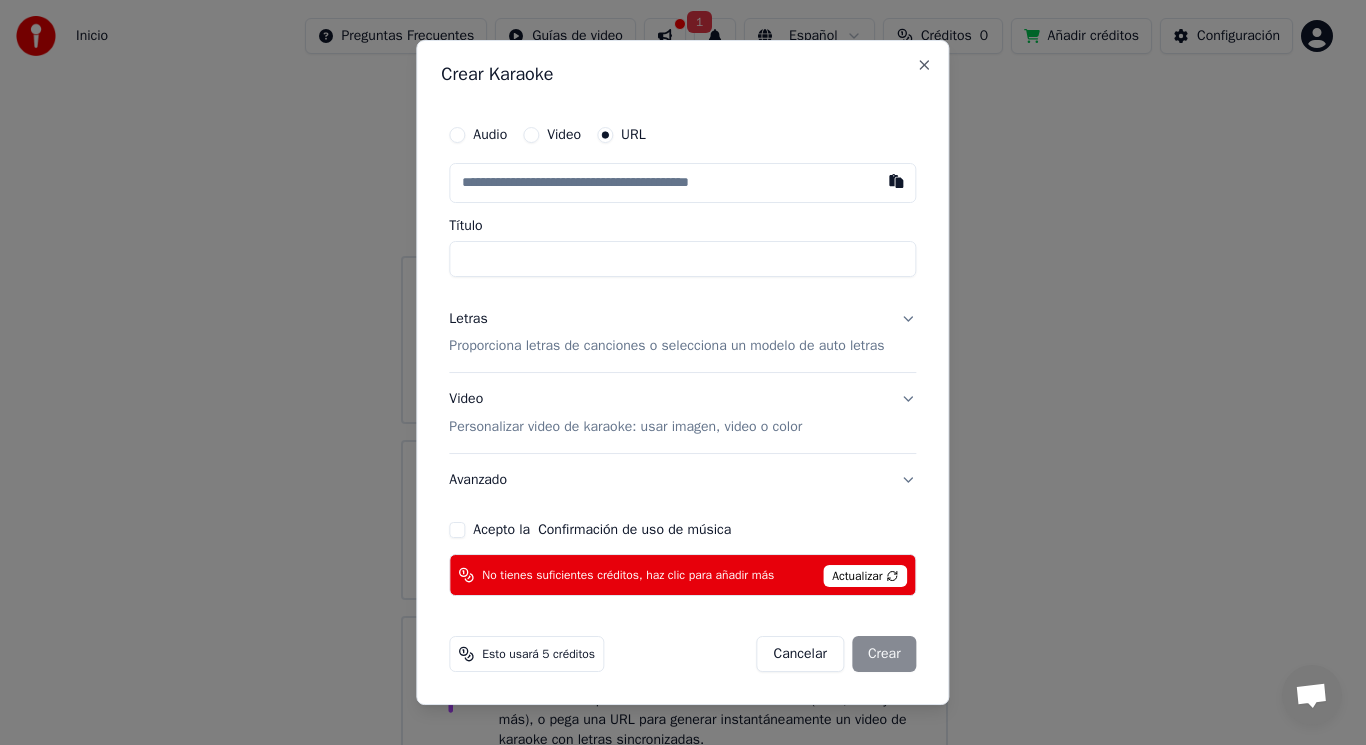 click at bounding box center [682, 183] 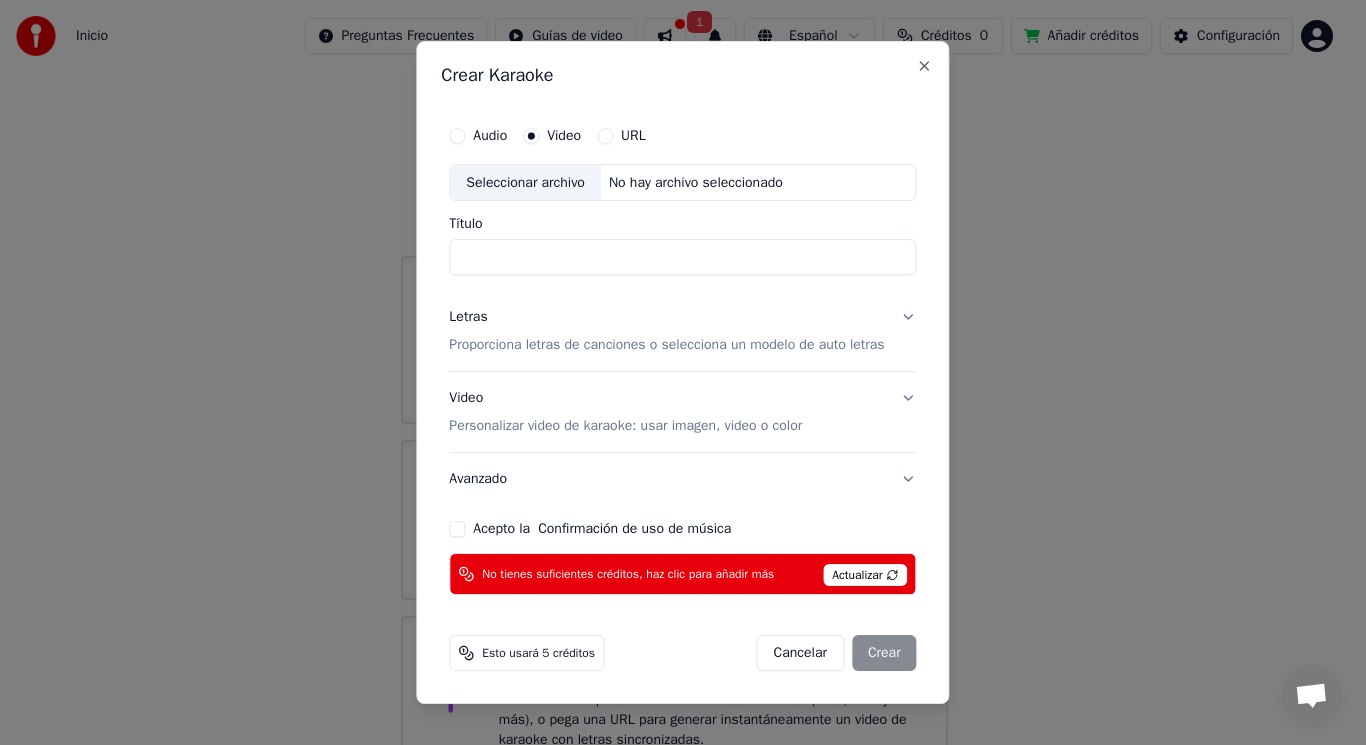 click on "Video" at bounding box center [564, 136] 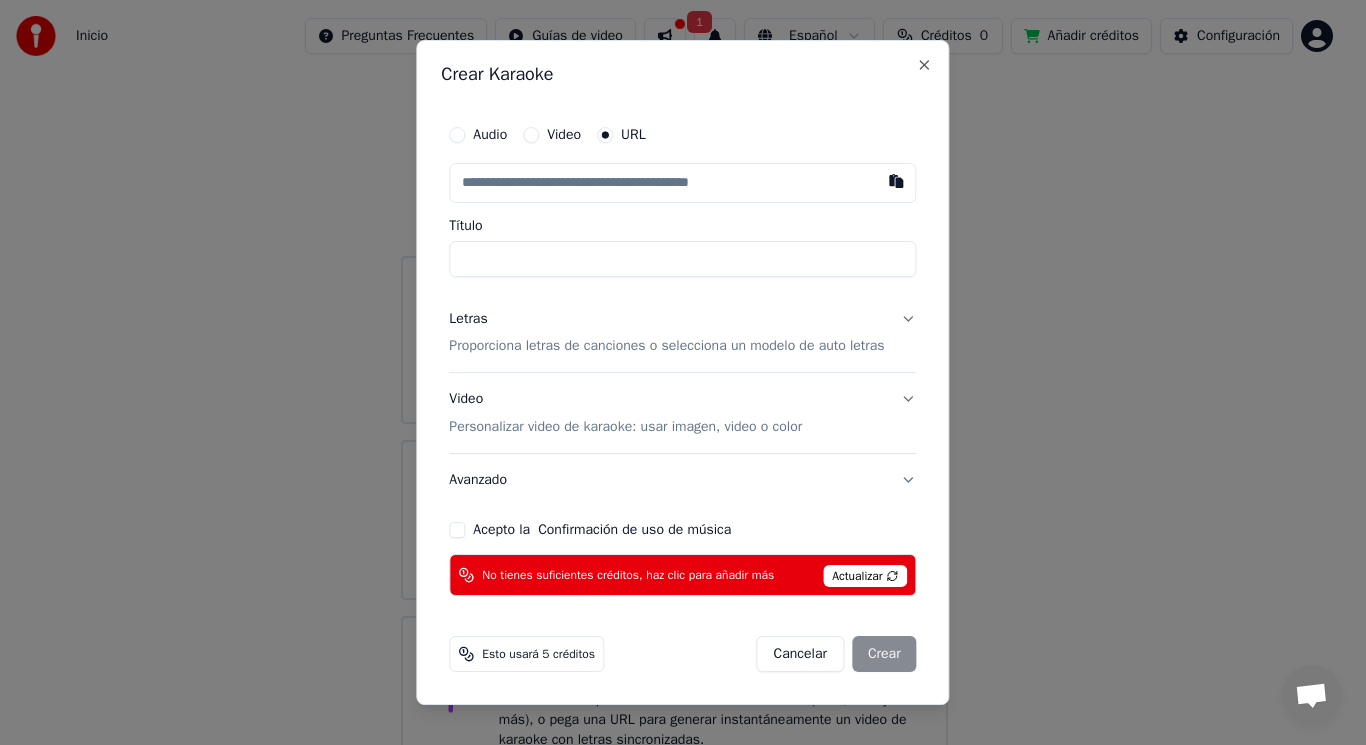 click on "URL" at bounding box center (633, 135) 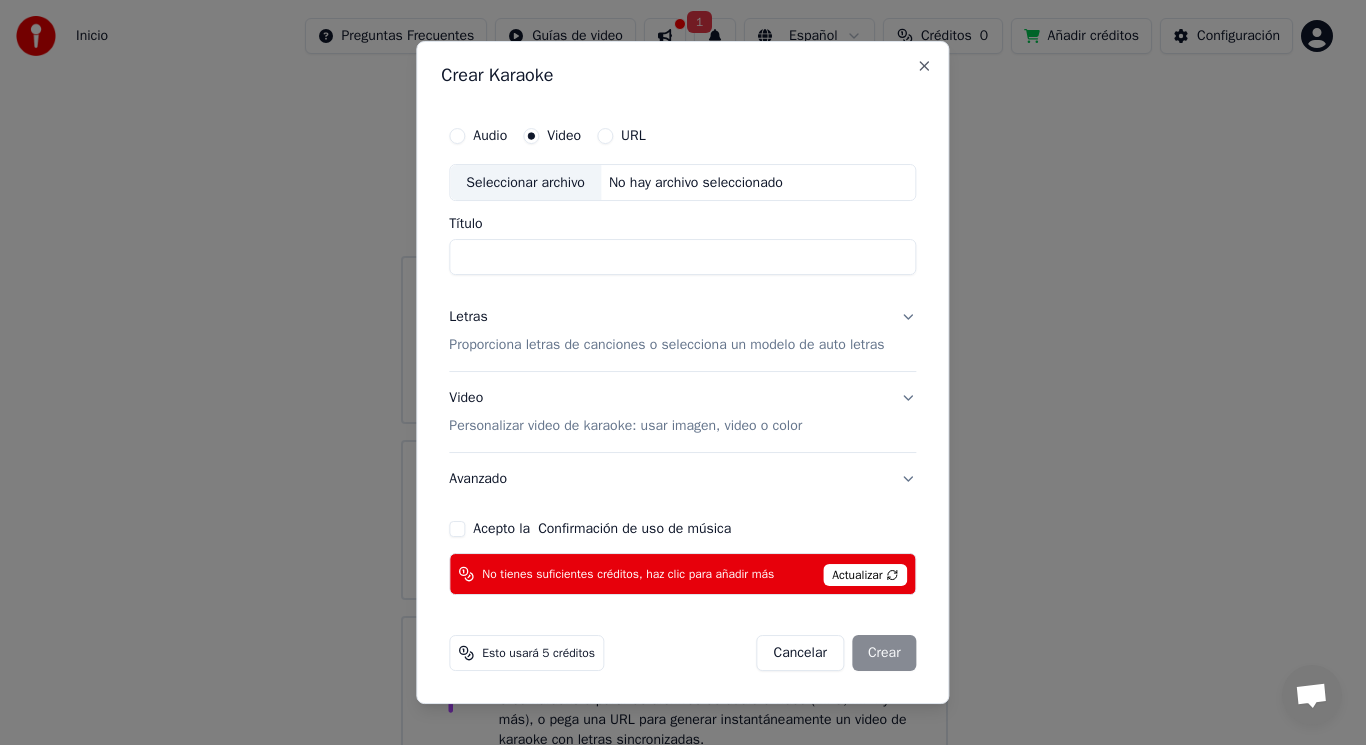click on "Título" at bounding box center (682, 258) 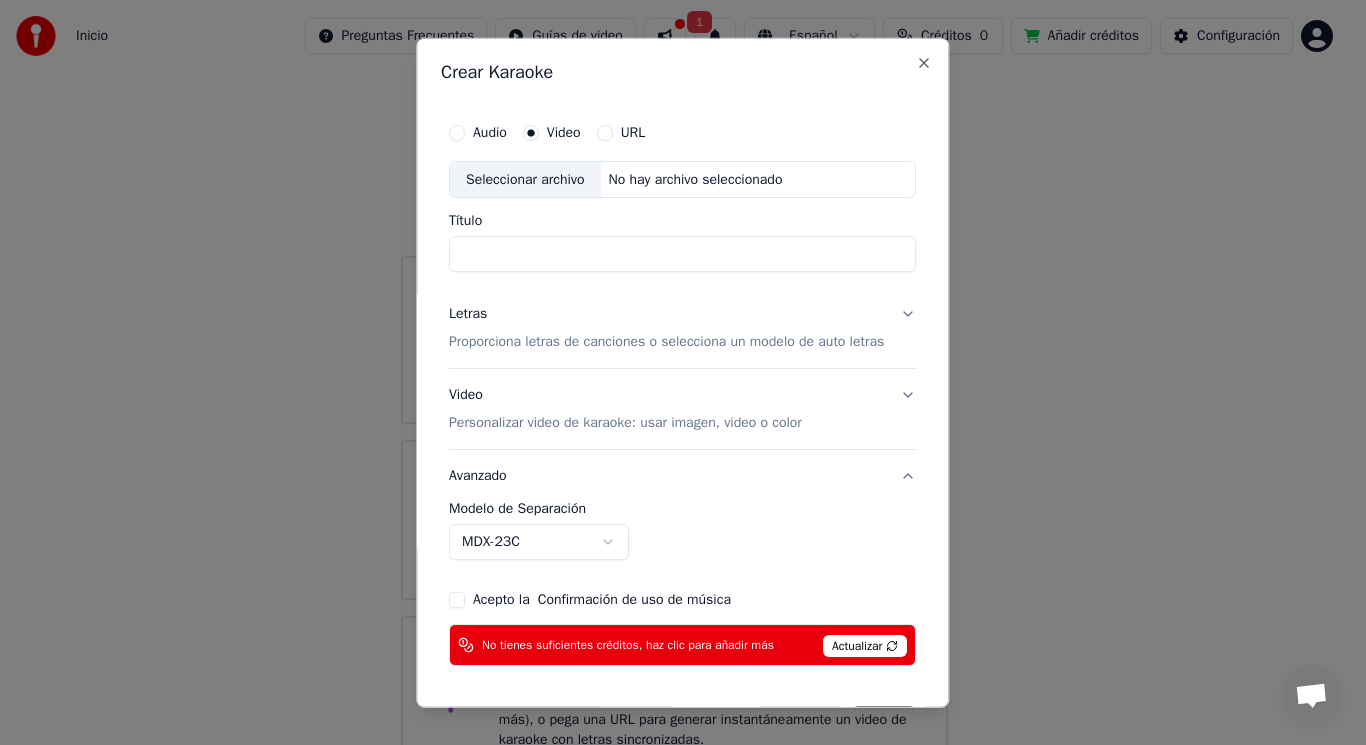 click on "Título" at bounding box center (682, 254) 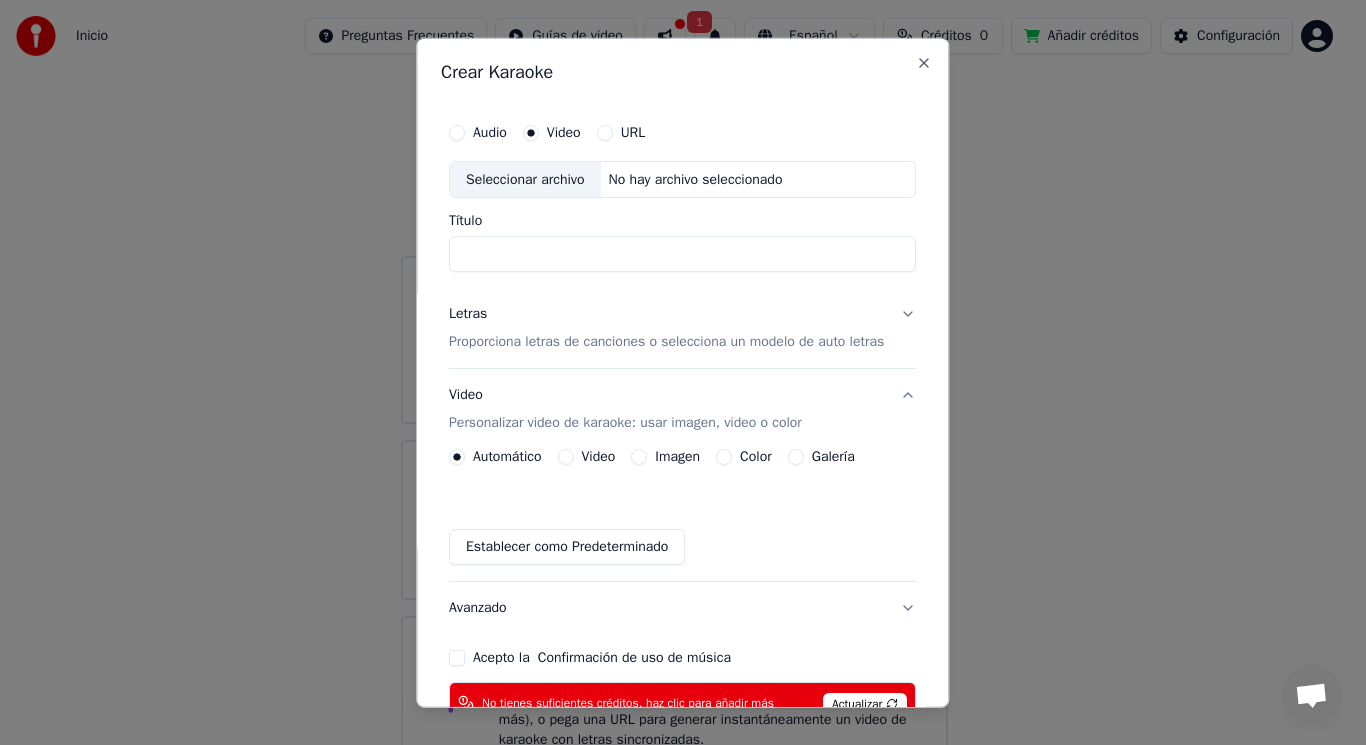 click on "Video Personalizar video de karaoke: usar imagen, video o color" at bounding box center (625, 409) 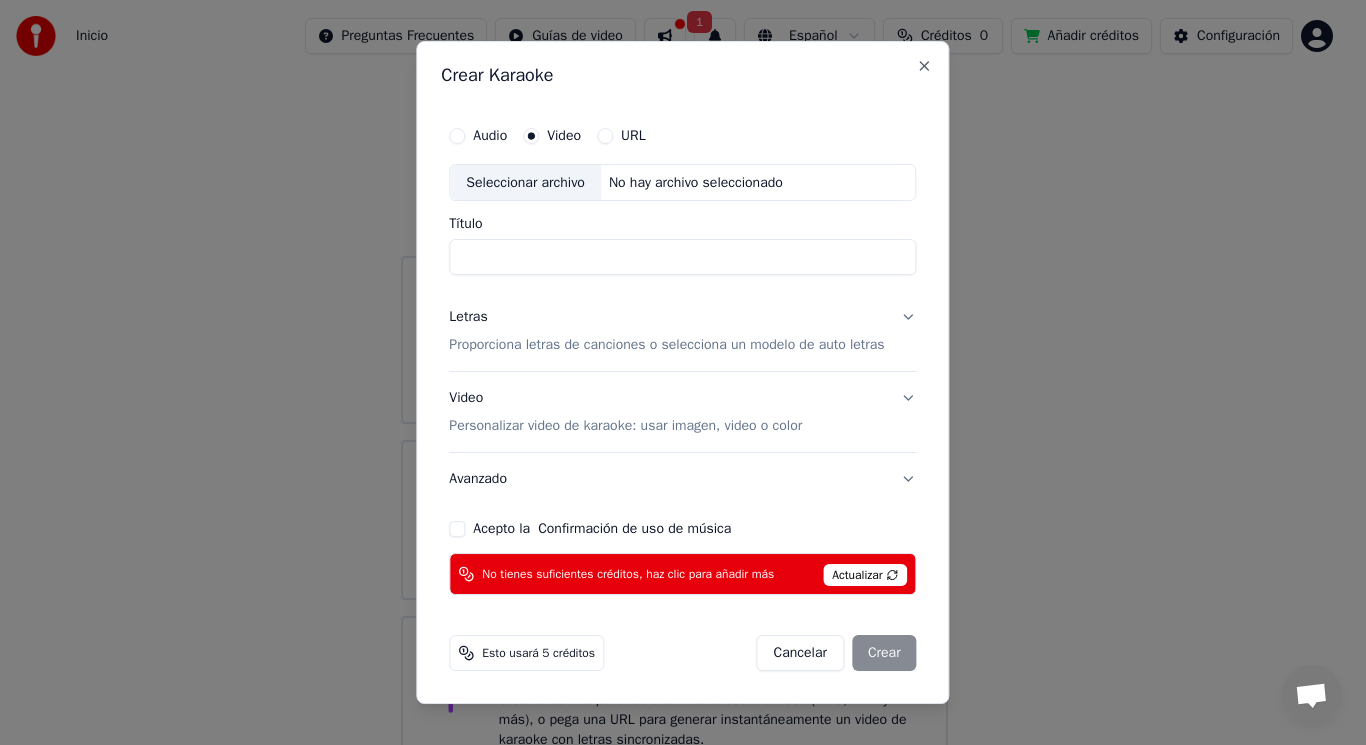 click on "Video Personalizar video de karaoke: usar imagen, video o color" at bounding box center [682, 413] 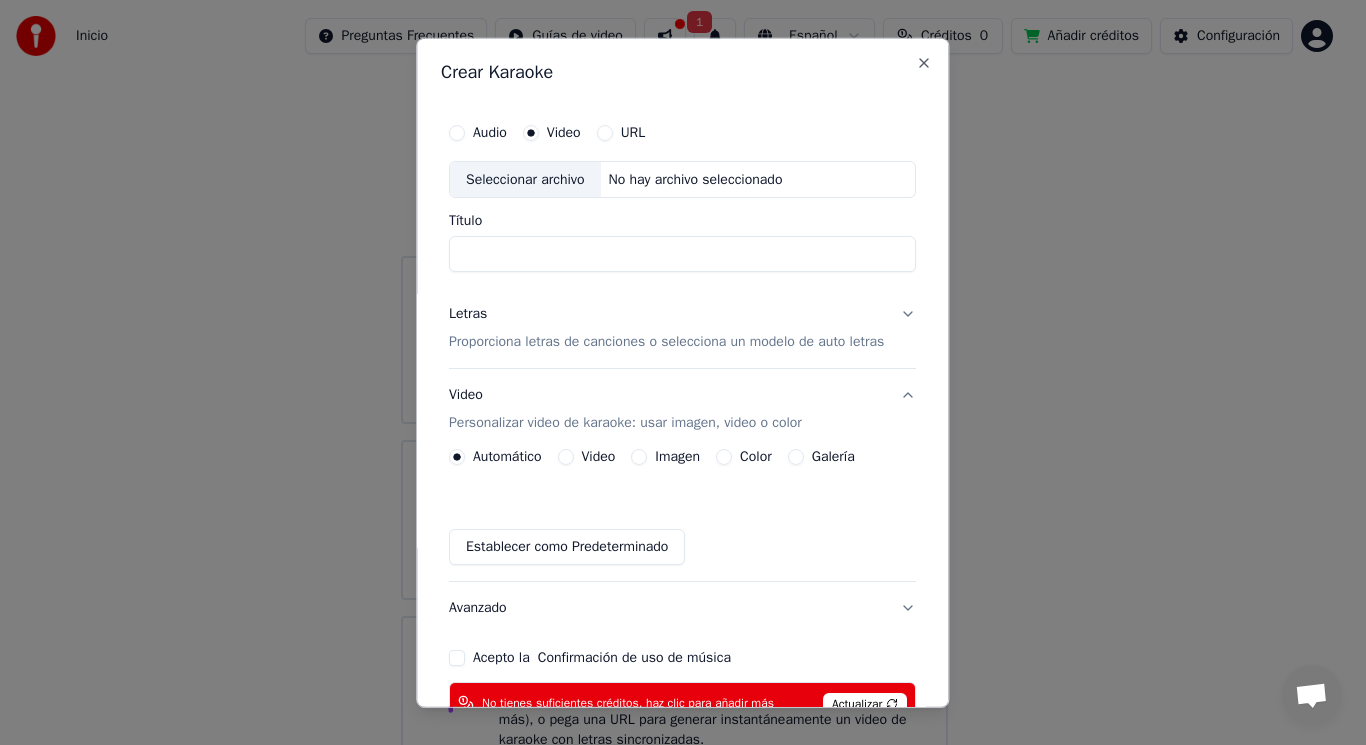 click on "Video" at bounding box center (599, 457) 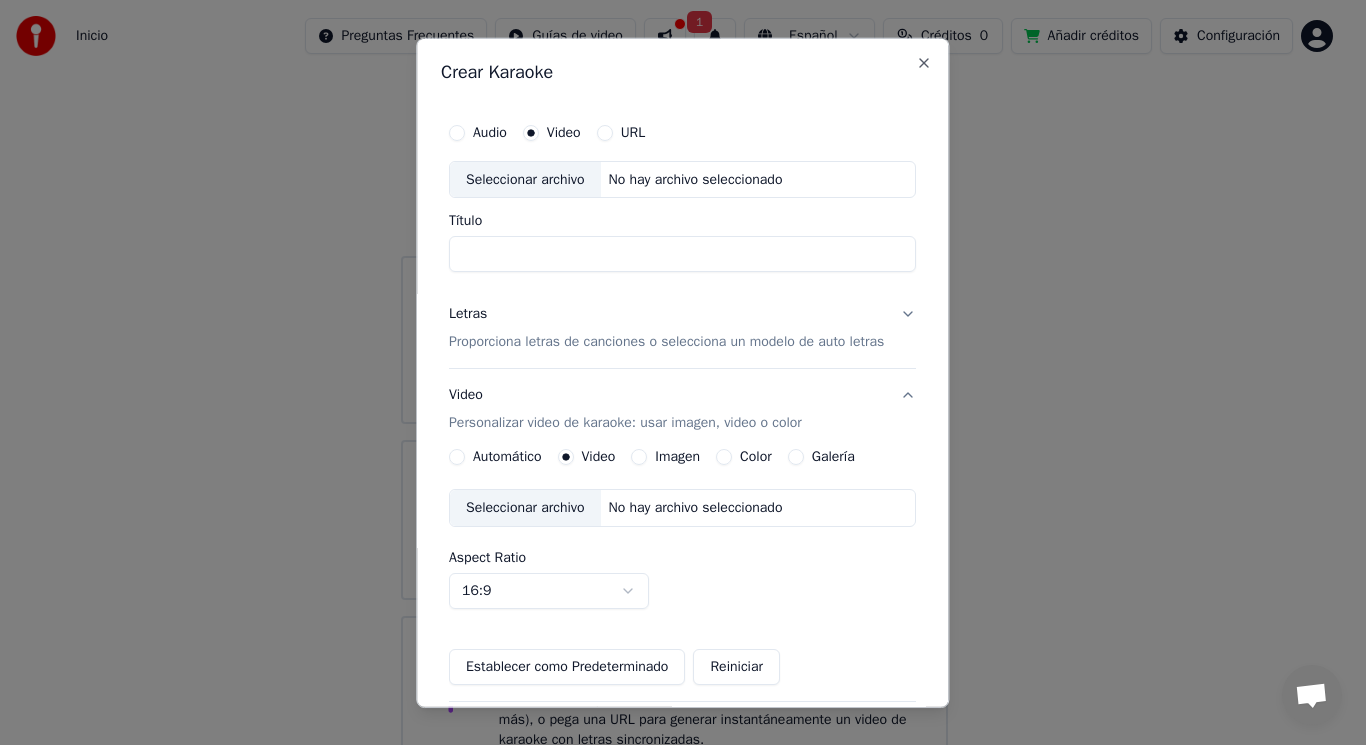 click on "Video" at bounding box center [599, 457] 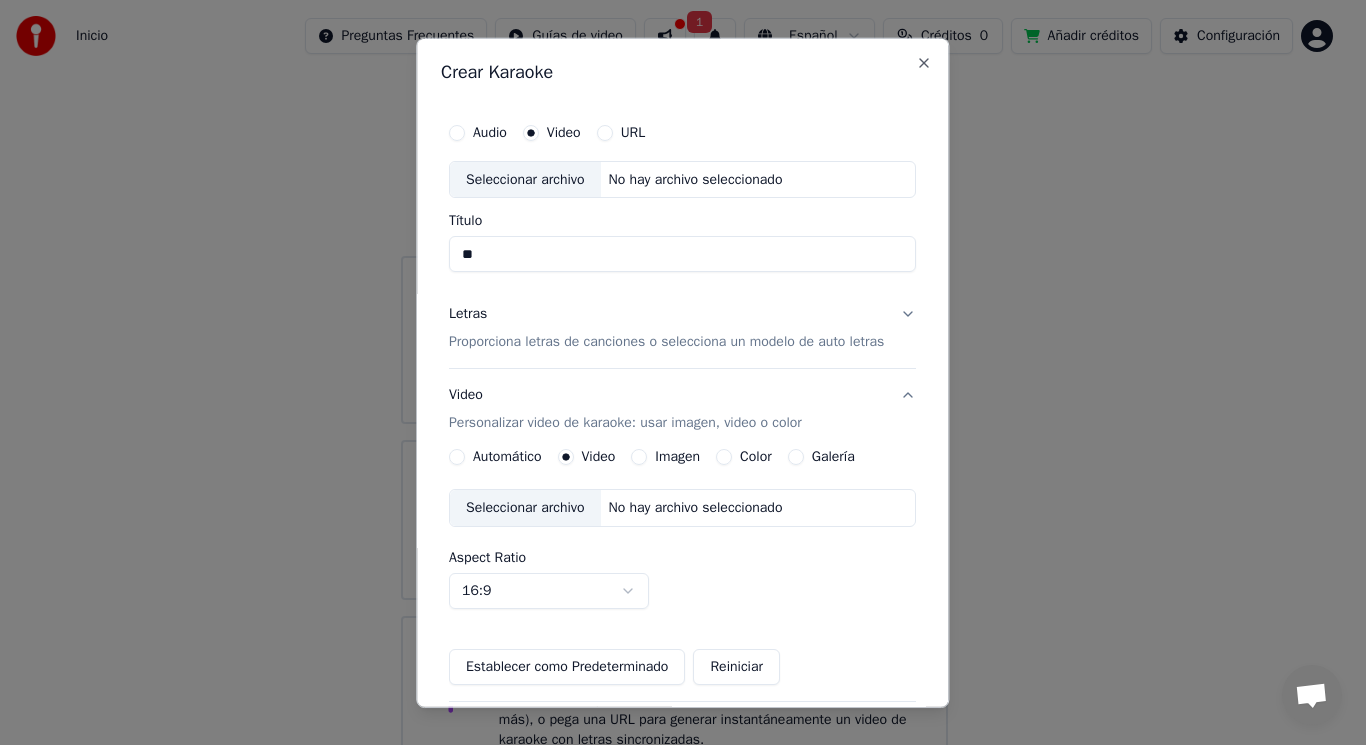 type on "*" 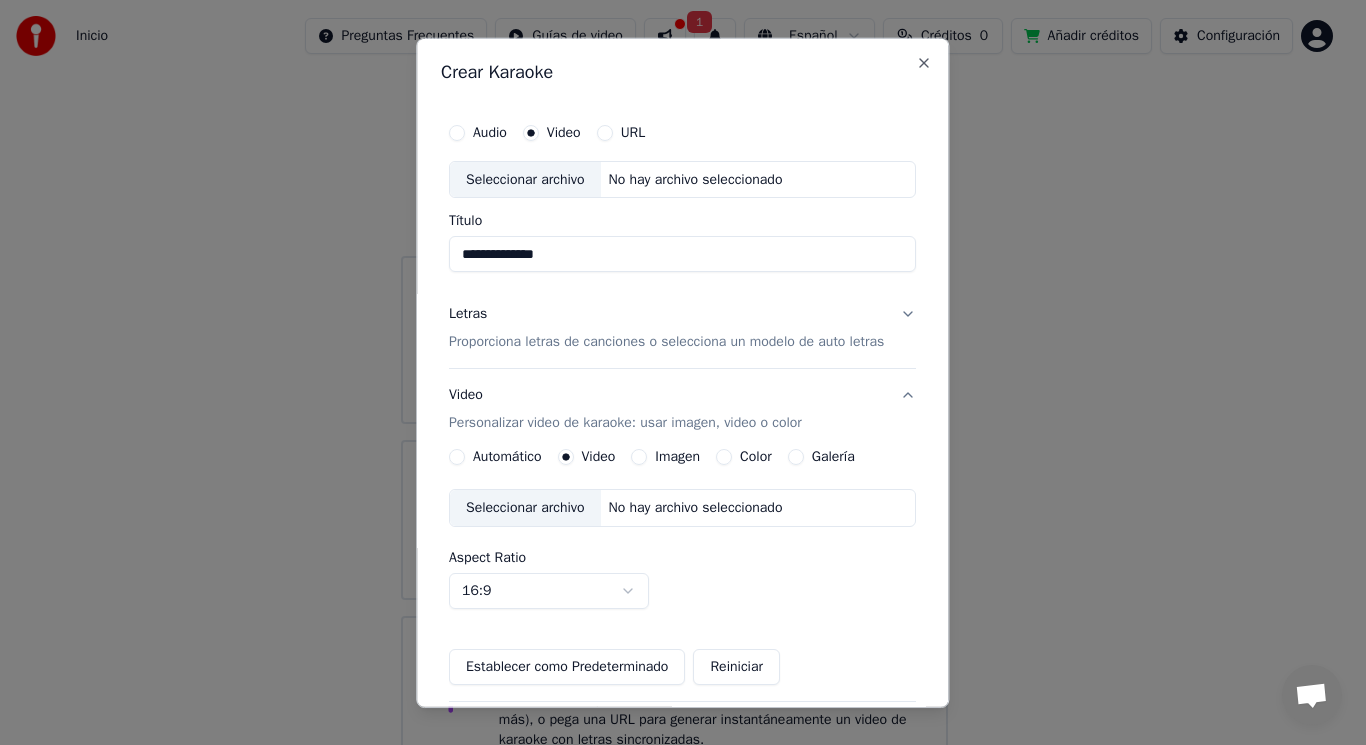 type on "**********" 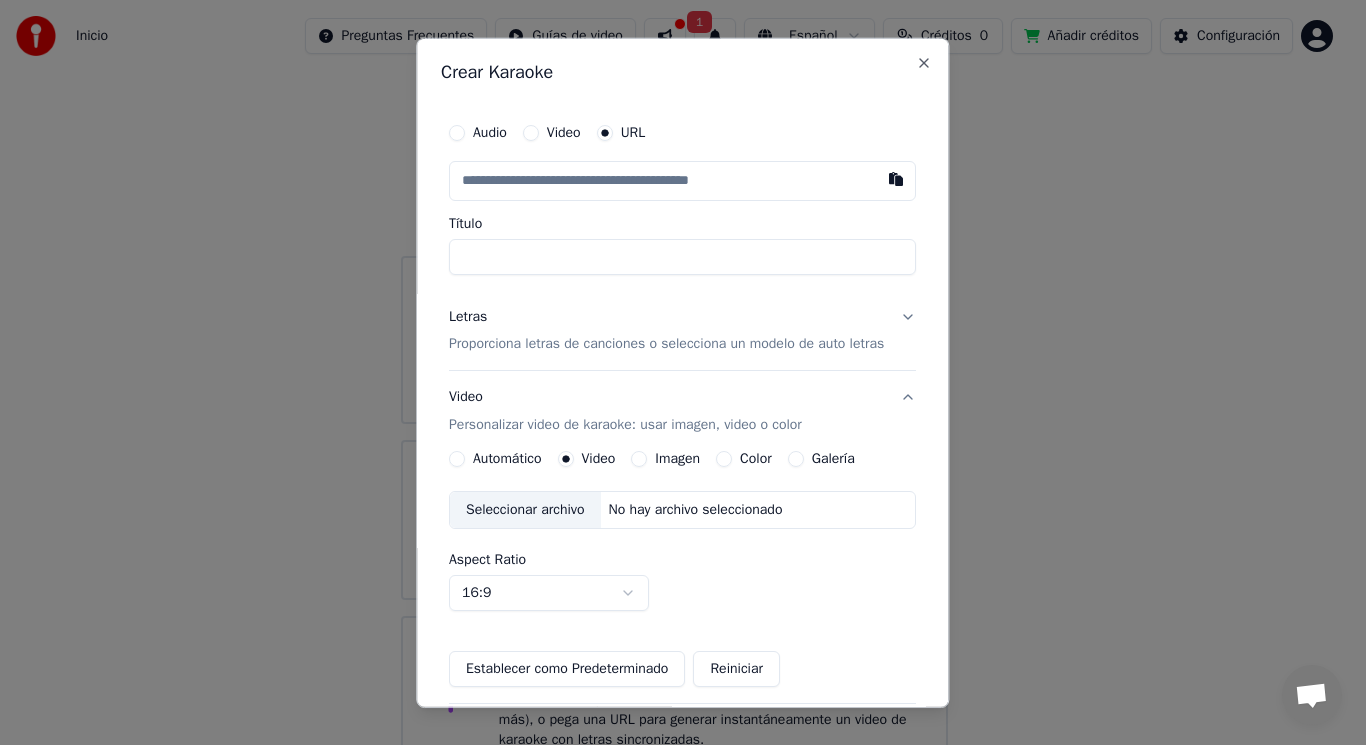 click on "URL" at bounding box center [633, 132] 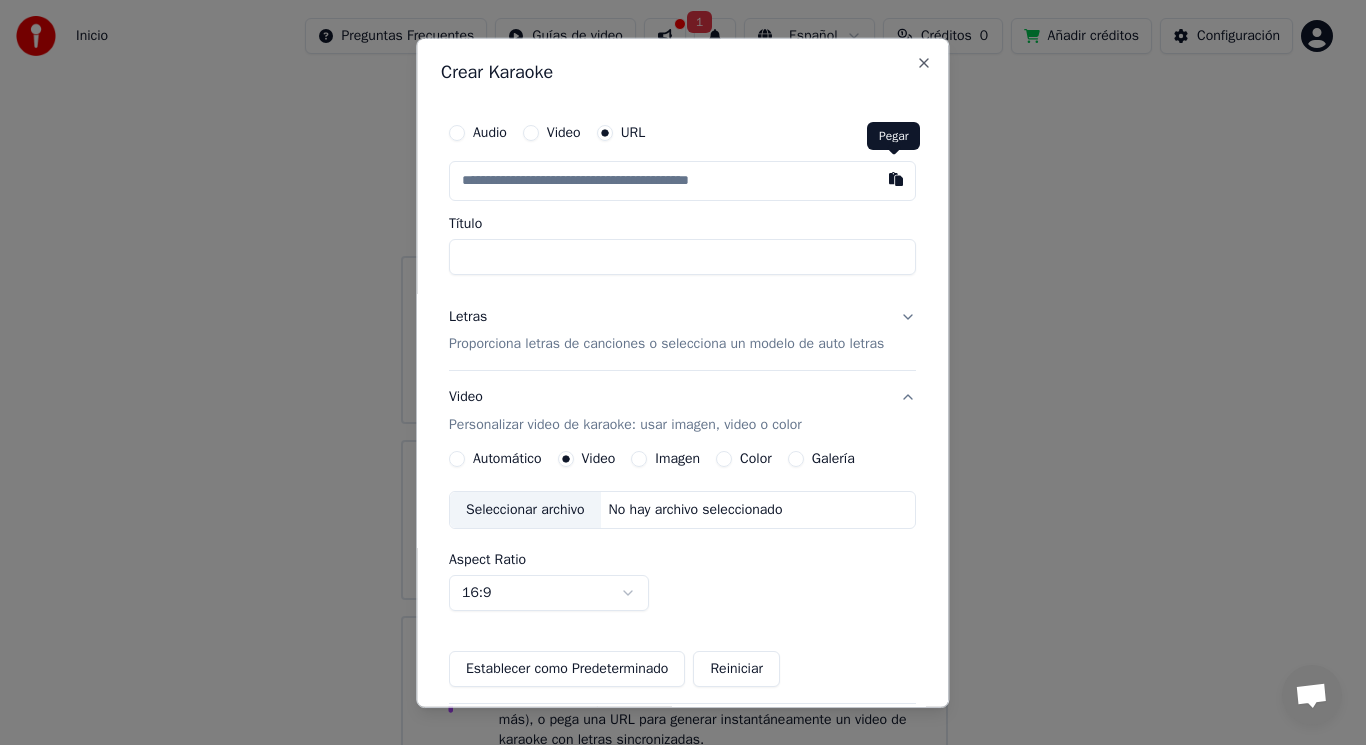 click at bounding box center [897, 178] 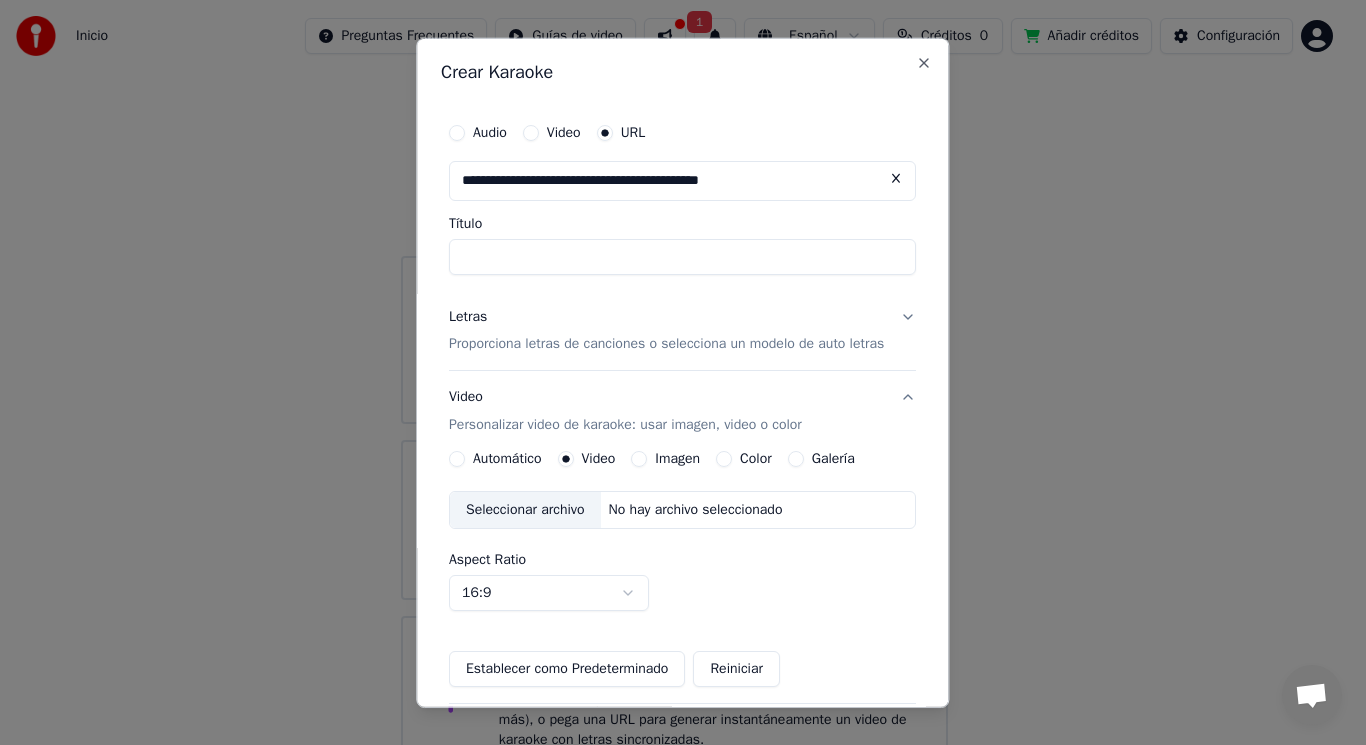 type on "**********" 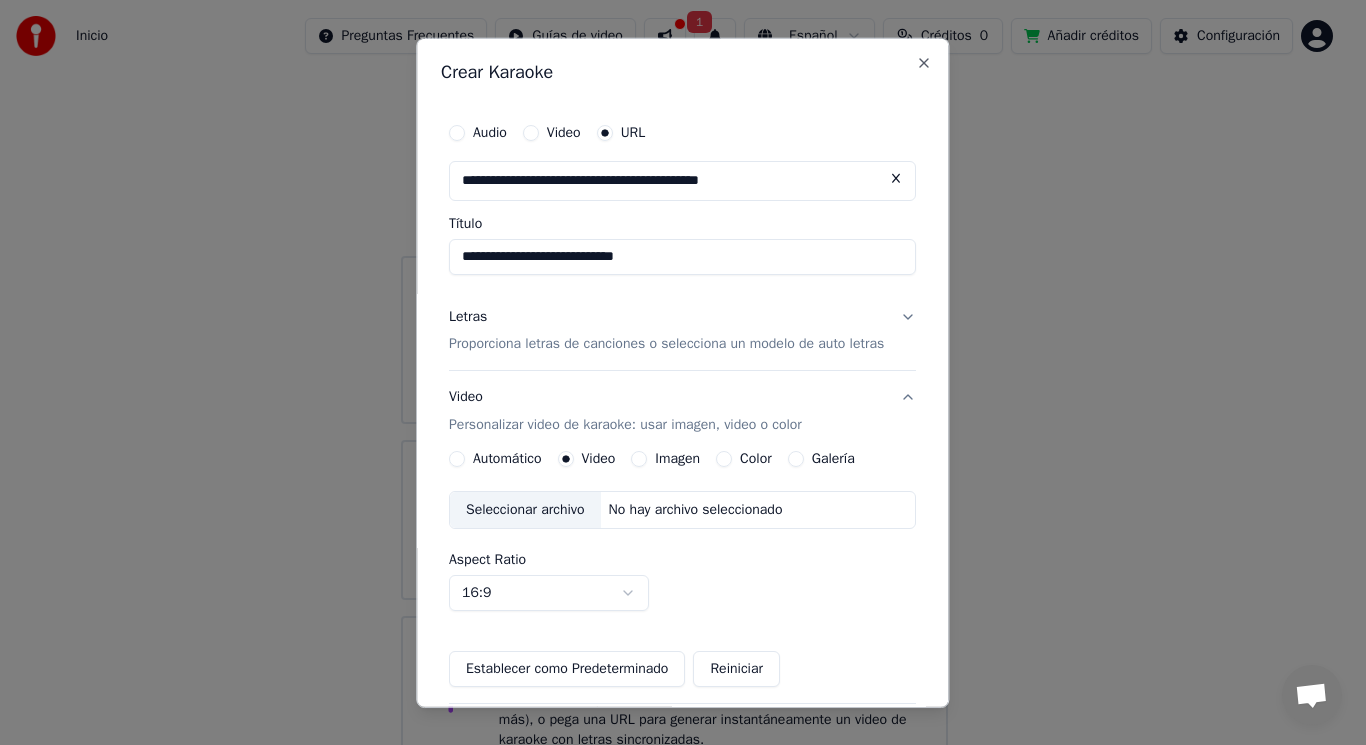 click on "Establecer como Predeterminado" at bounding box center (567, 669) 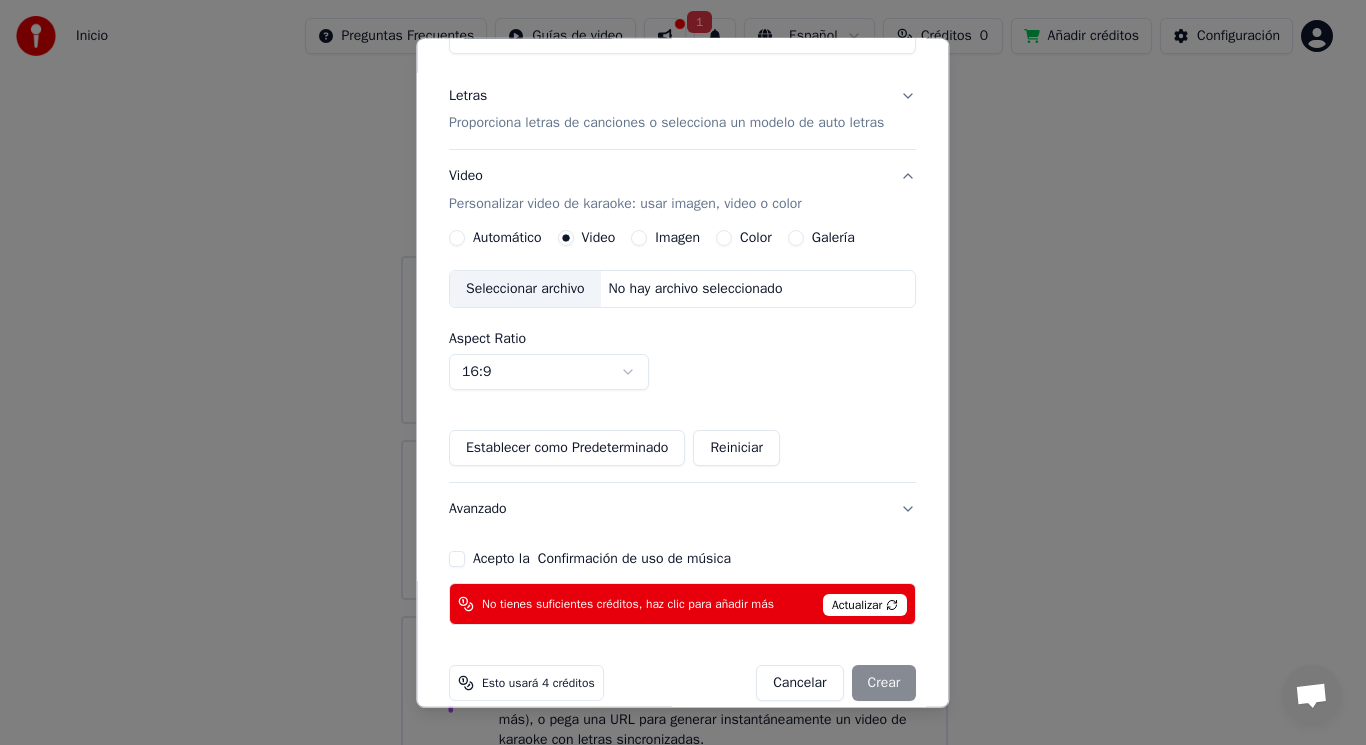 scroll, scrollTop: 247, scrollLeft: 0, axis: vertical 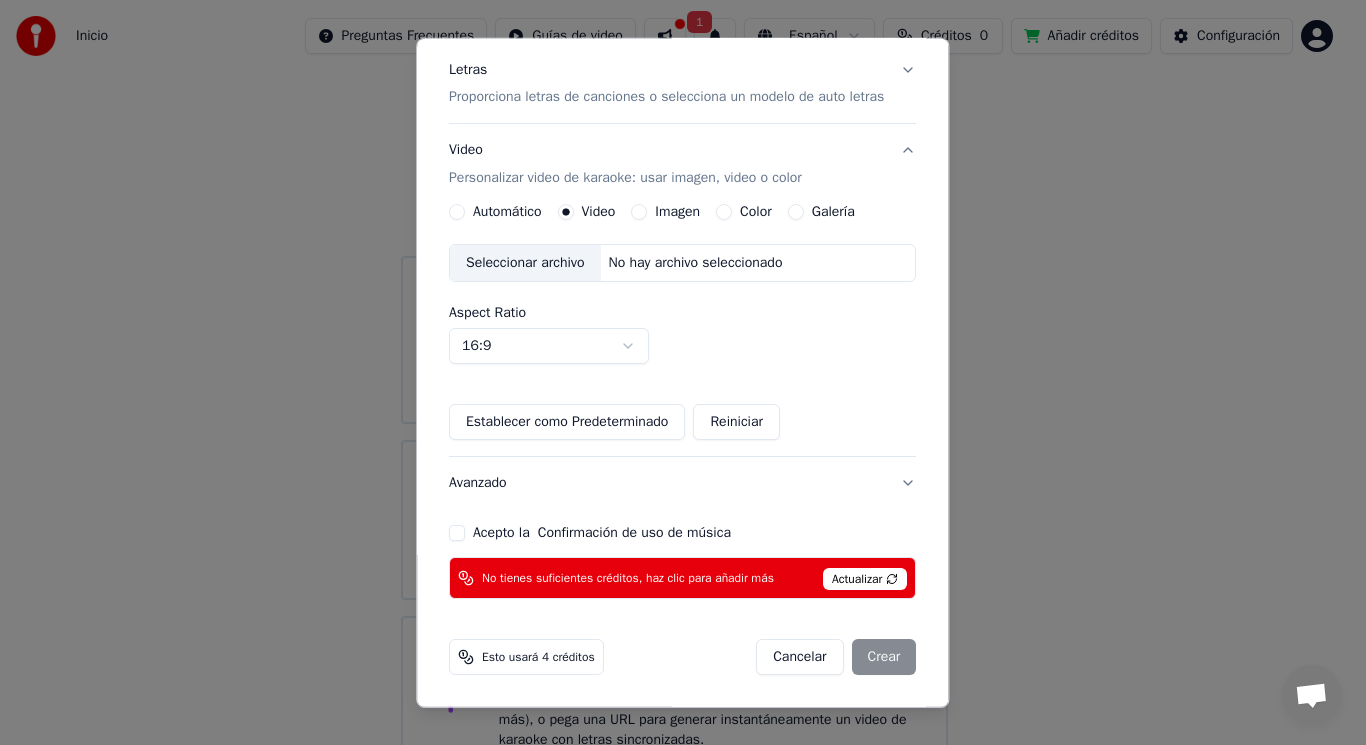 click on "Actualizar" at bounding box center (865, 579) 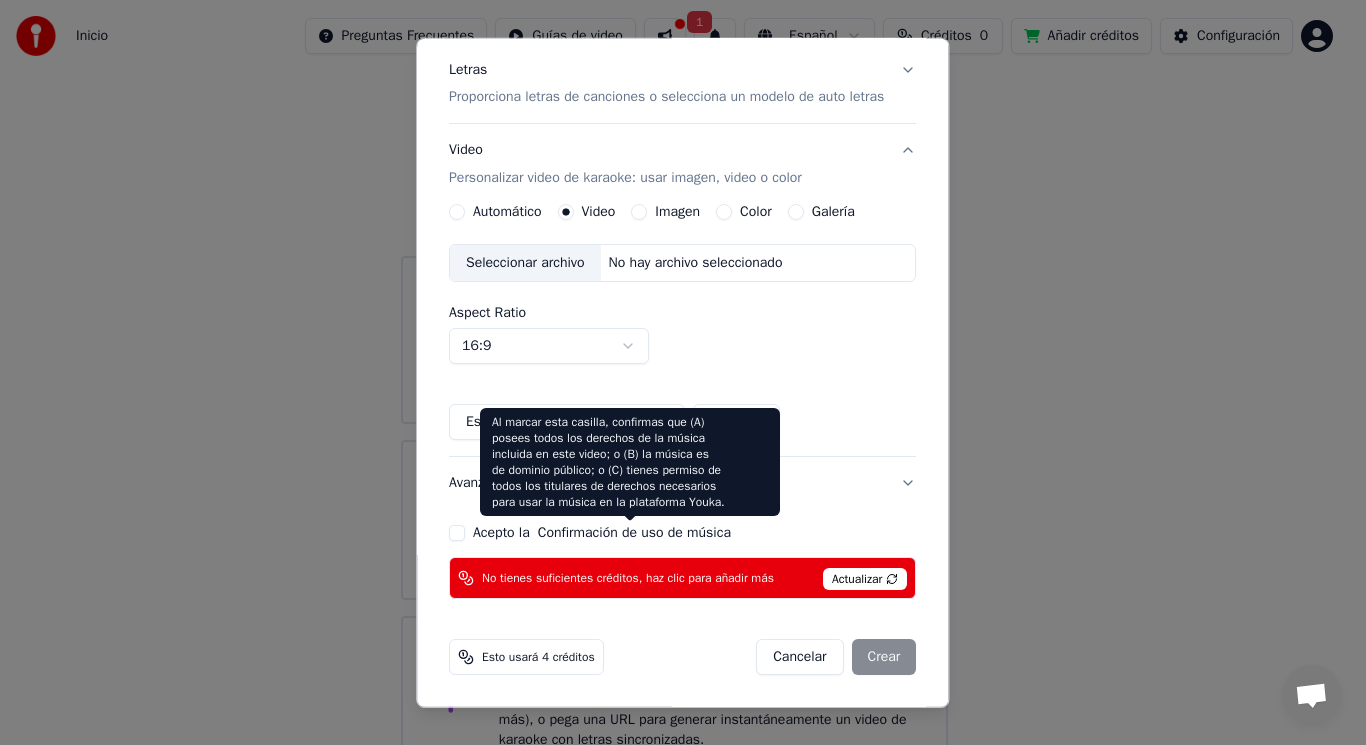 click on "Confirmación de uso de música" at bounding box center (634, 533) 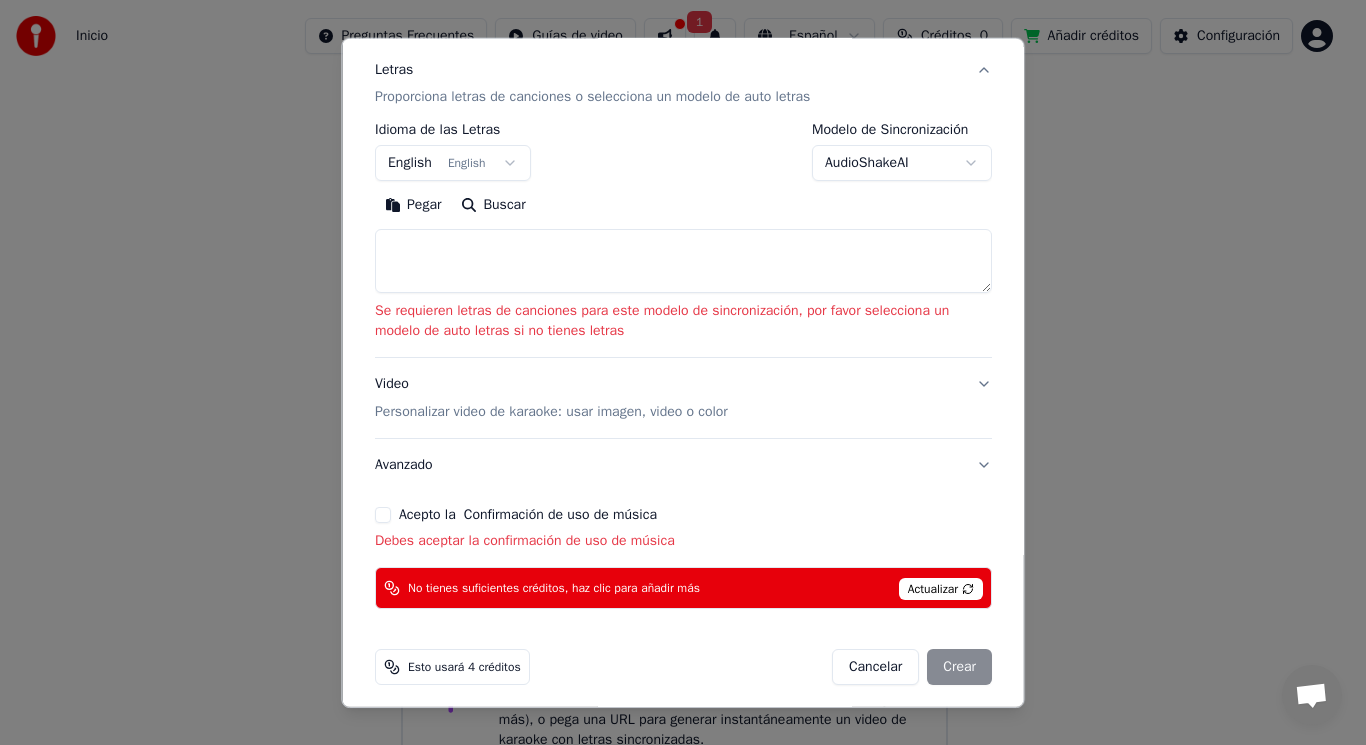 click on "Actualizar" at bounding box center [940, 589] 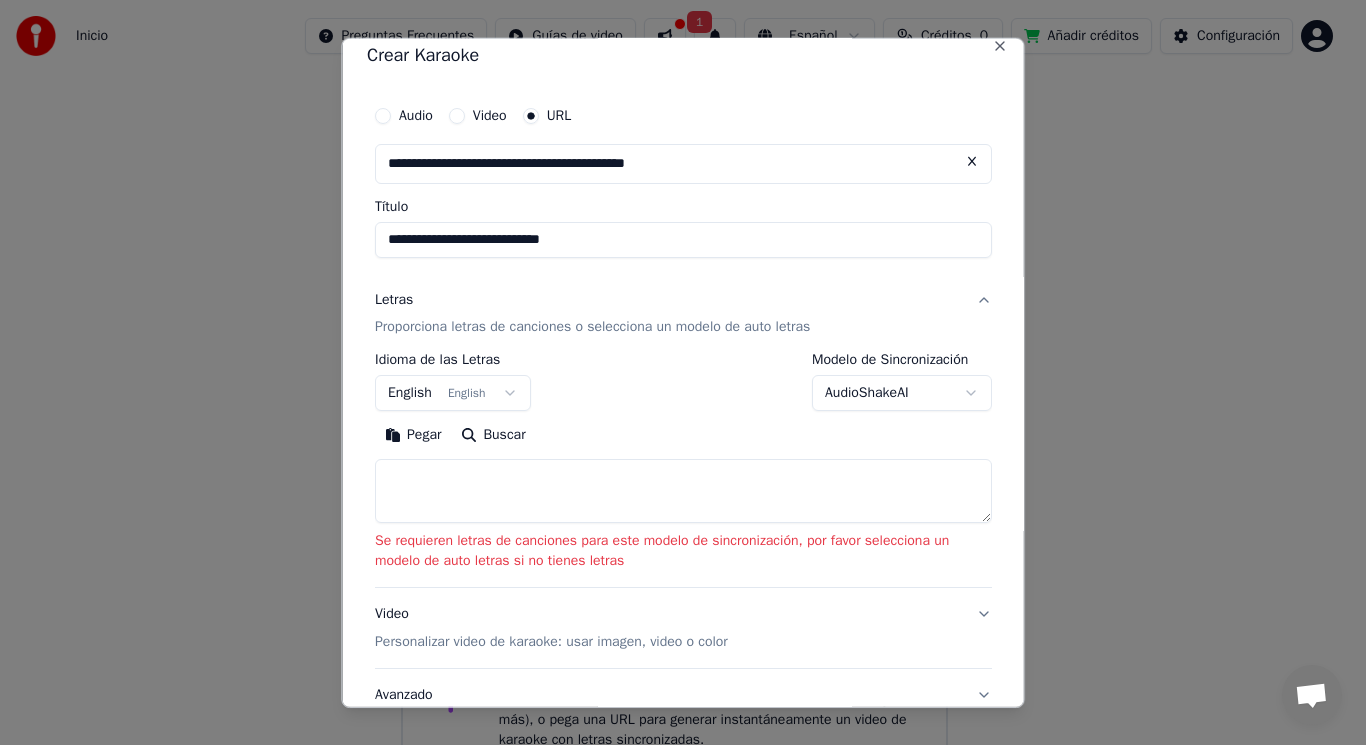 scroll, scrollTop: 0, scrollLeft: 0, axis: both 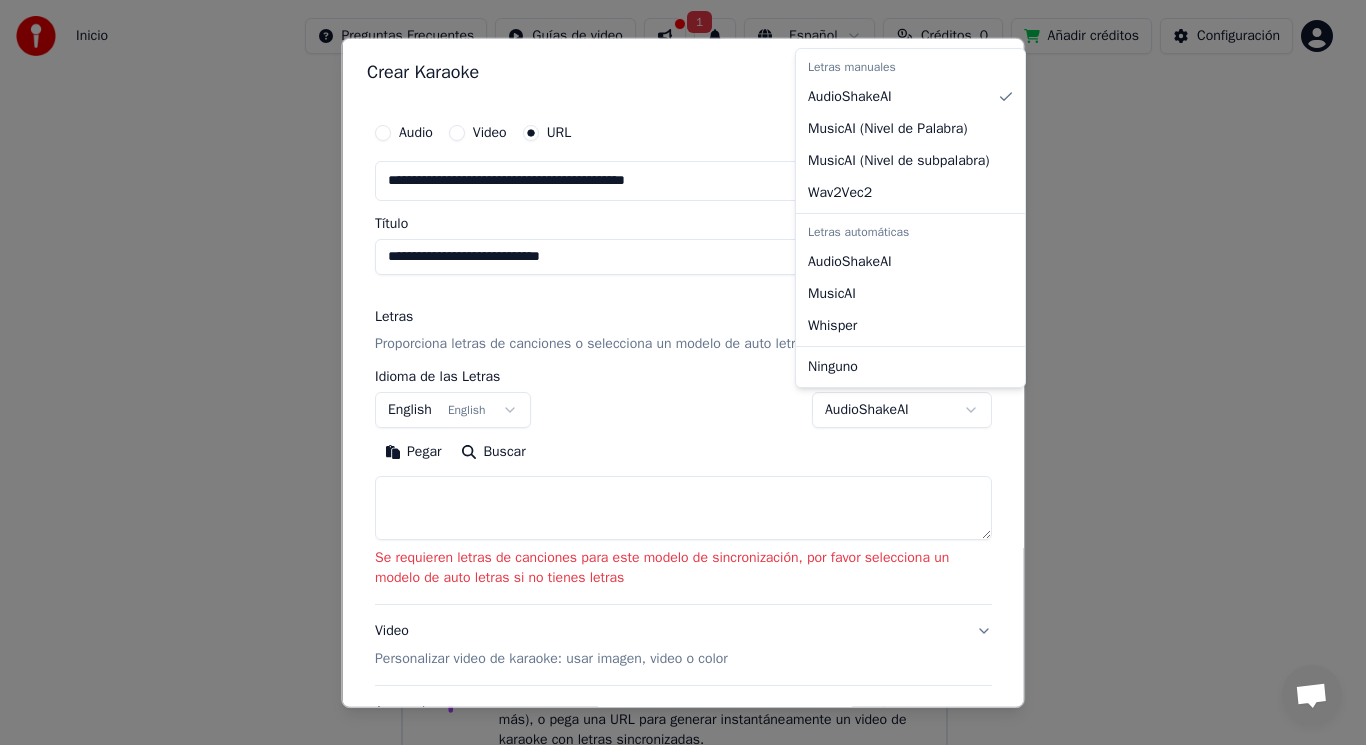 click on "**********" at bounding box center (674, 392) 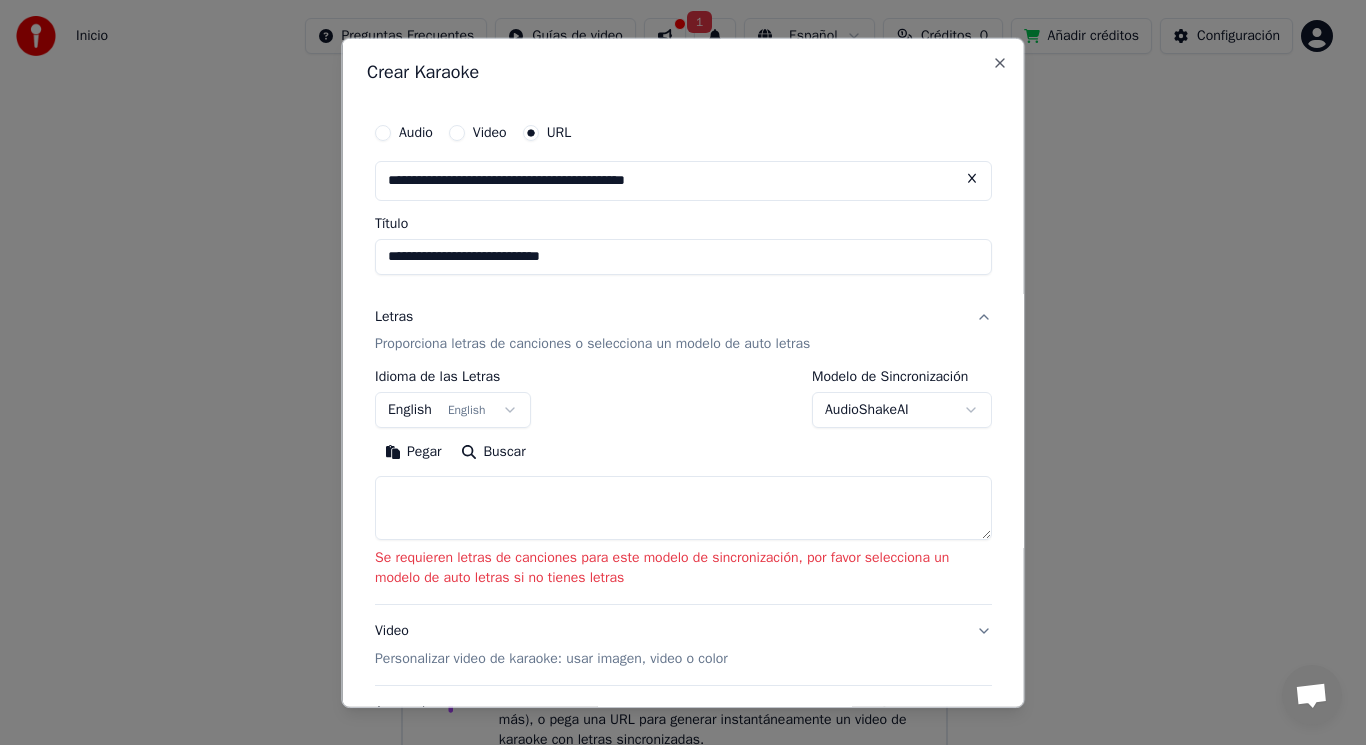 click on "**********" at bounding box center (674, 392) 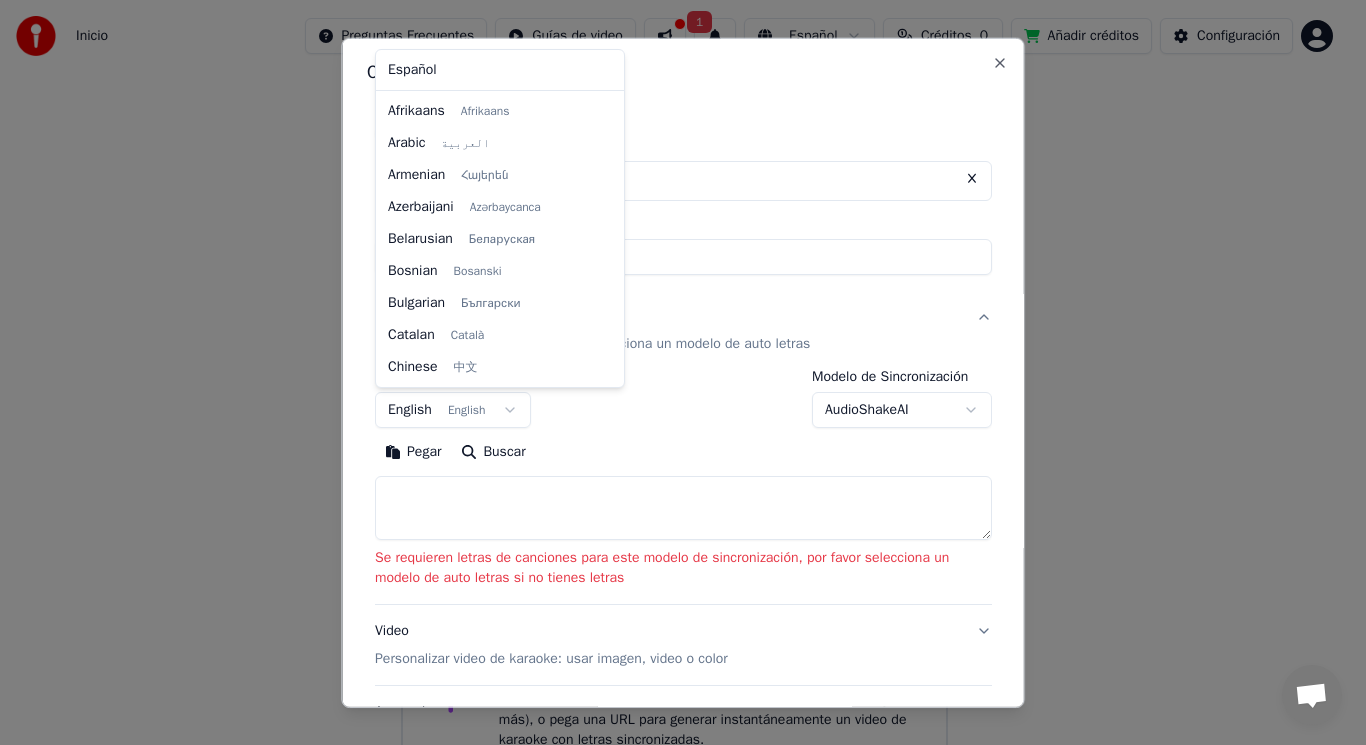 click on "**********" at bounding box center (674, 392) 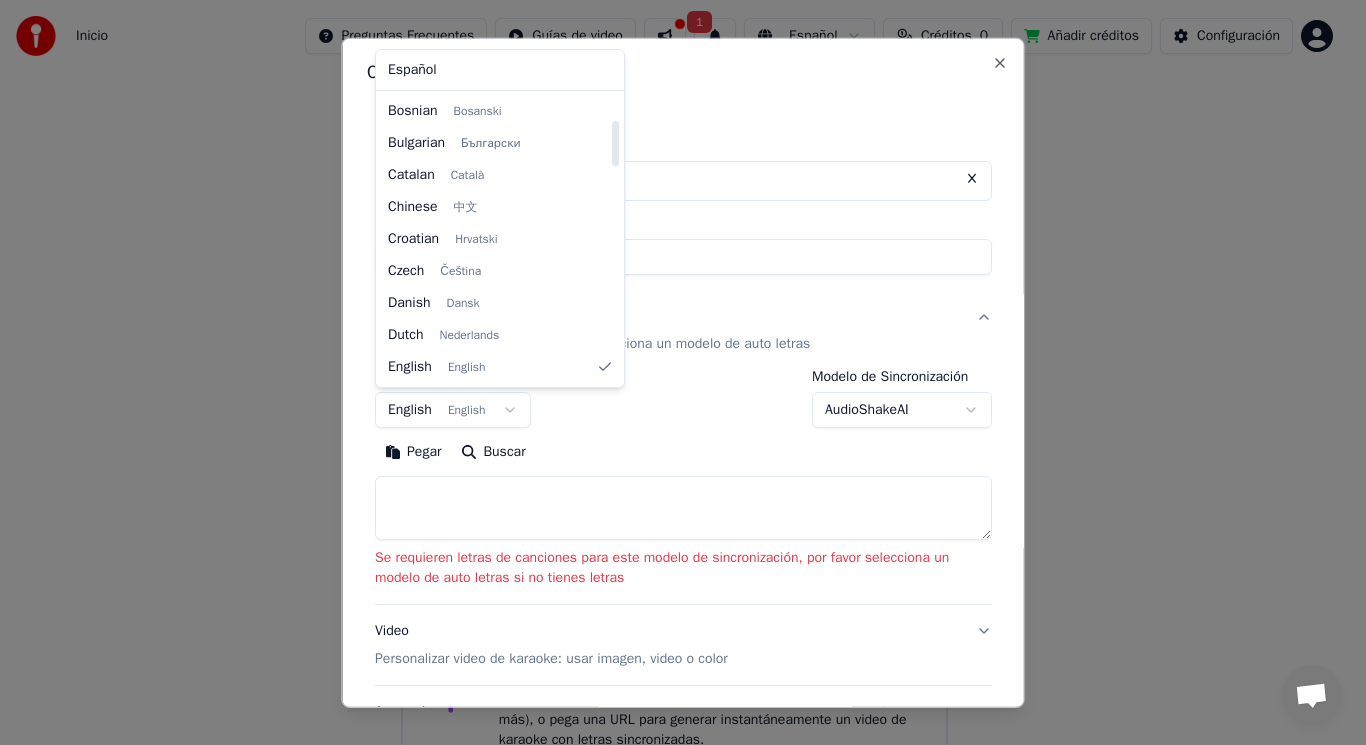 select on "**" 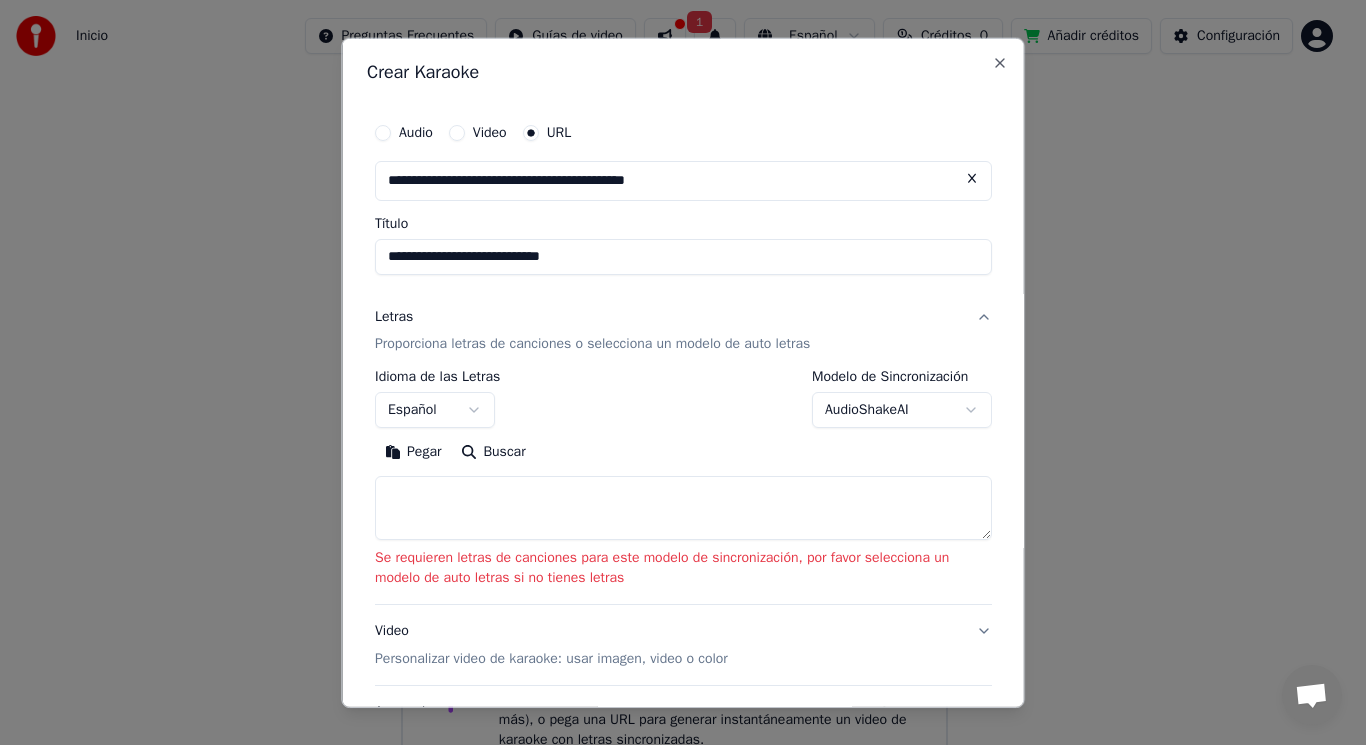 click on "Pegar" at bounding box center (413, 452) 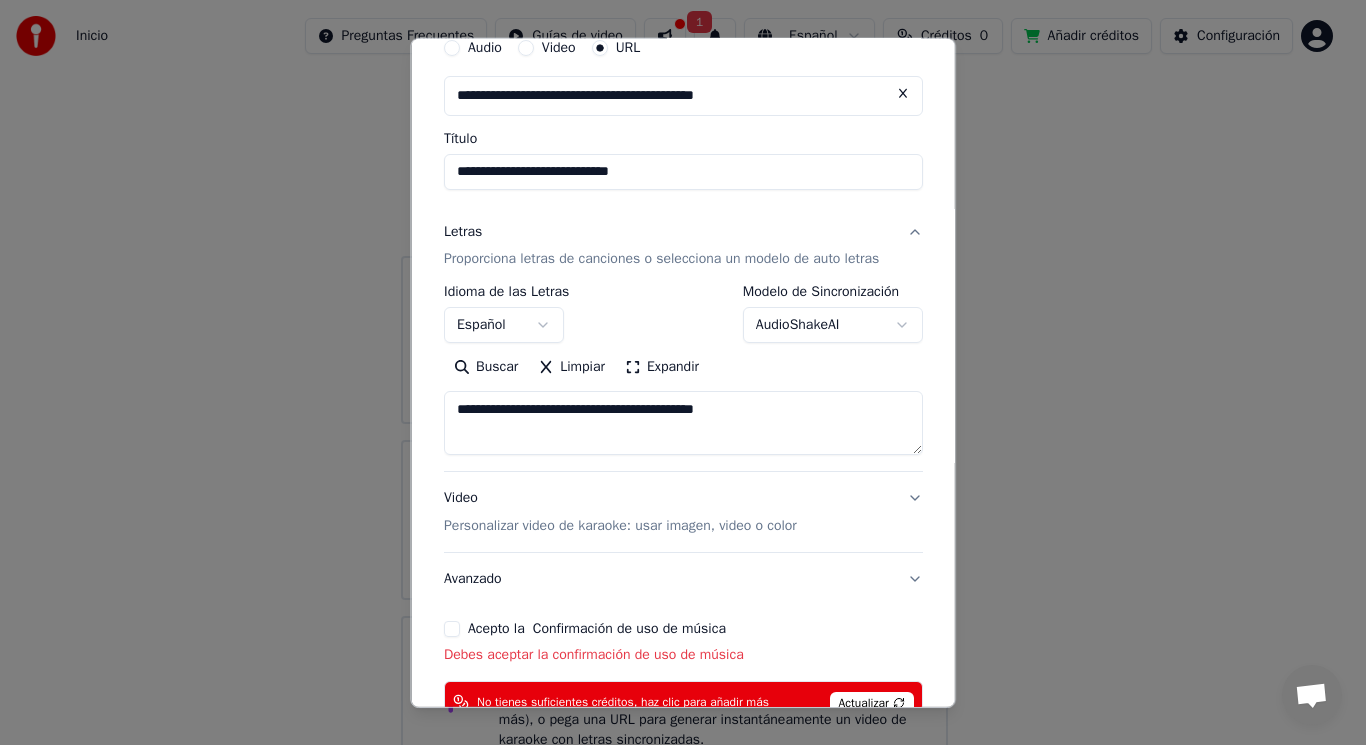 scroll, scrollTop: 200, scrollLeft: 0, axis: vertical 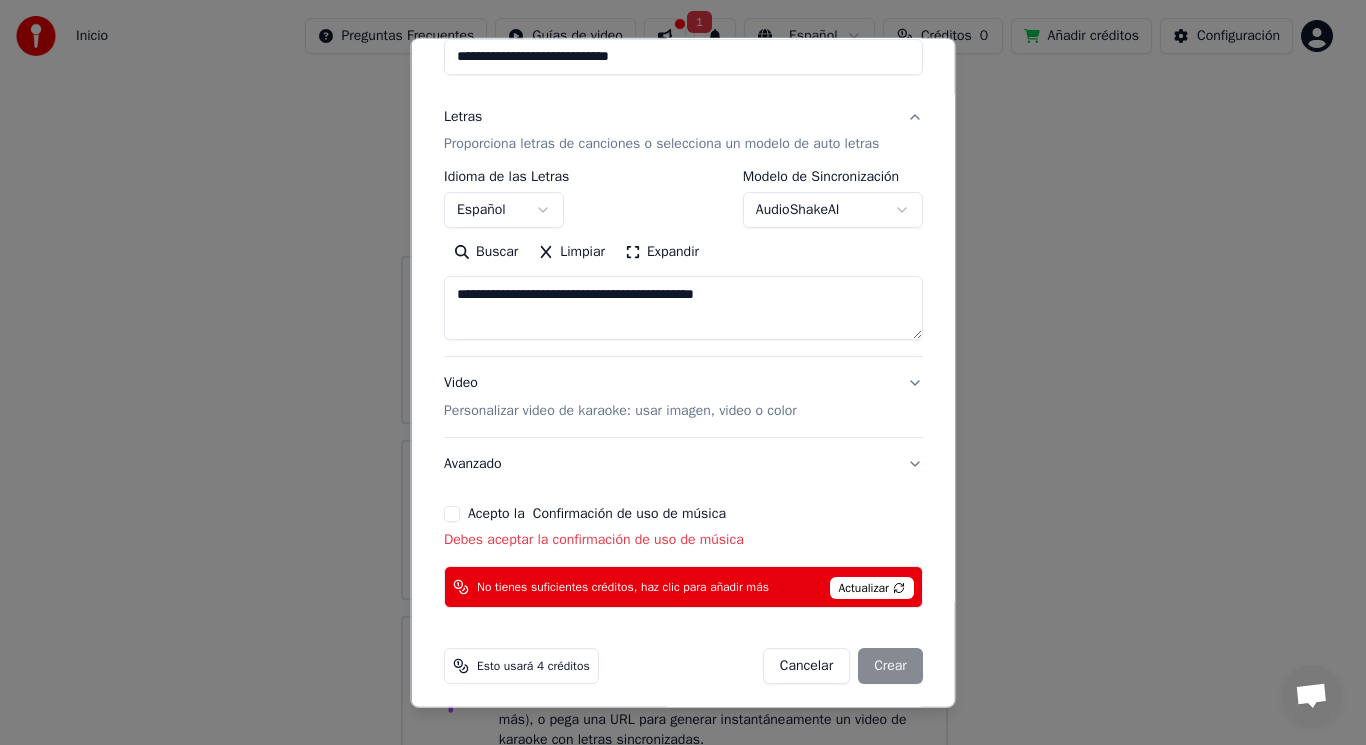 click on "Acepto la   Confirmación de uso de música" at bounding box center (452, 514) 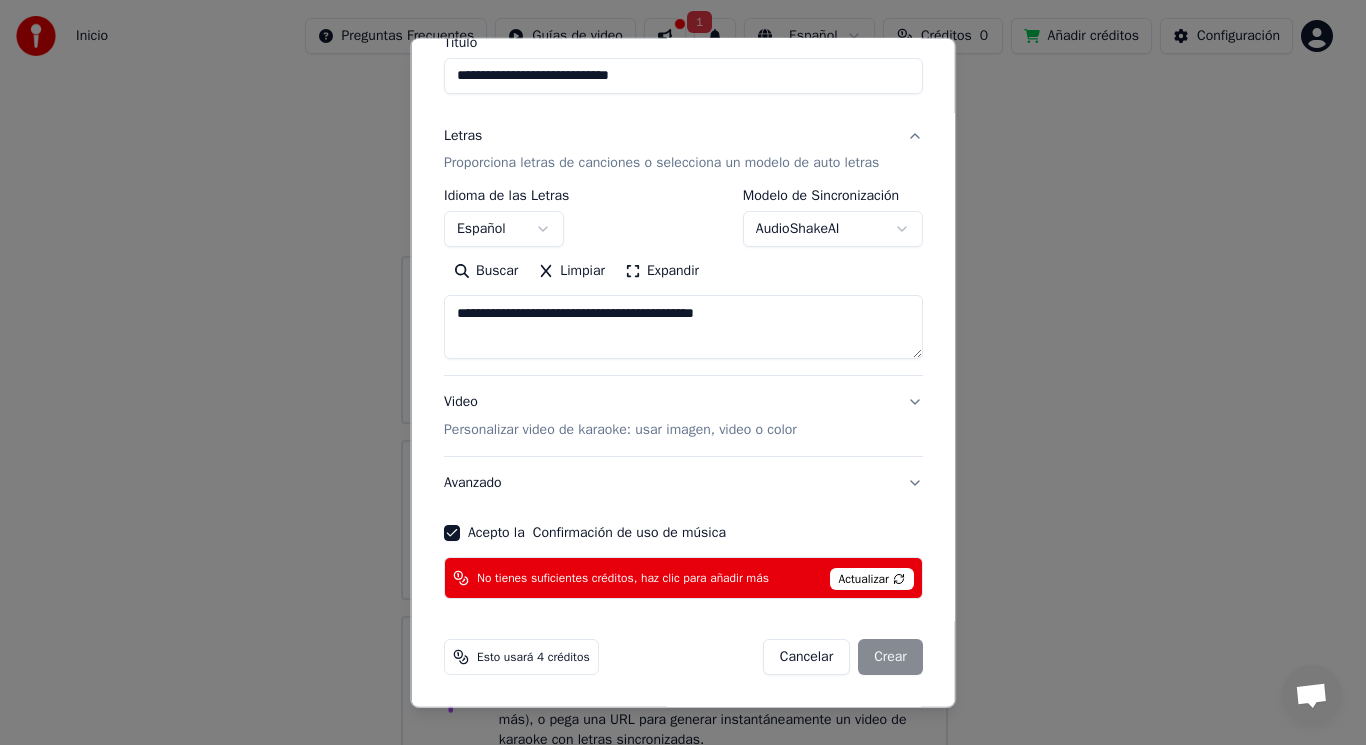 scroll, scrollTop: 181, scrollLeft: 0, axis: vertical 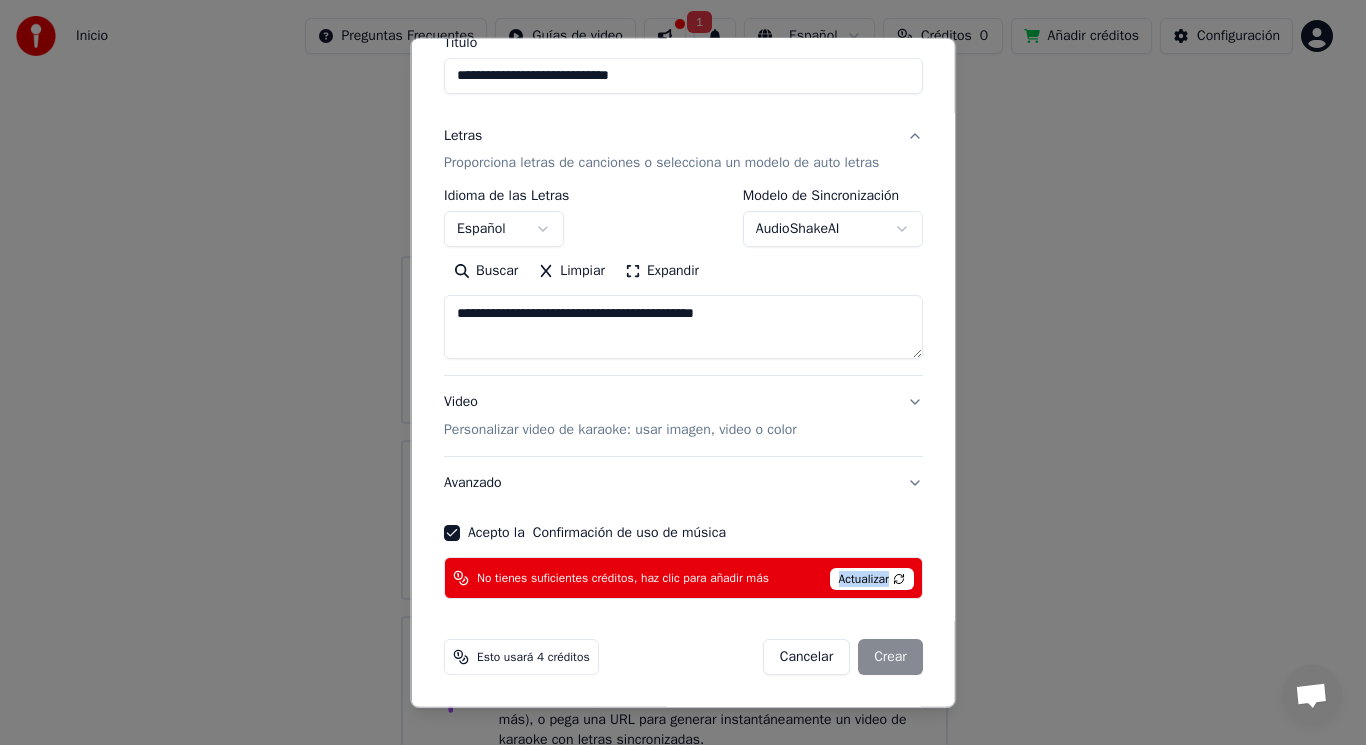 click on "Actualizar" at bounding box center (871, 579) 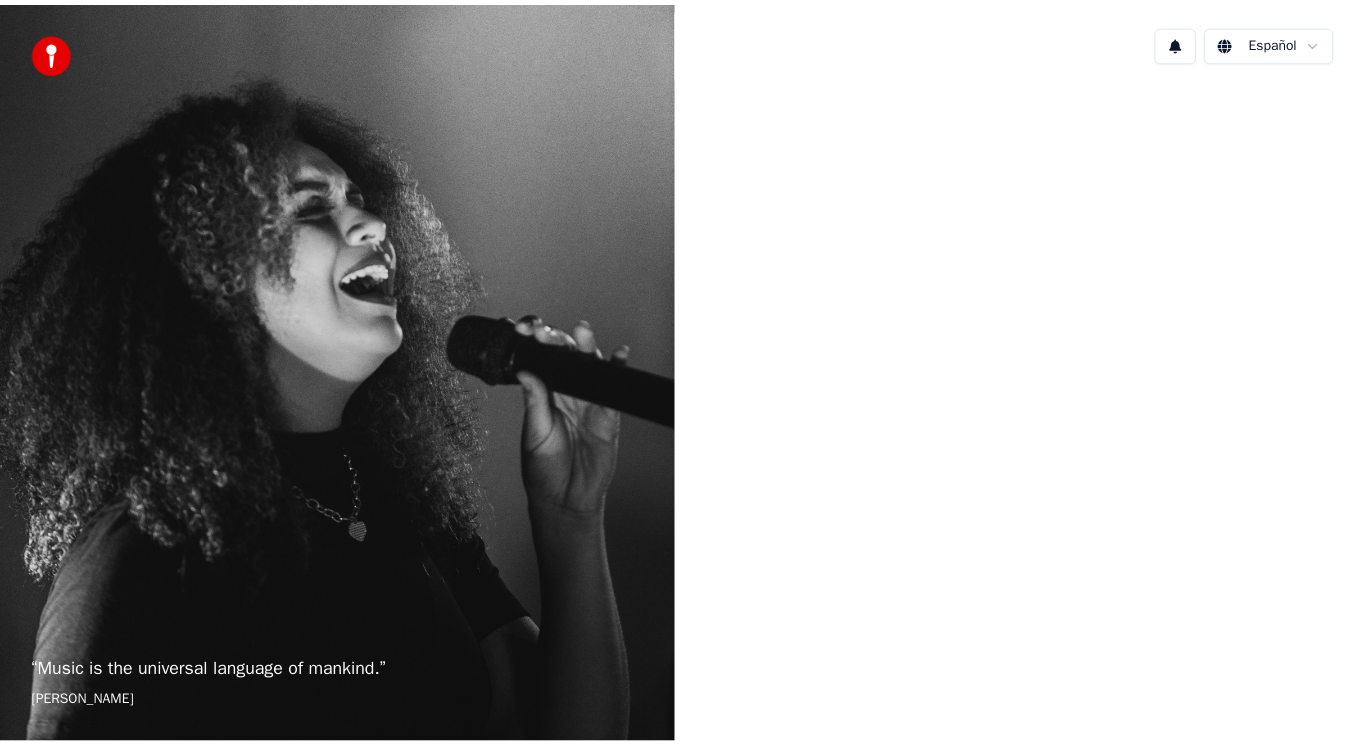 scroll, scrollTop: 0, scrollLeft: 0, axis: both 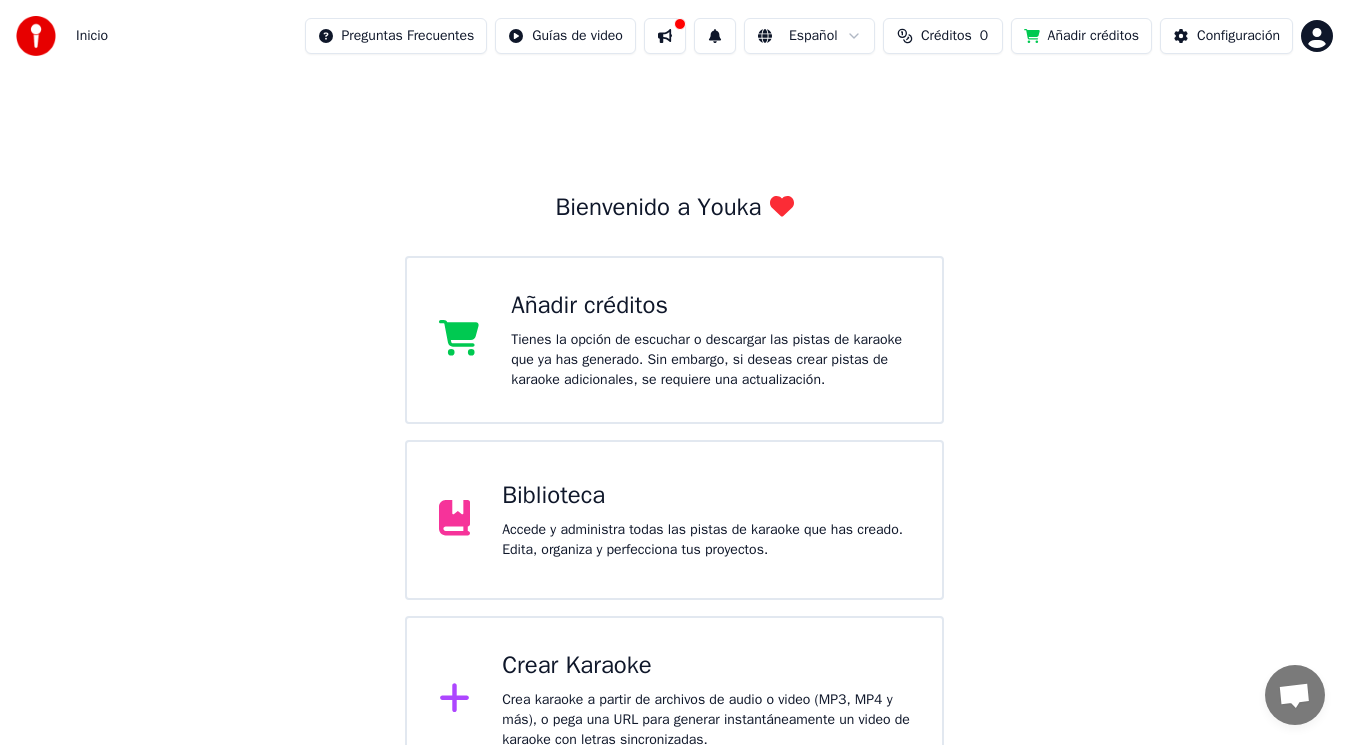click on "Añadir créditos" at bounding box center (710, 306) 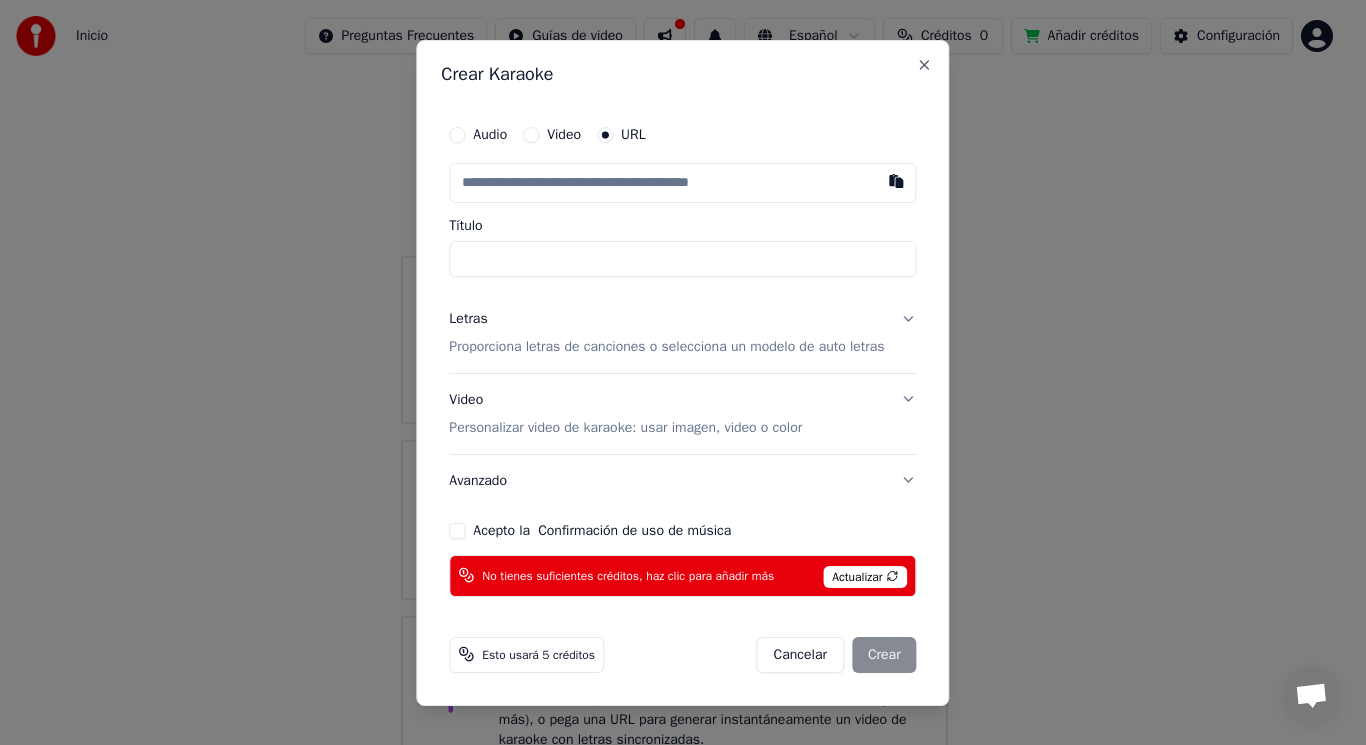 click at bounding box center [682, 183] 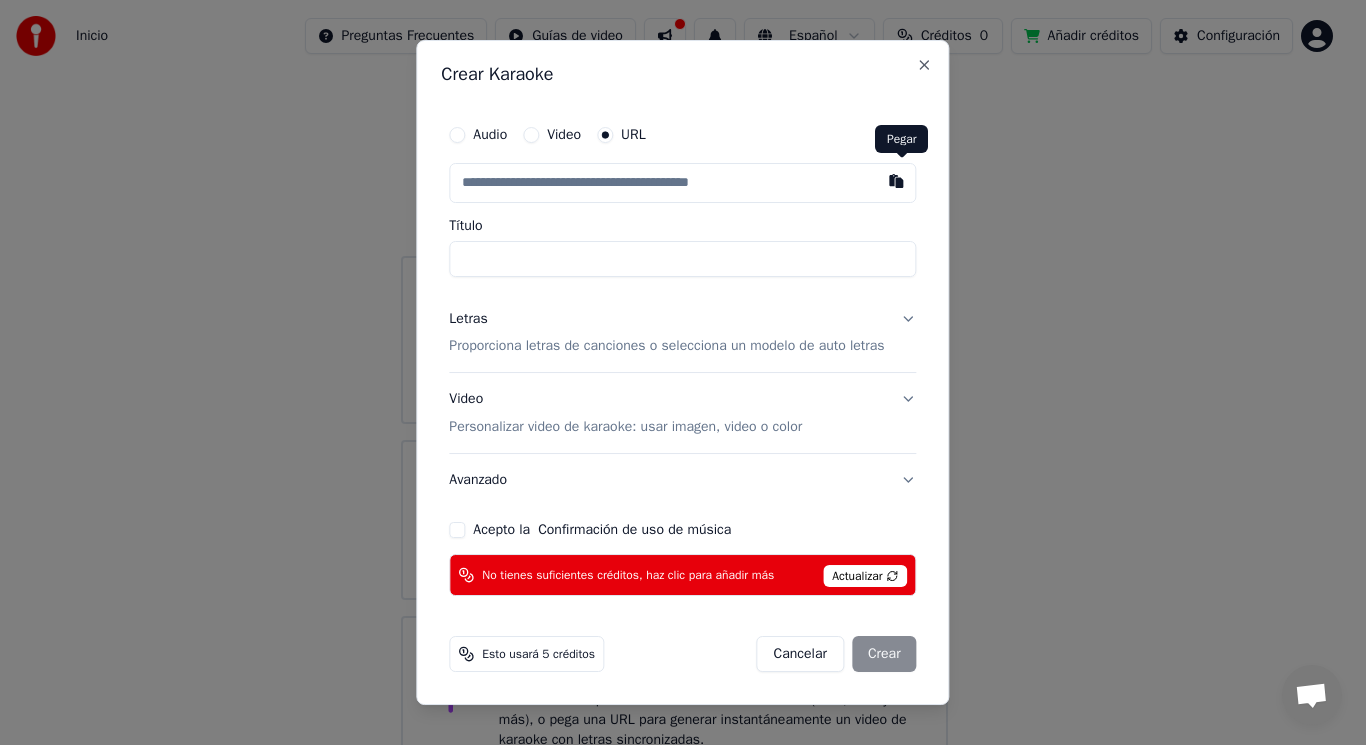 click at bounding box center (897, 181) 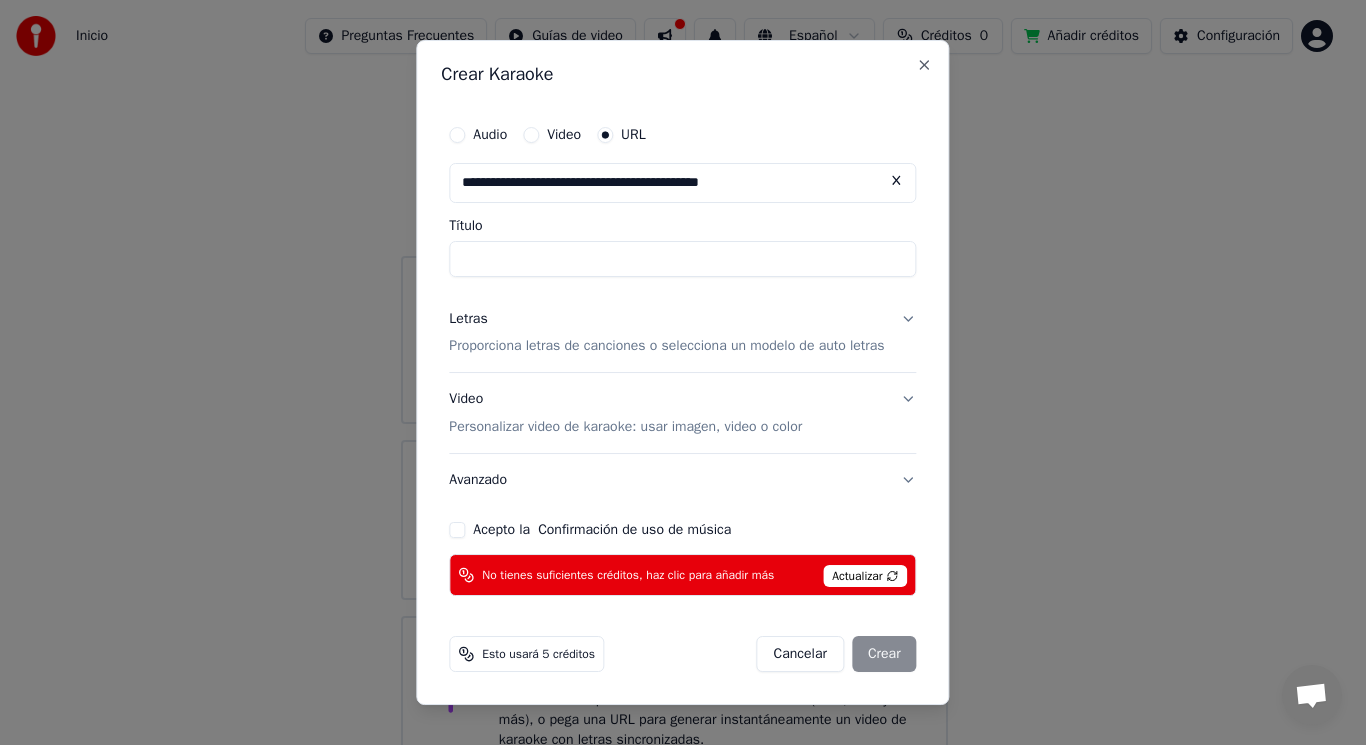 type on "**********" 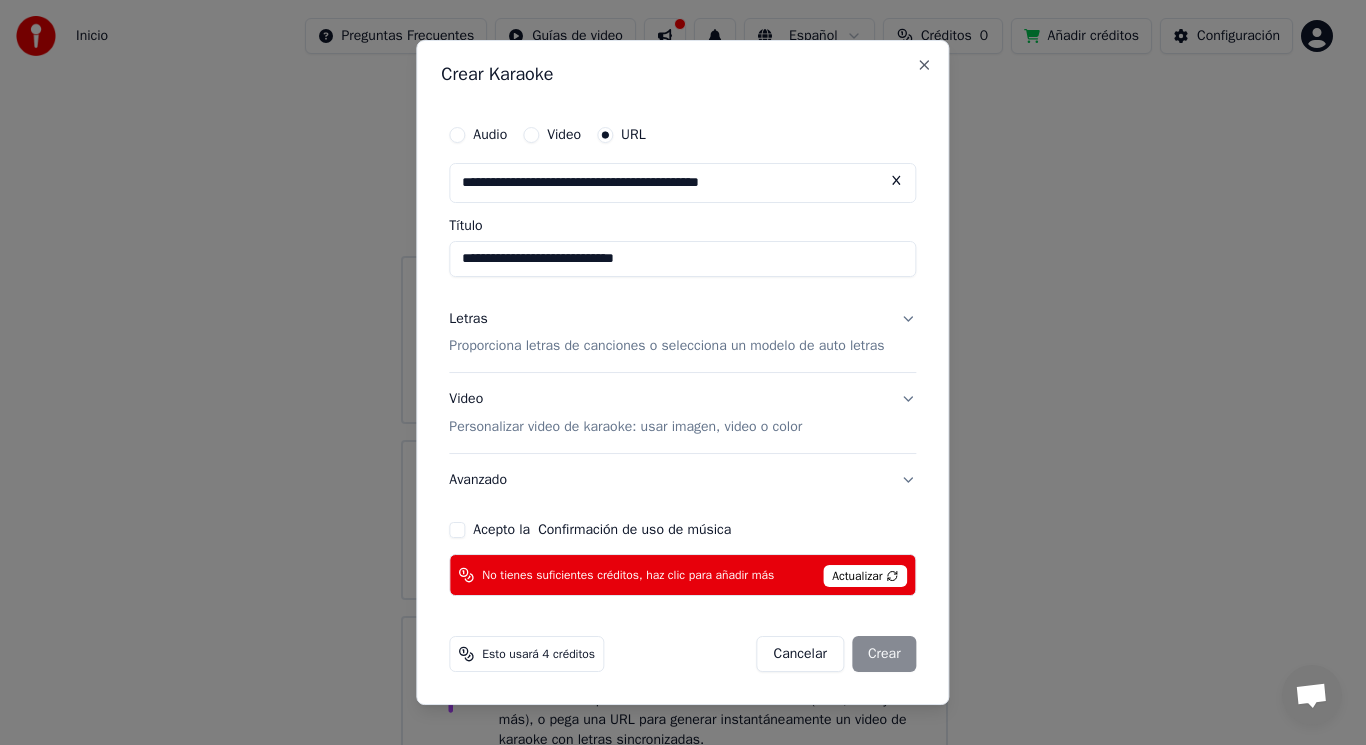 click on "Cancelar Crear" at bounding box center [837, 654] 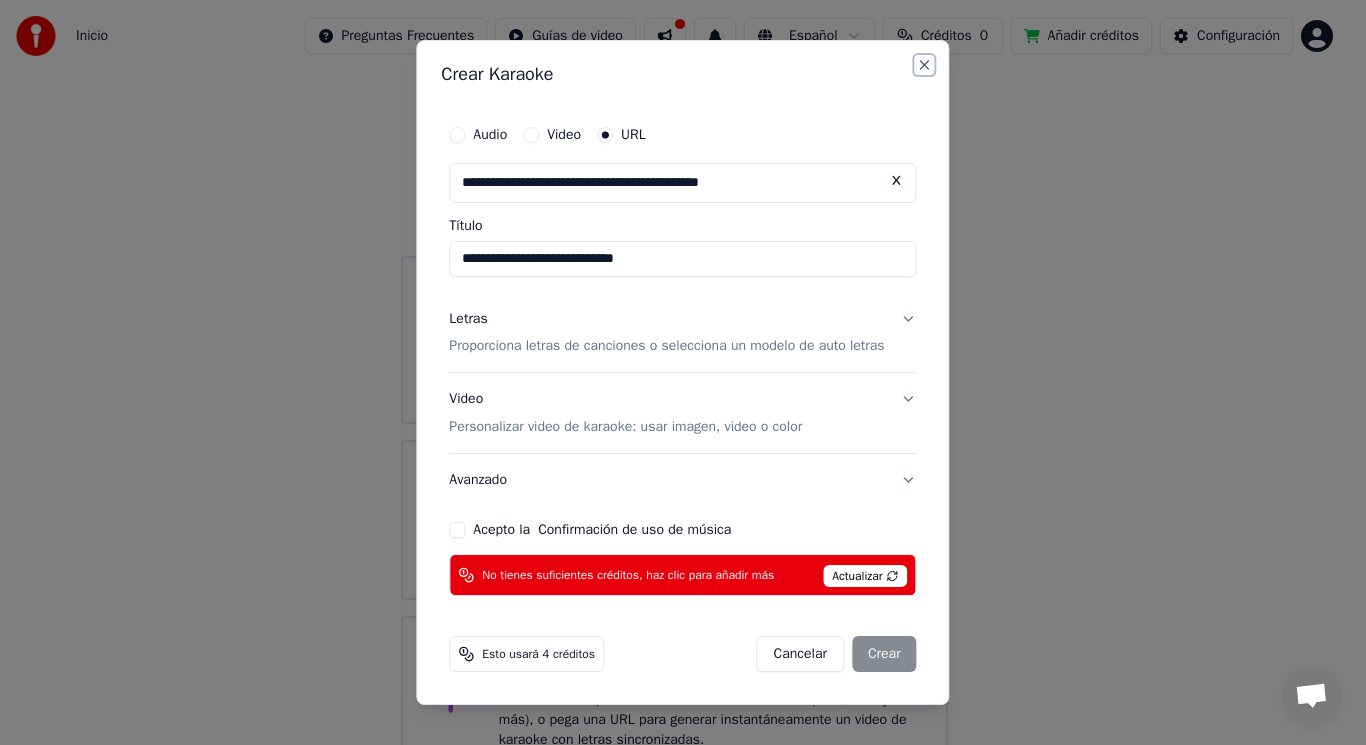 click on "Close" at bounding box center (925, 65) 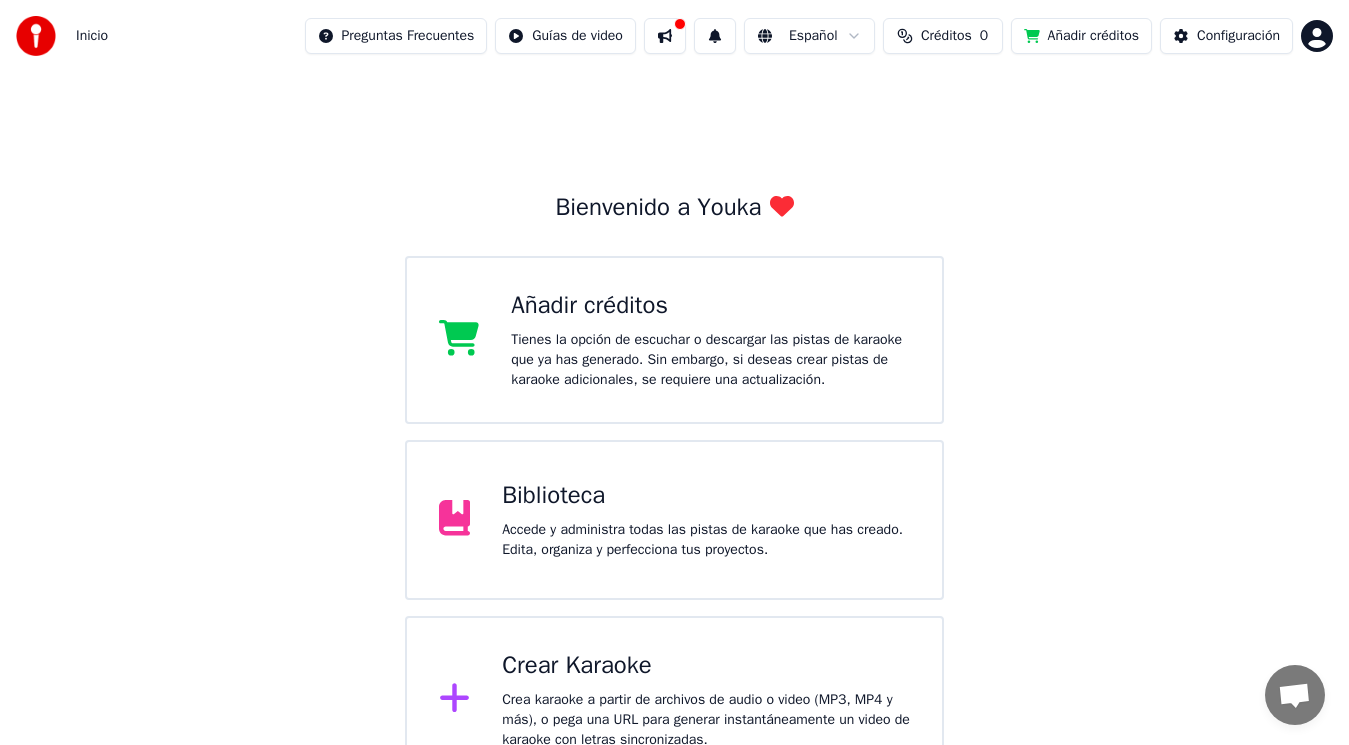 click on "Crea karaoke a partir de archivos de audio o video (MP3, MP4 y más), o pega una URL para generar instantáneamente un video de karaoke con letras sincronizadas." at bounding box center (706, 720) 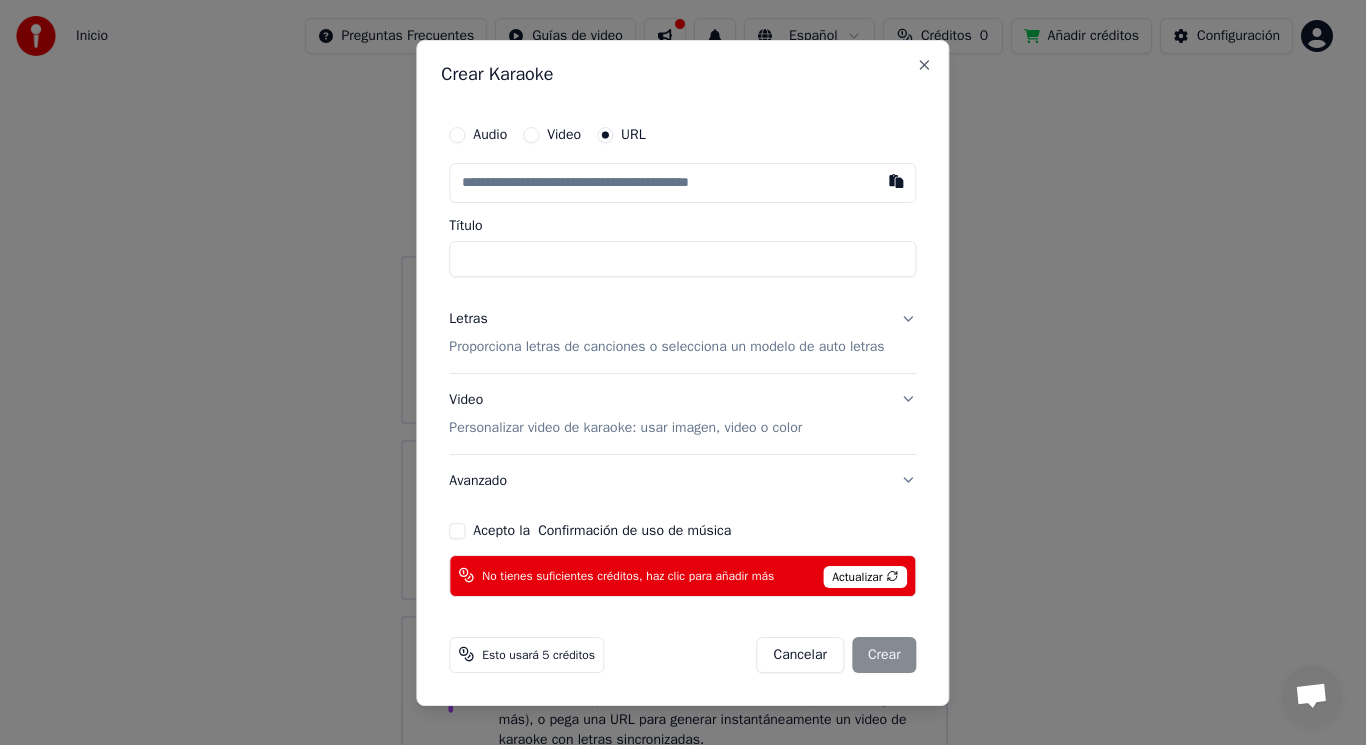 click on "Título" at bounding box center (682, 259) 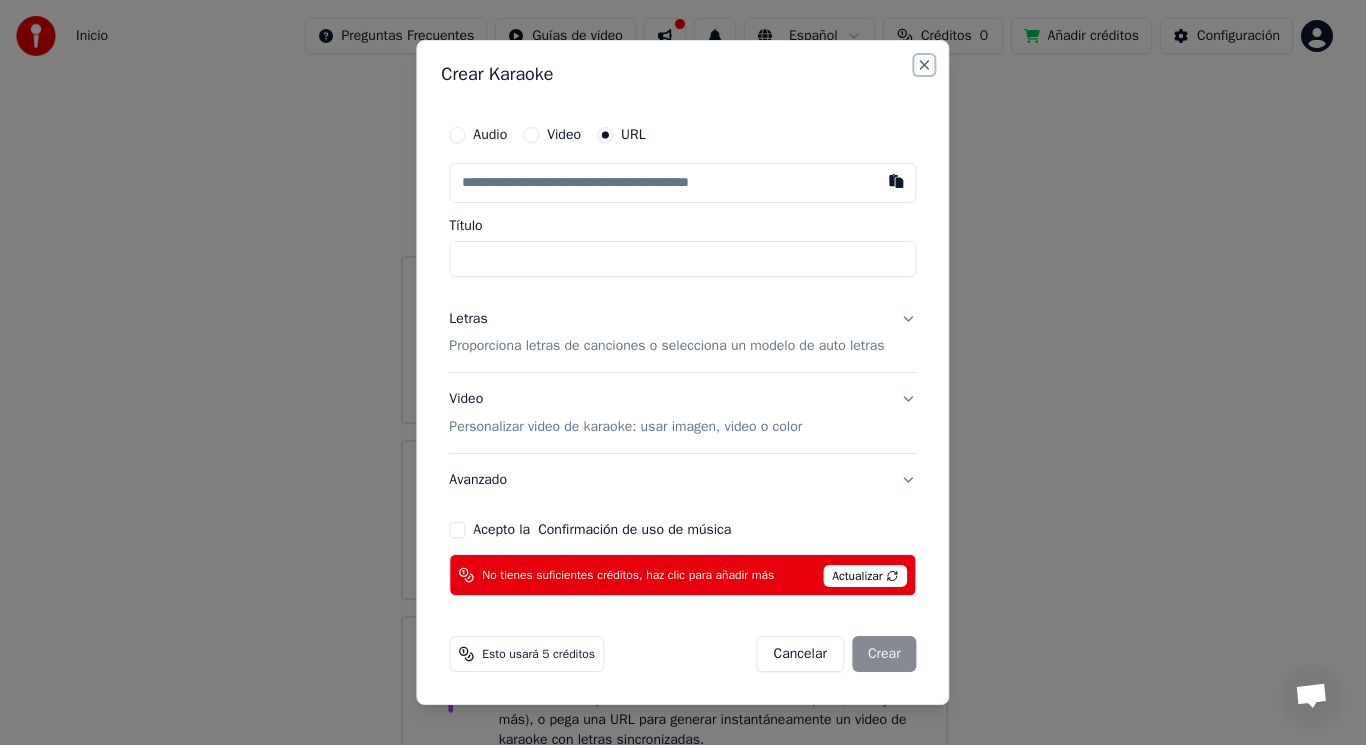 click on "Close" at bounding box center (925, 65) 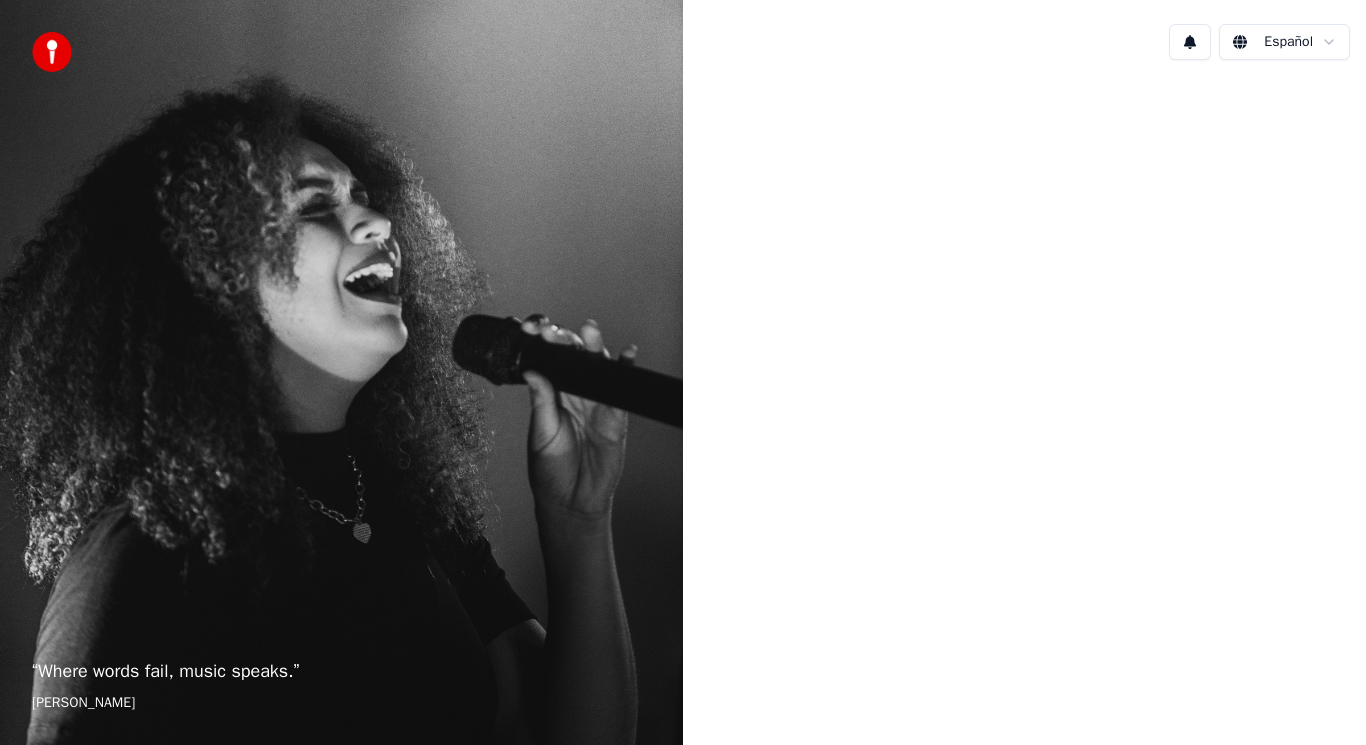 scroll, scrollTop: 0, scrollLeft: 0, axis: both 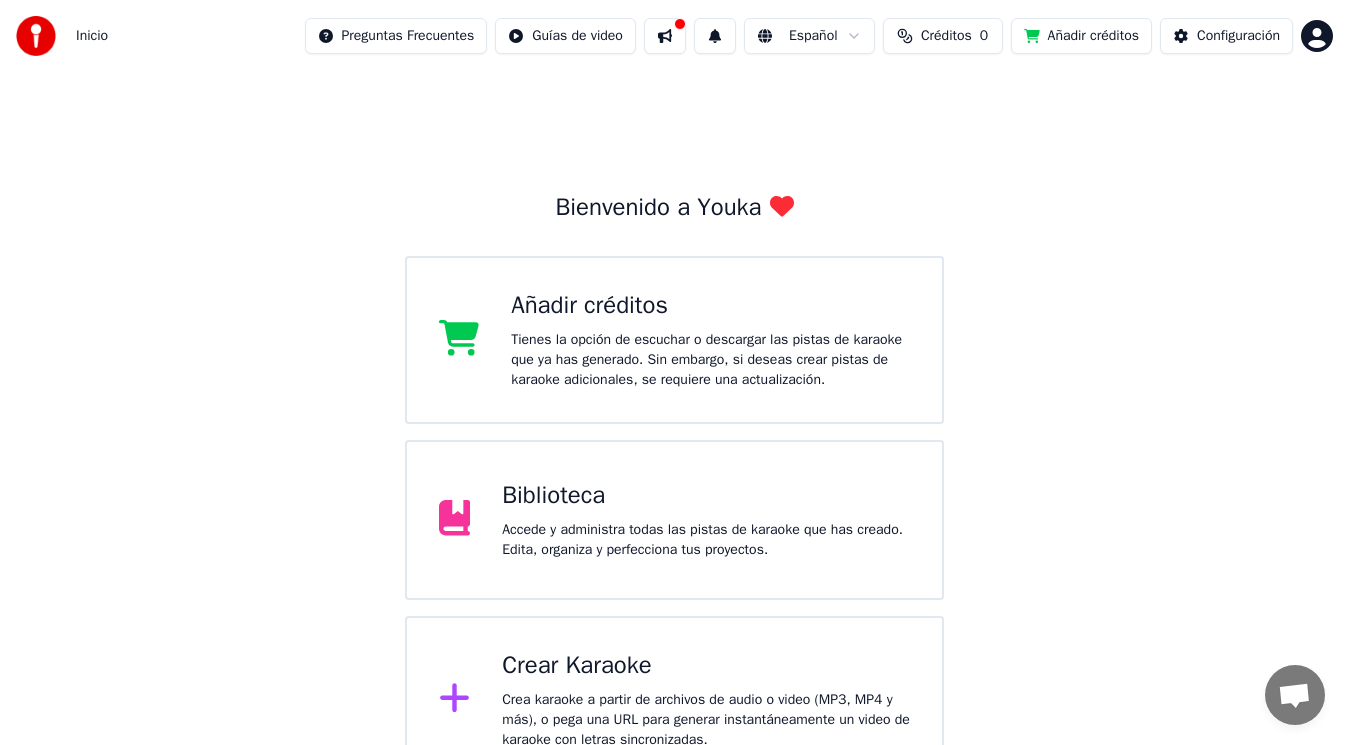 click on "Crear Karaoke" at bounding box center (706, 666) 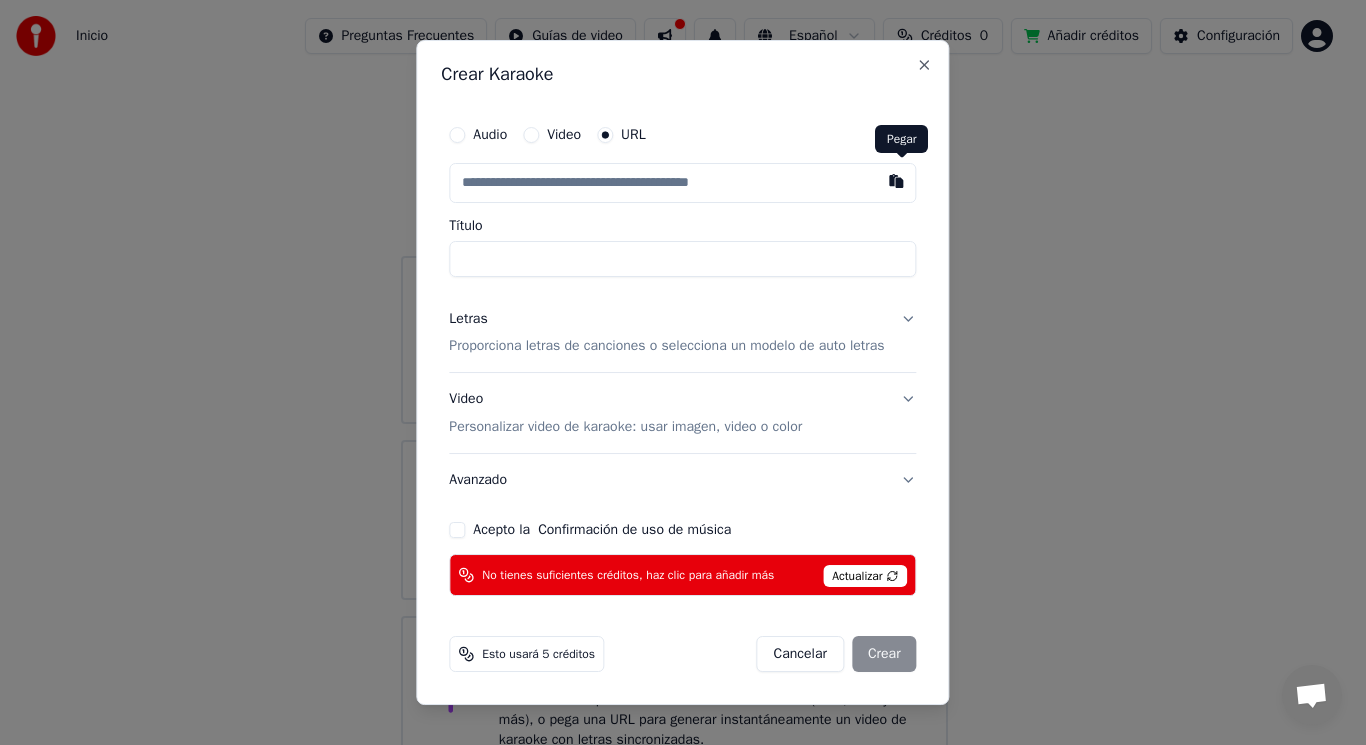 click at bounding box center (897, 181) 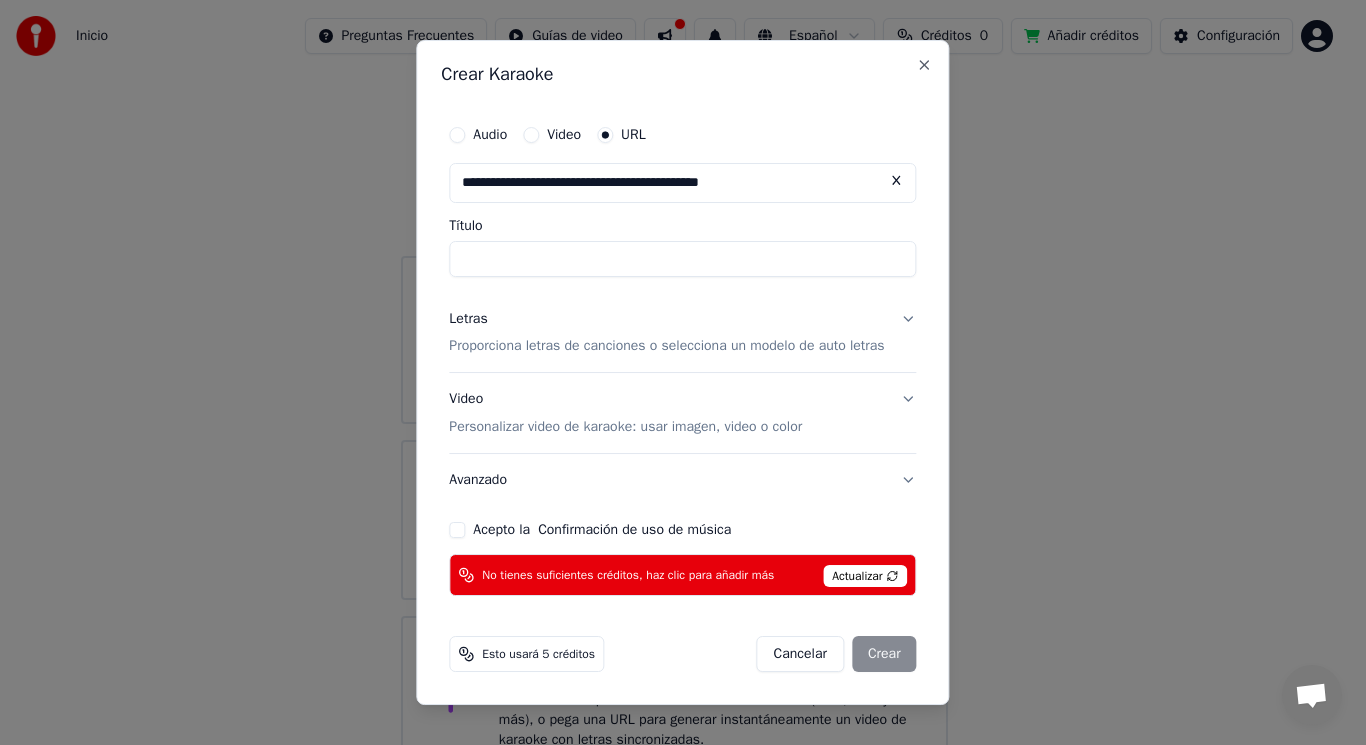 type on "**********" 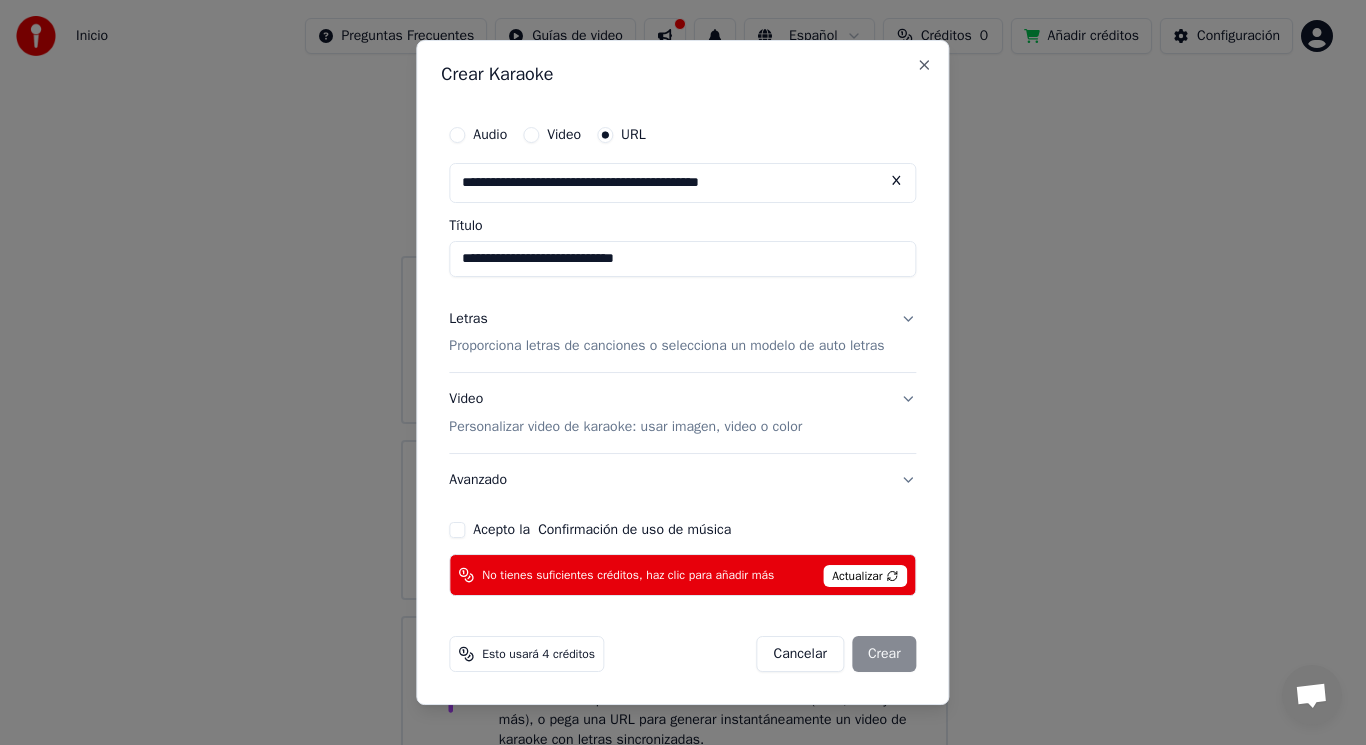 click on "Actualizar" at bounding box center [865, 576] 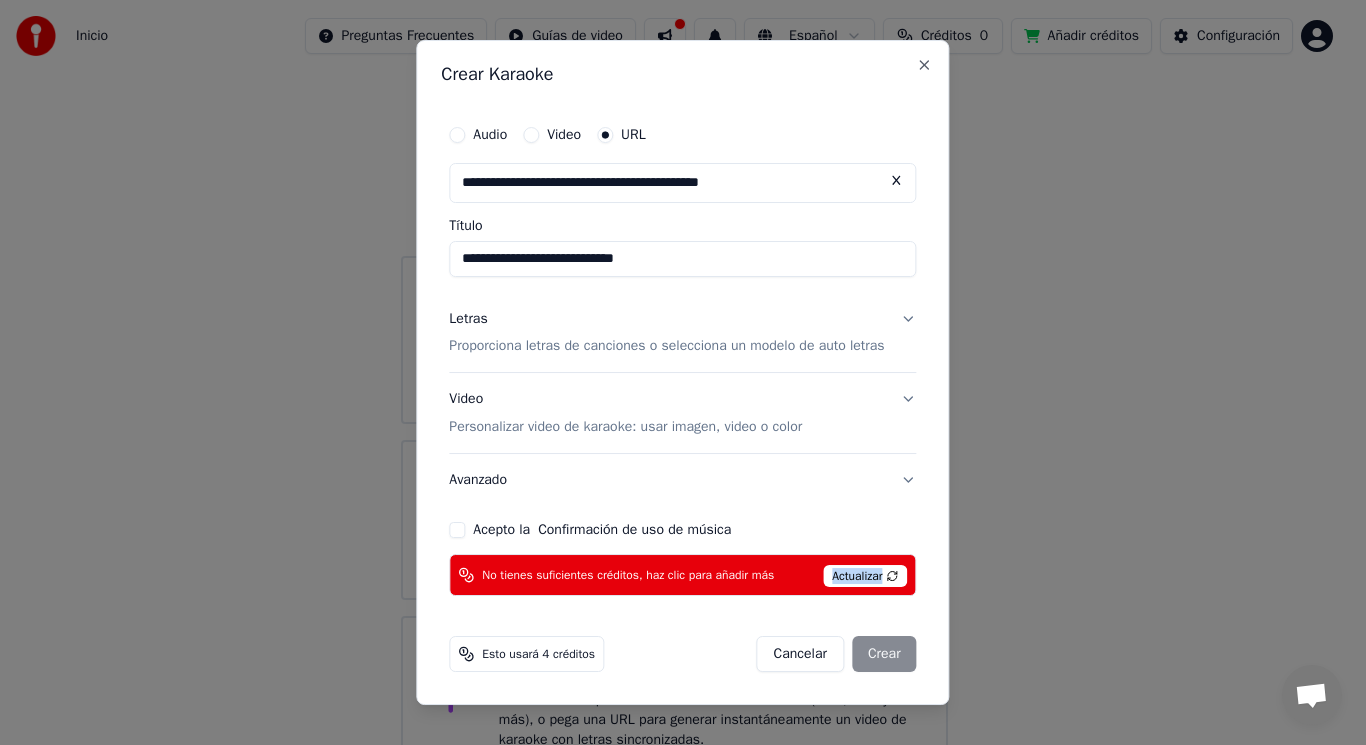 click on "Actualizar" at bounding box center [865, 576] 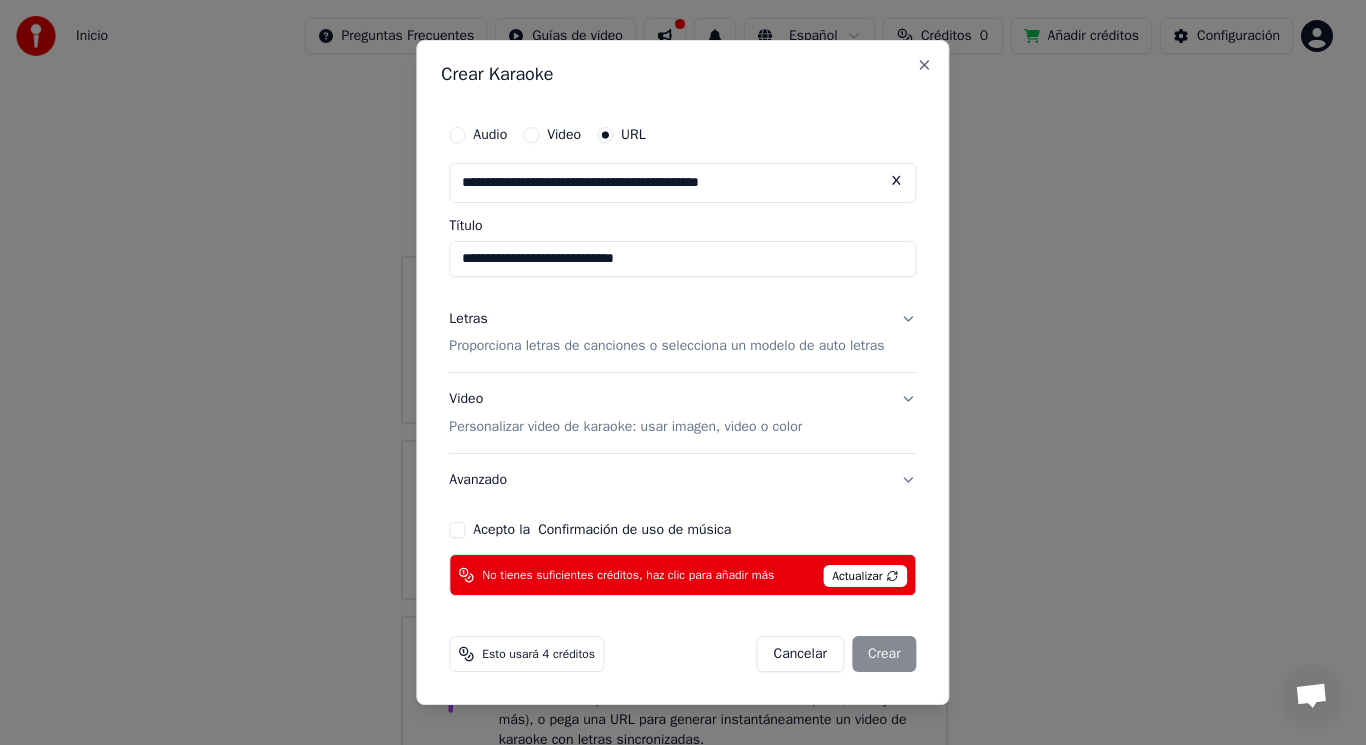 click on "Actualizar" at bounding box center [865, 576] 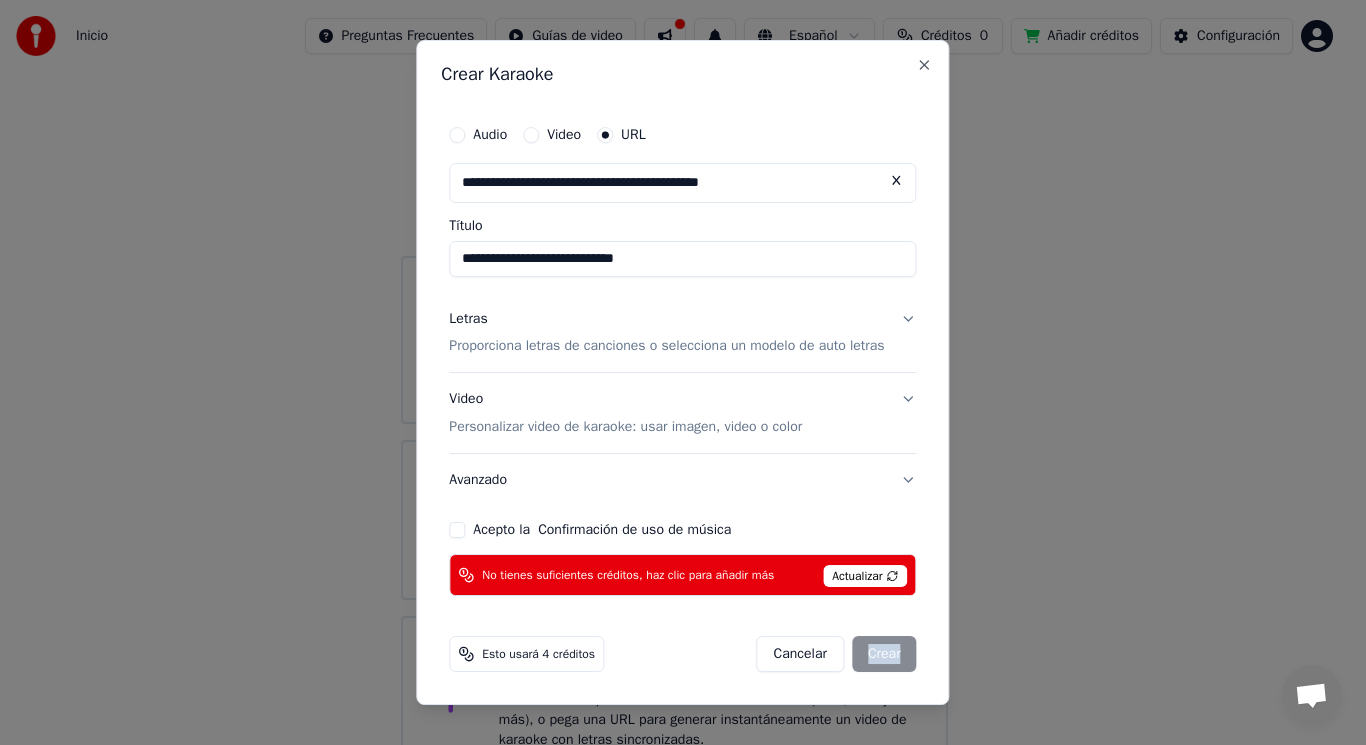 click on "Cancelar Crear" at bounding box center (837, 654) 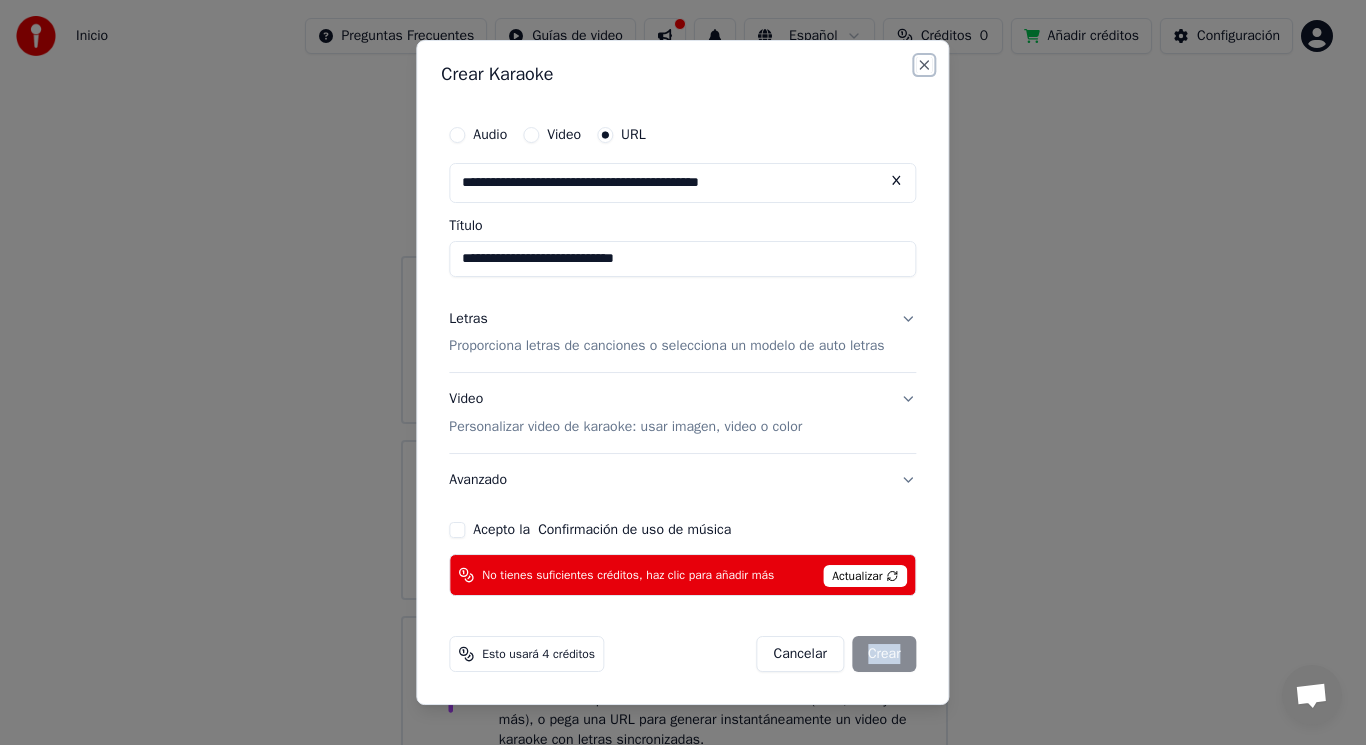 click on "Close" at bounding box center (925, 65) 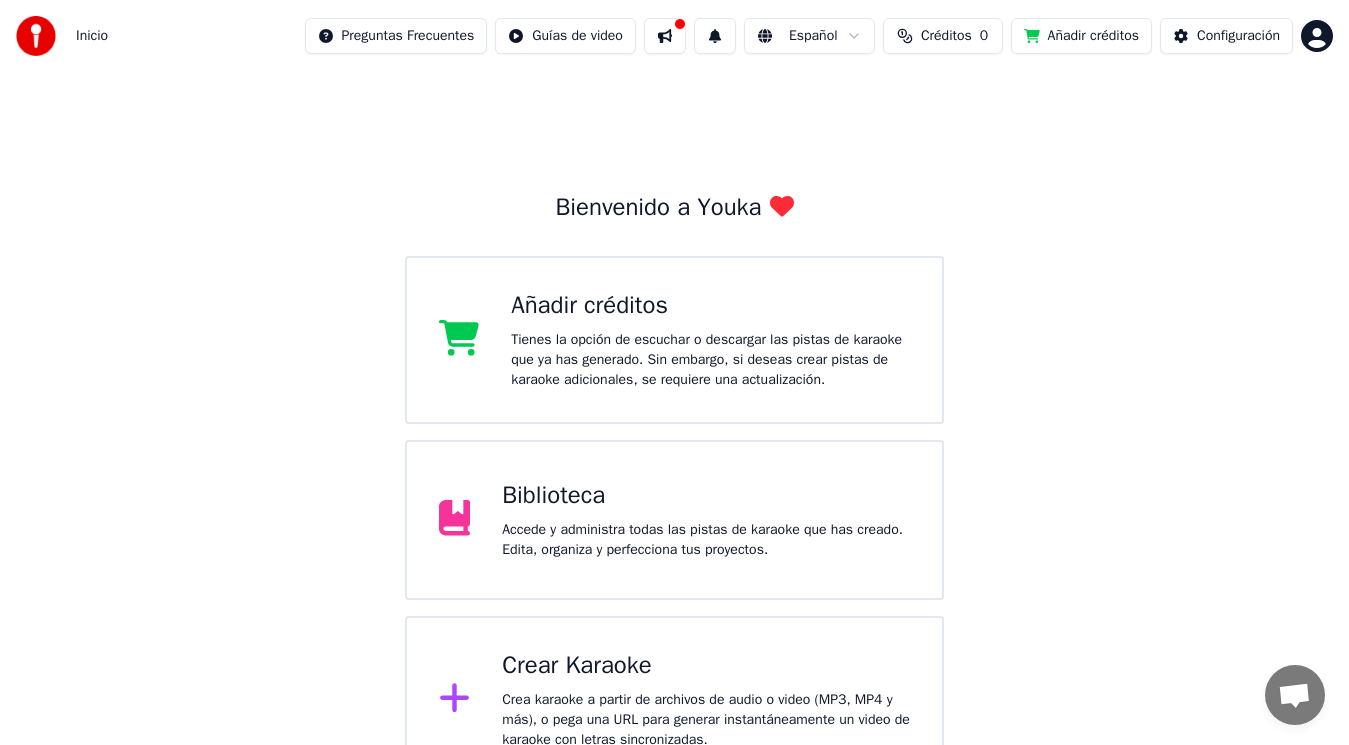 click on "Crear Karaoke" at bounding box center [706, 666] 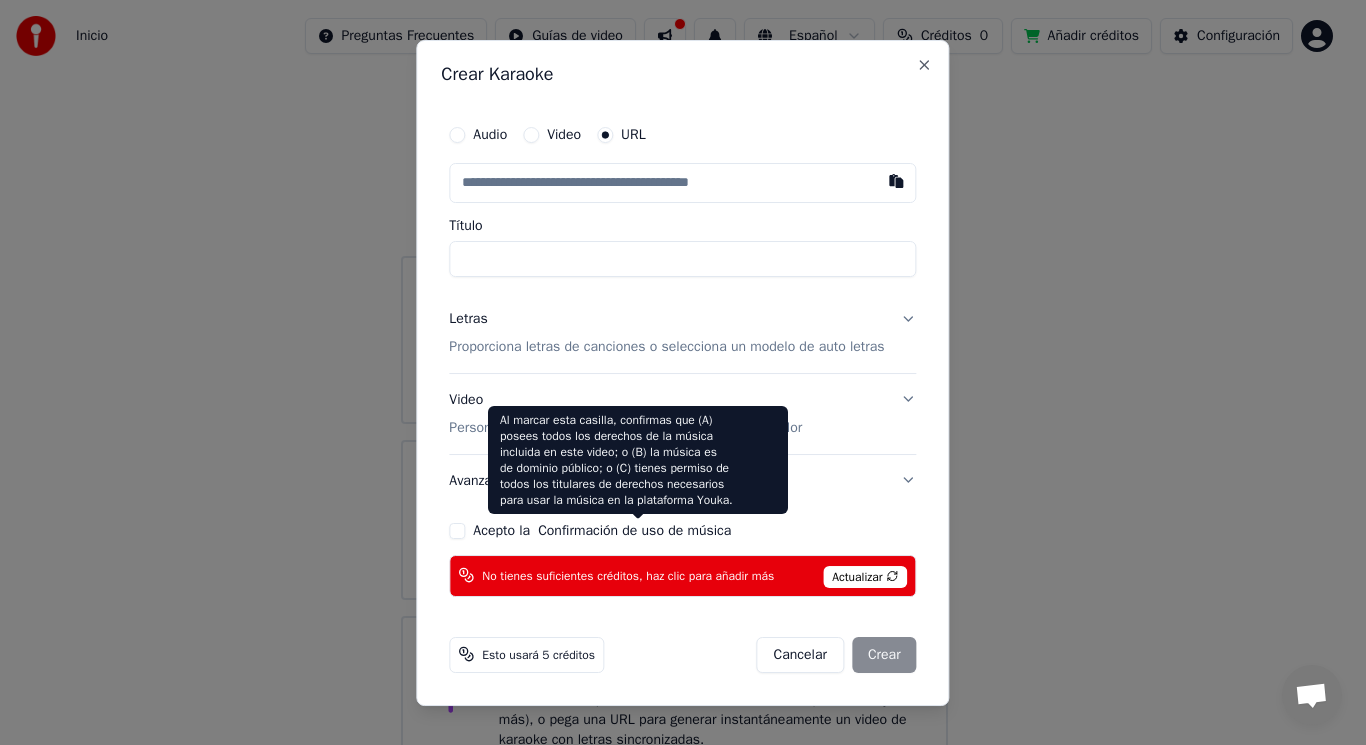click on "Confirmación de uso de música" at bounding box center [634, 530] 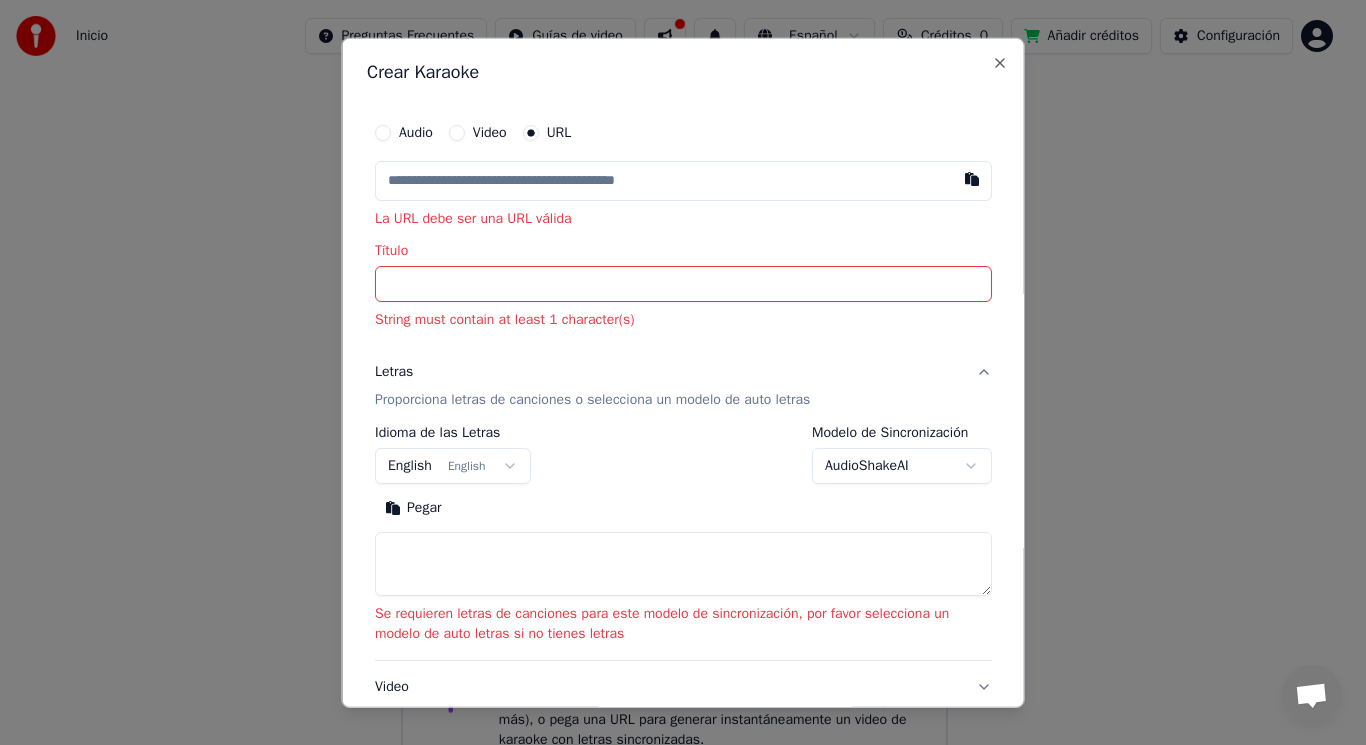 click on "Pegar" at bounding box center [683, 508] 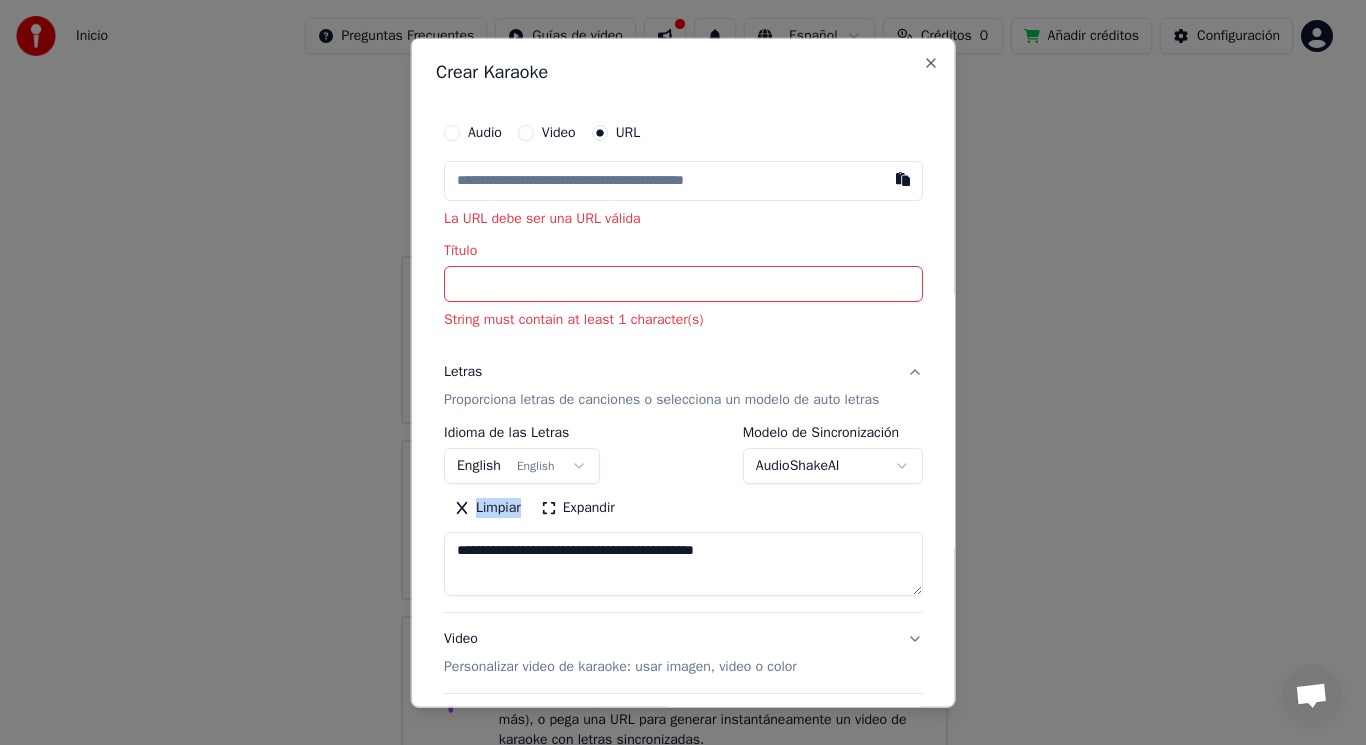 click on "**********" at bounding box center (683, 372) 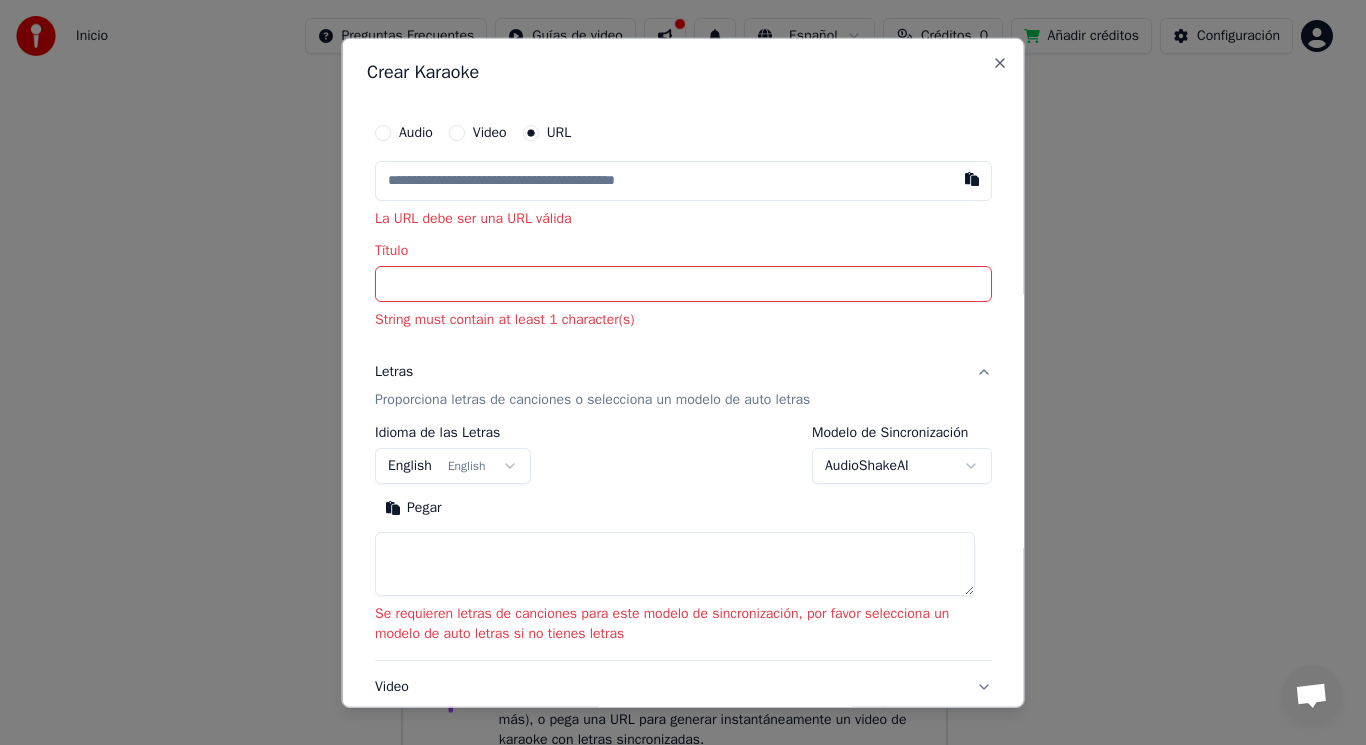 click on "Pegar" at bounding box center [413, 508] 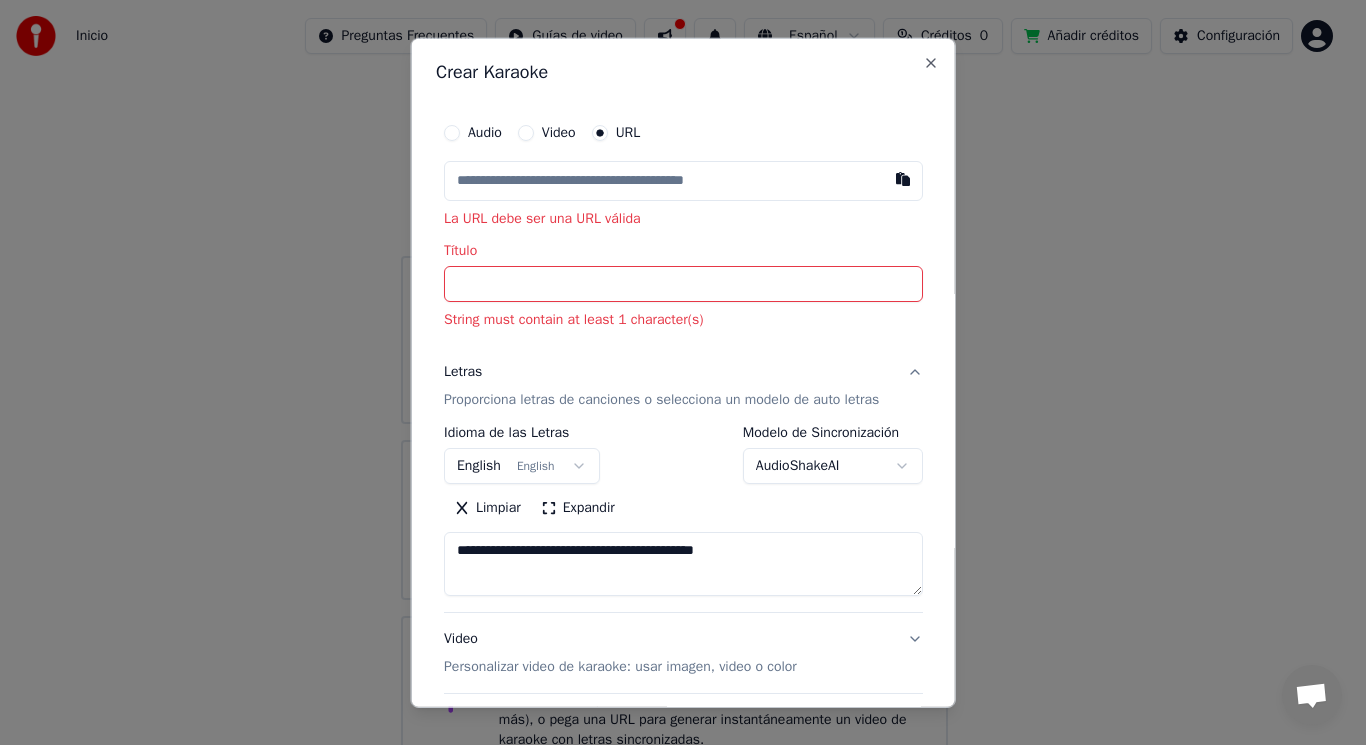 click on "Expandir" at bounding box center (577, 508) 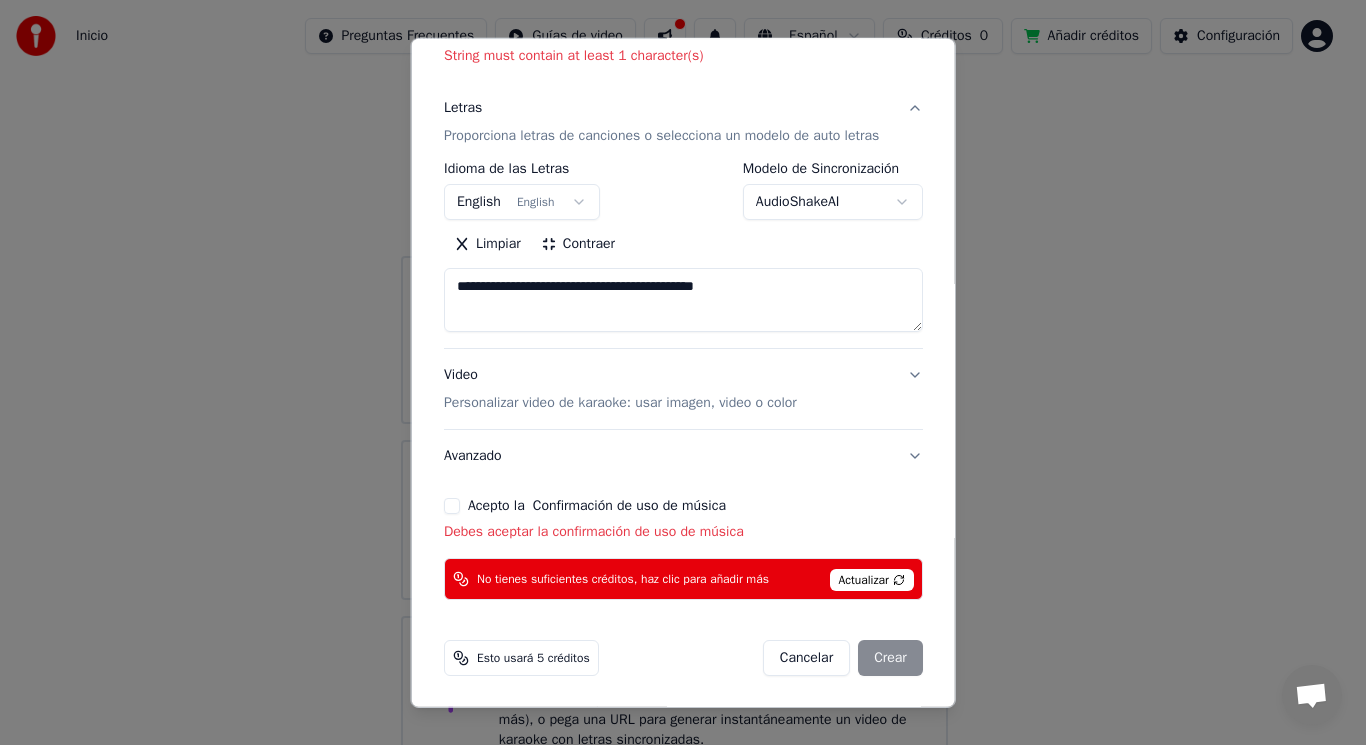 scroll, scrollTop: 265, scrollLeft: 0, axis: vertical 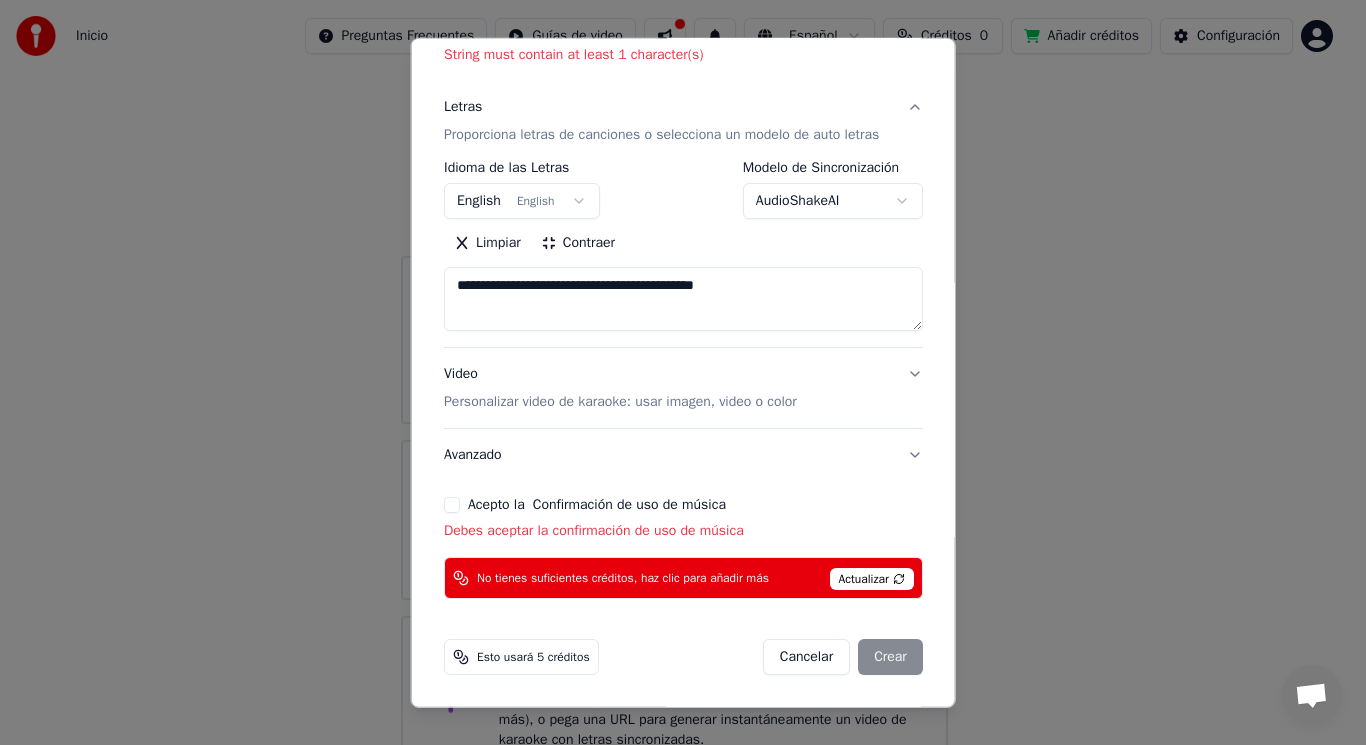 click on "Actualizar" at bounding box center (871, 579) 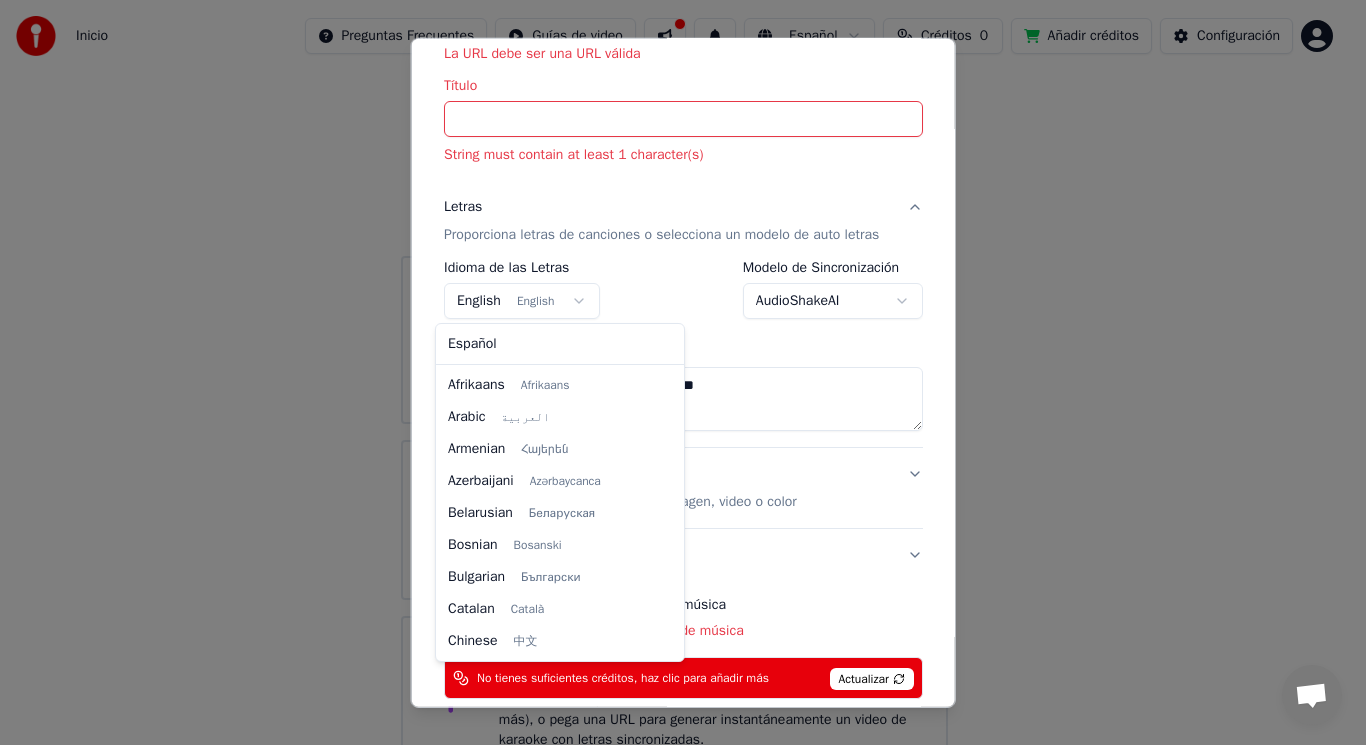 click on "**********" at bounding box center (674, 392) 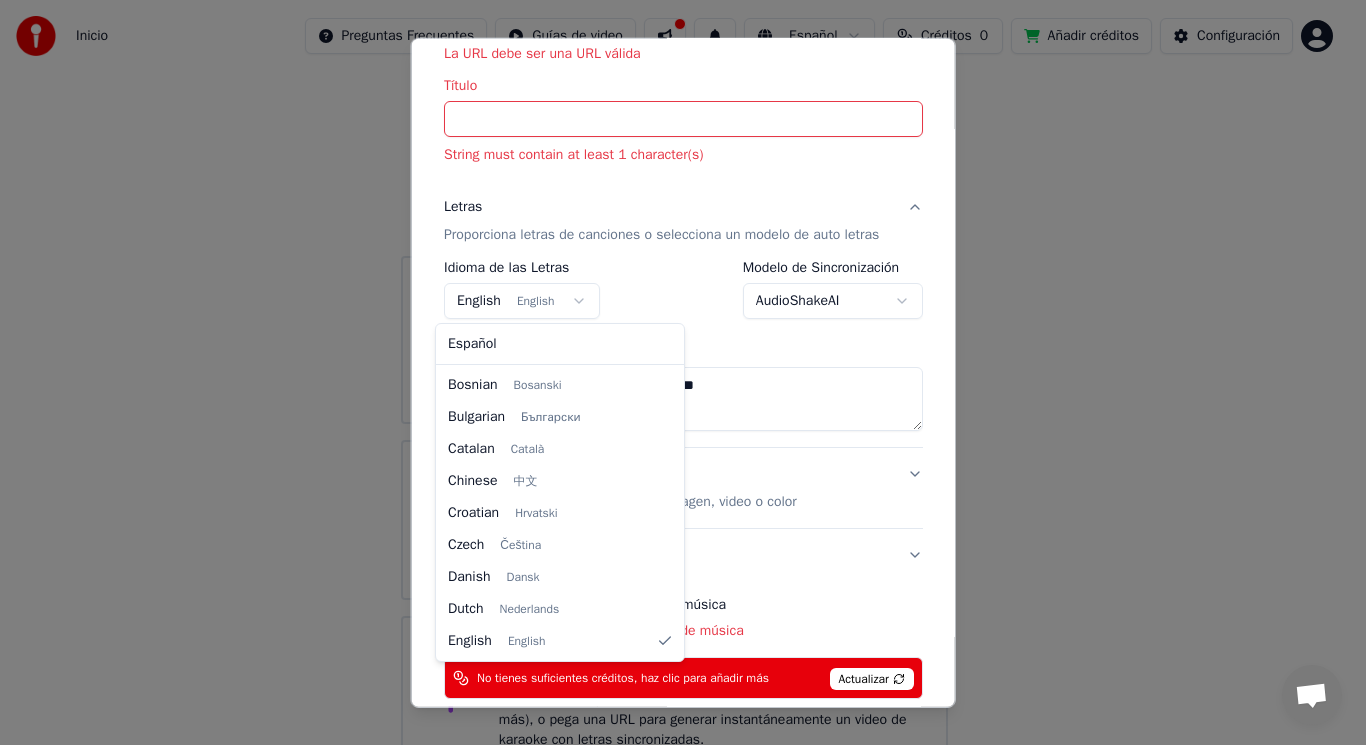 select on "**" 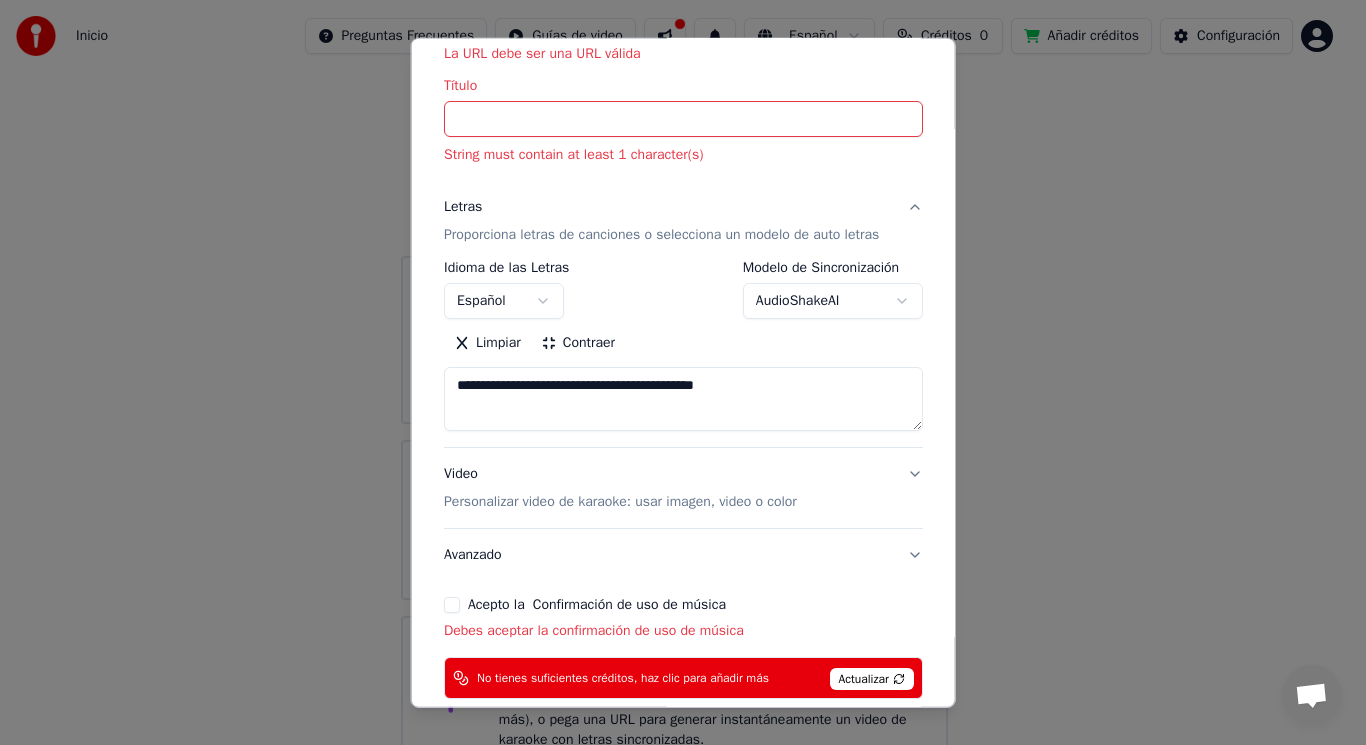 click on "Título" at bounding box center [683, 119] 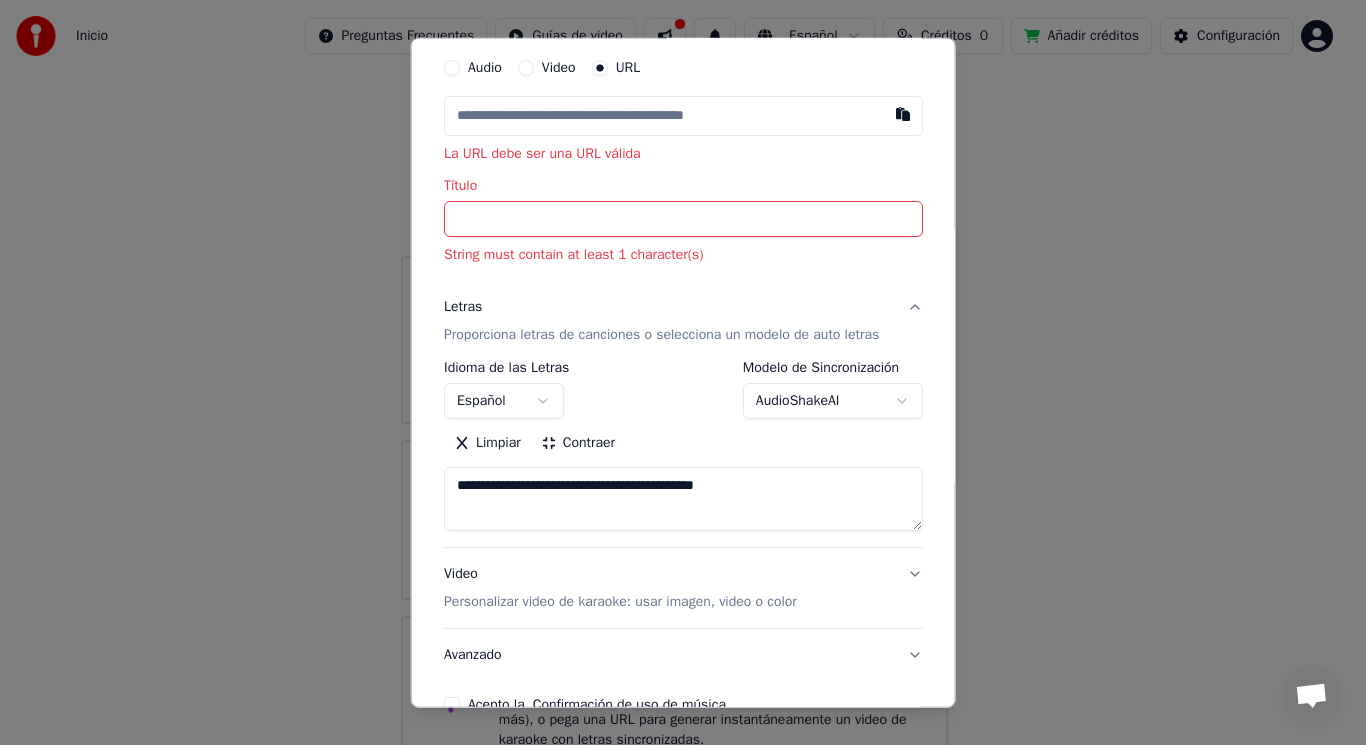 click on "URL" at bounding box center (627, 67) 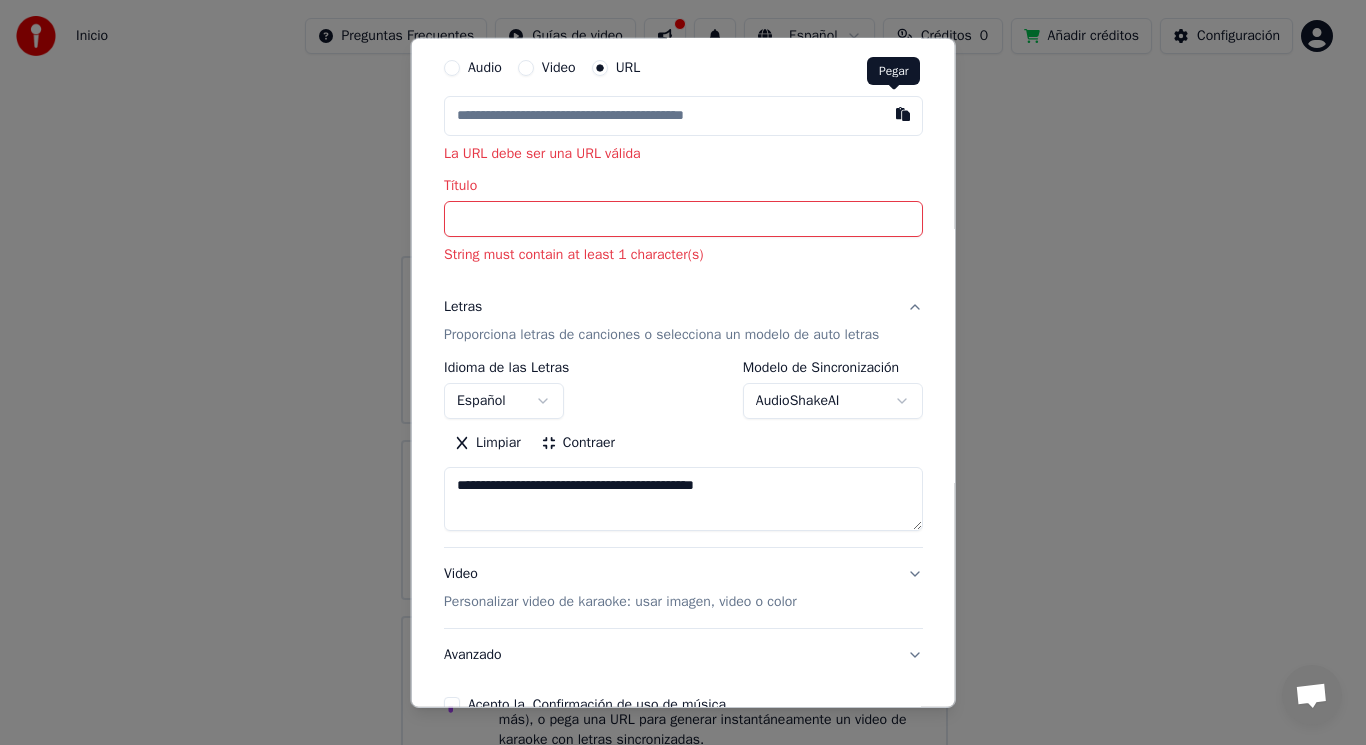 click at bounding box center [902, 113] 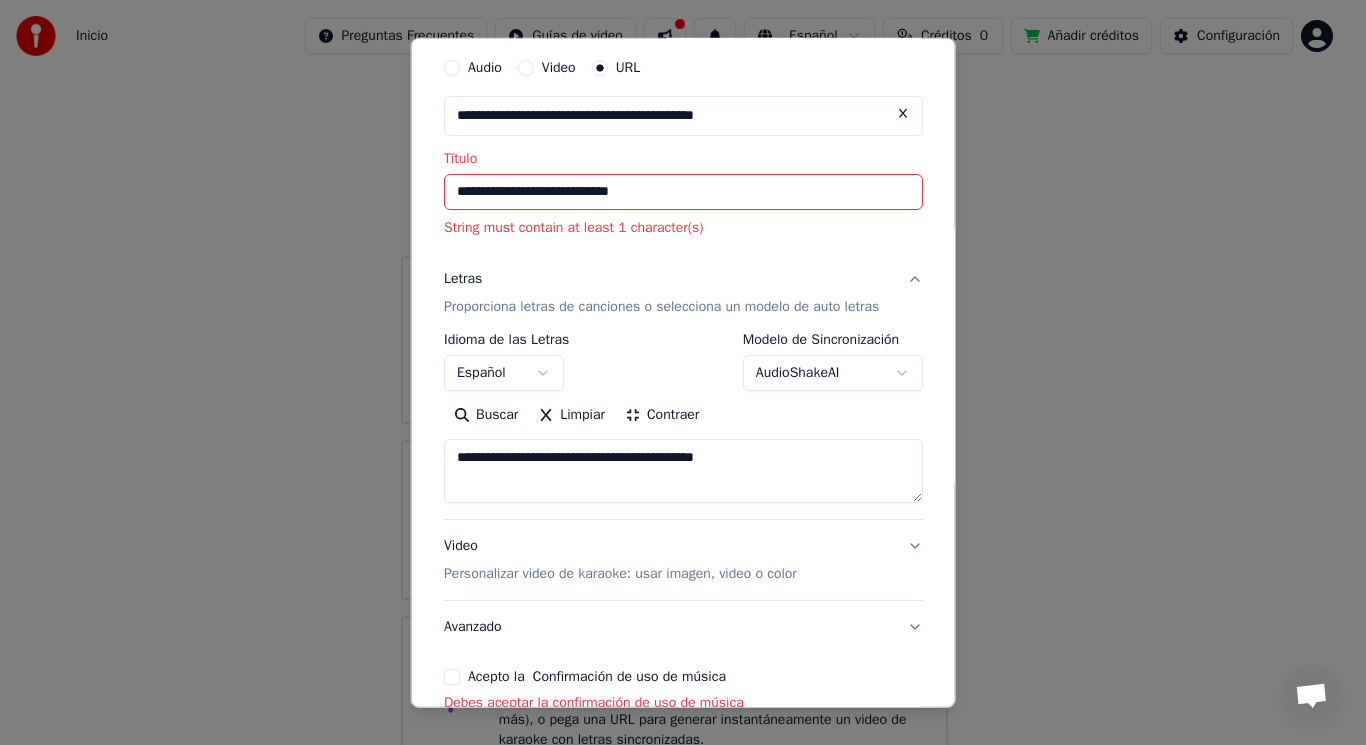 type on "**********" 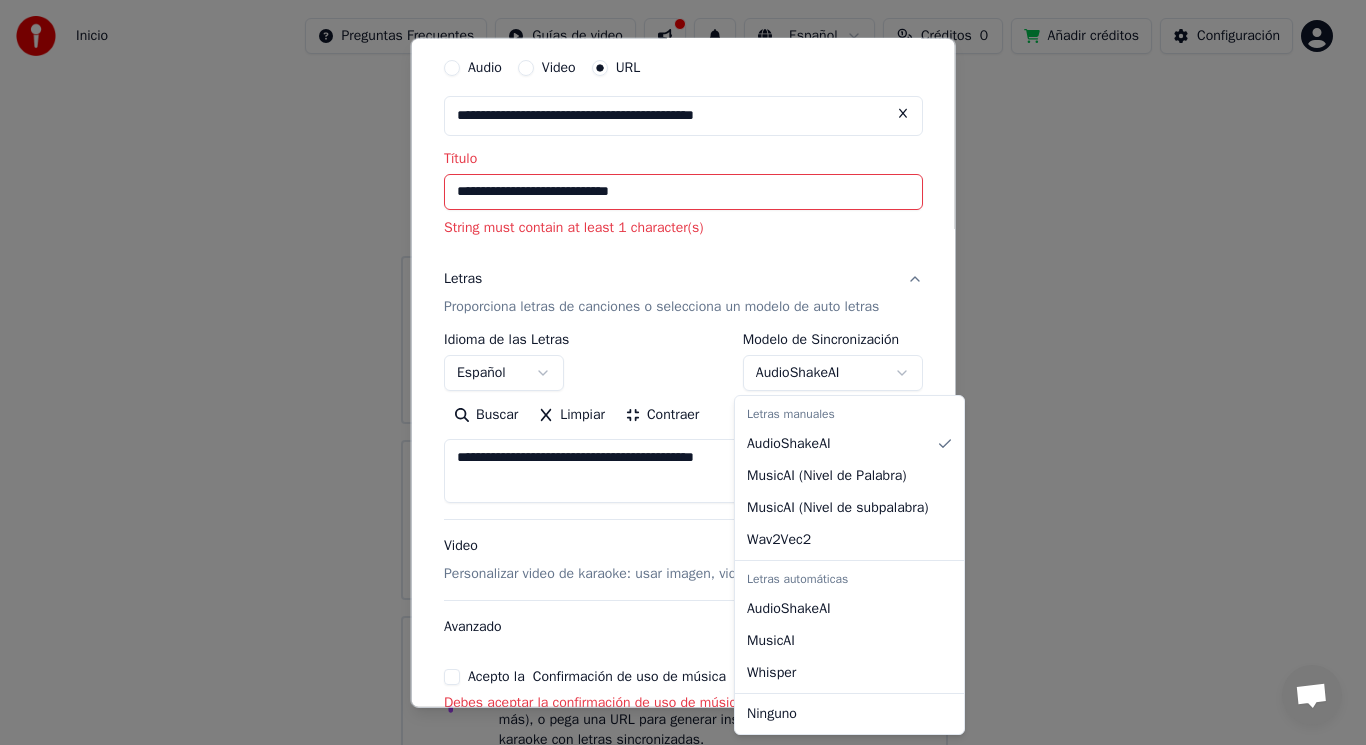click on "**********" at bounding box center (674, 392) 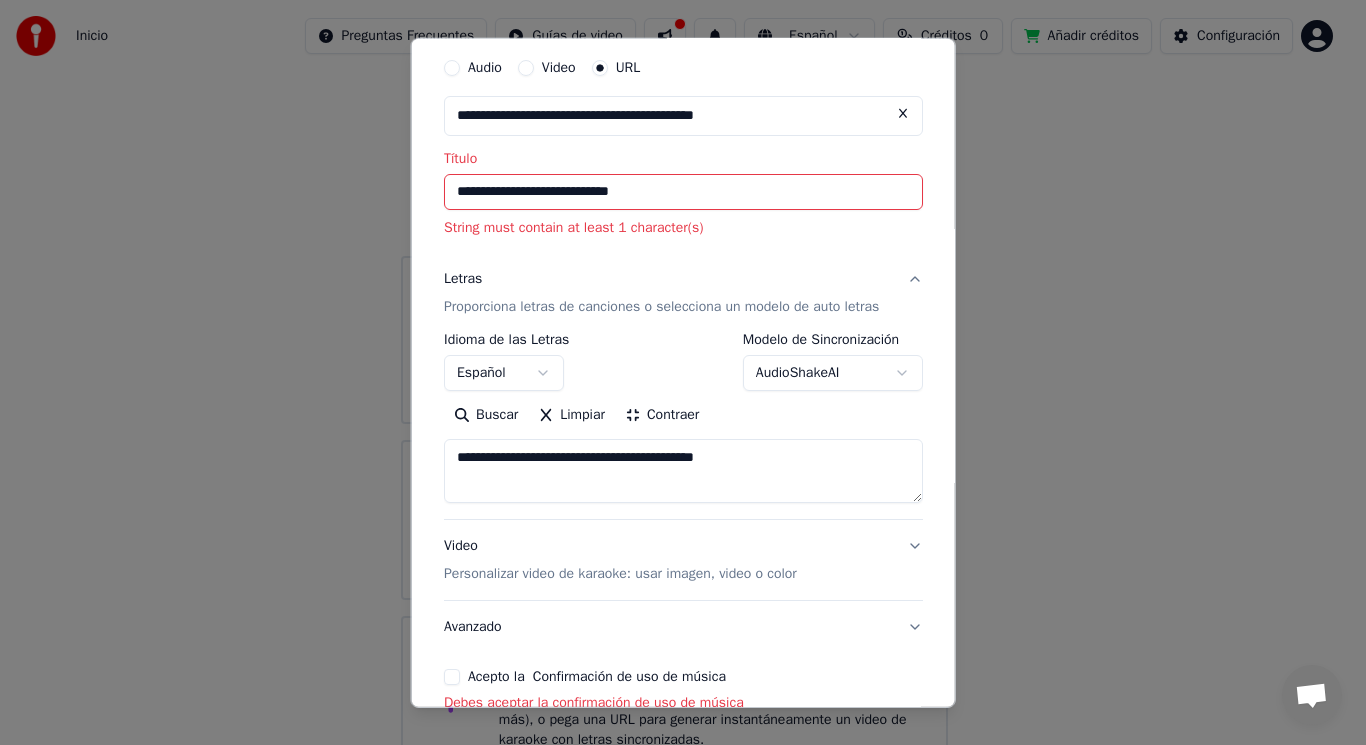 click on "**********" at bounding box center (674, 392) 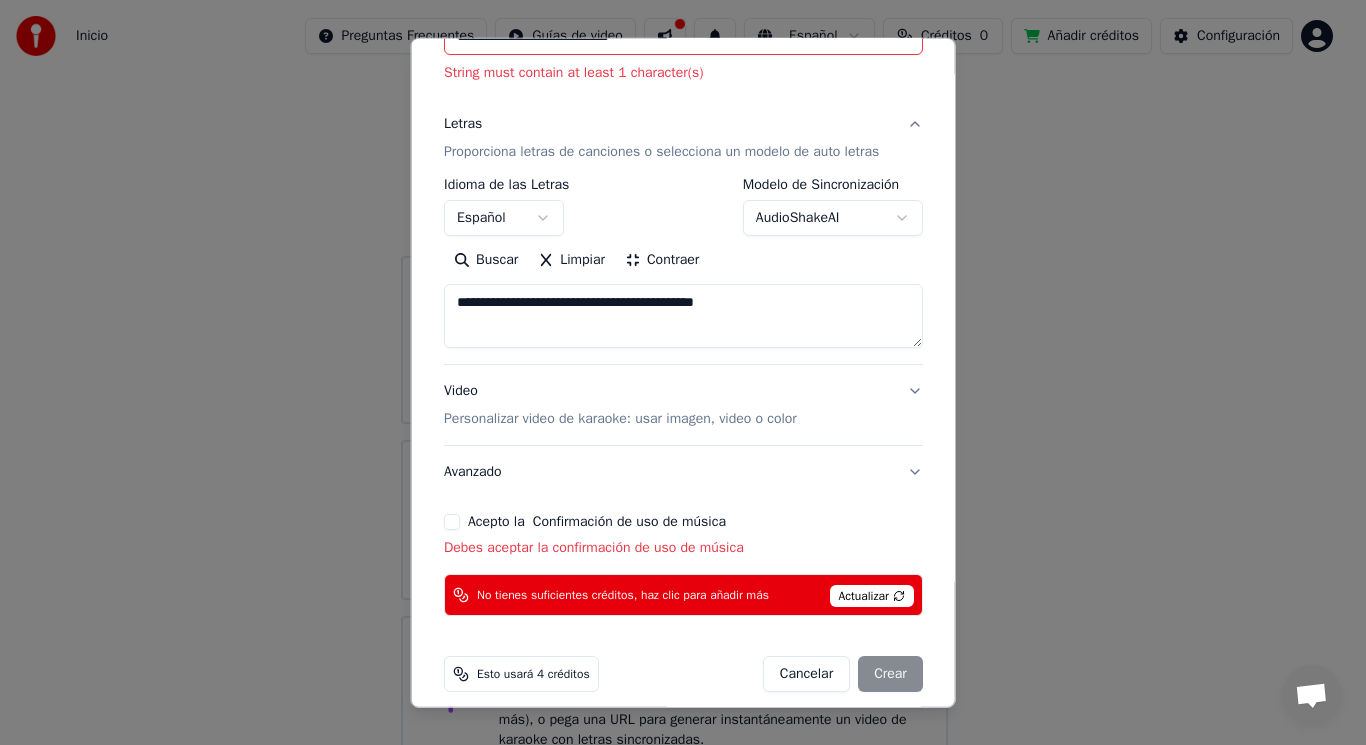 scroll, scrollTop: 237, scrollLeft: 0, axis: vertical 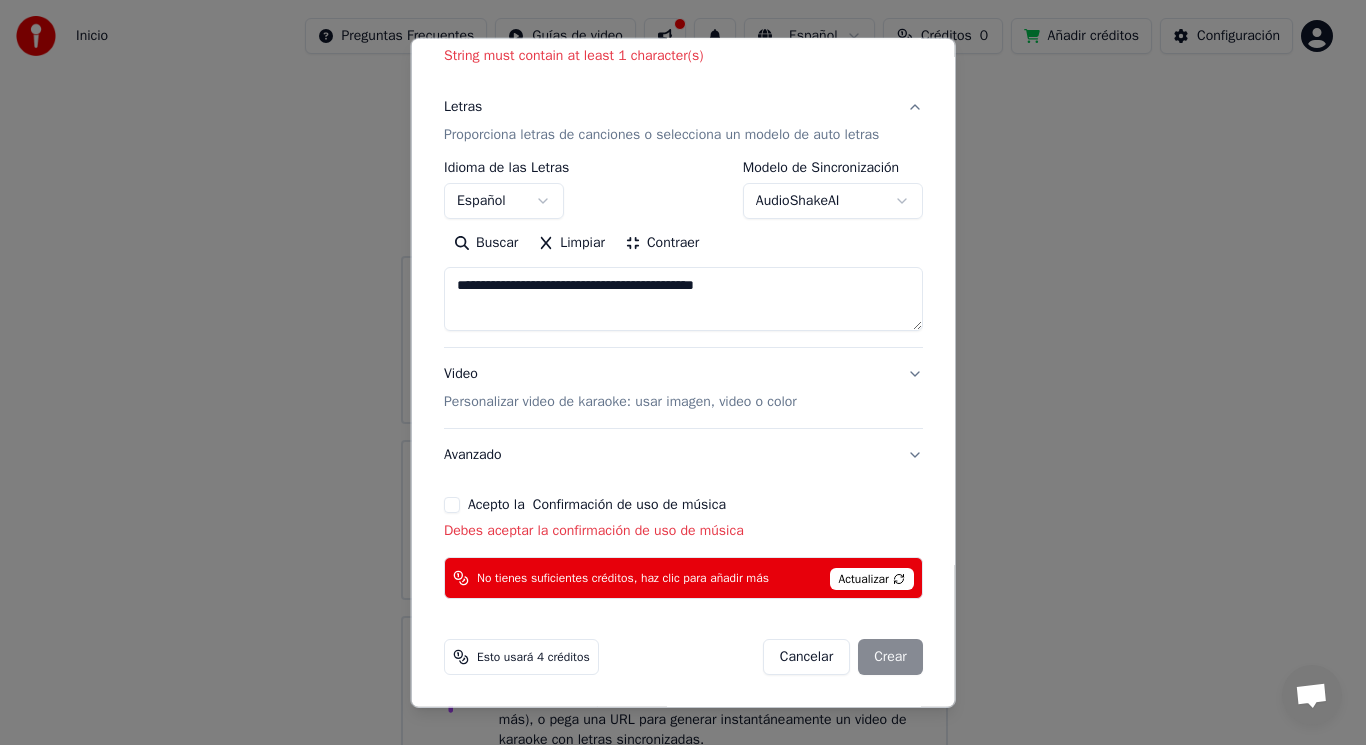 click on "Cancelar Crear" at bounding box center [842, 657] 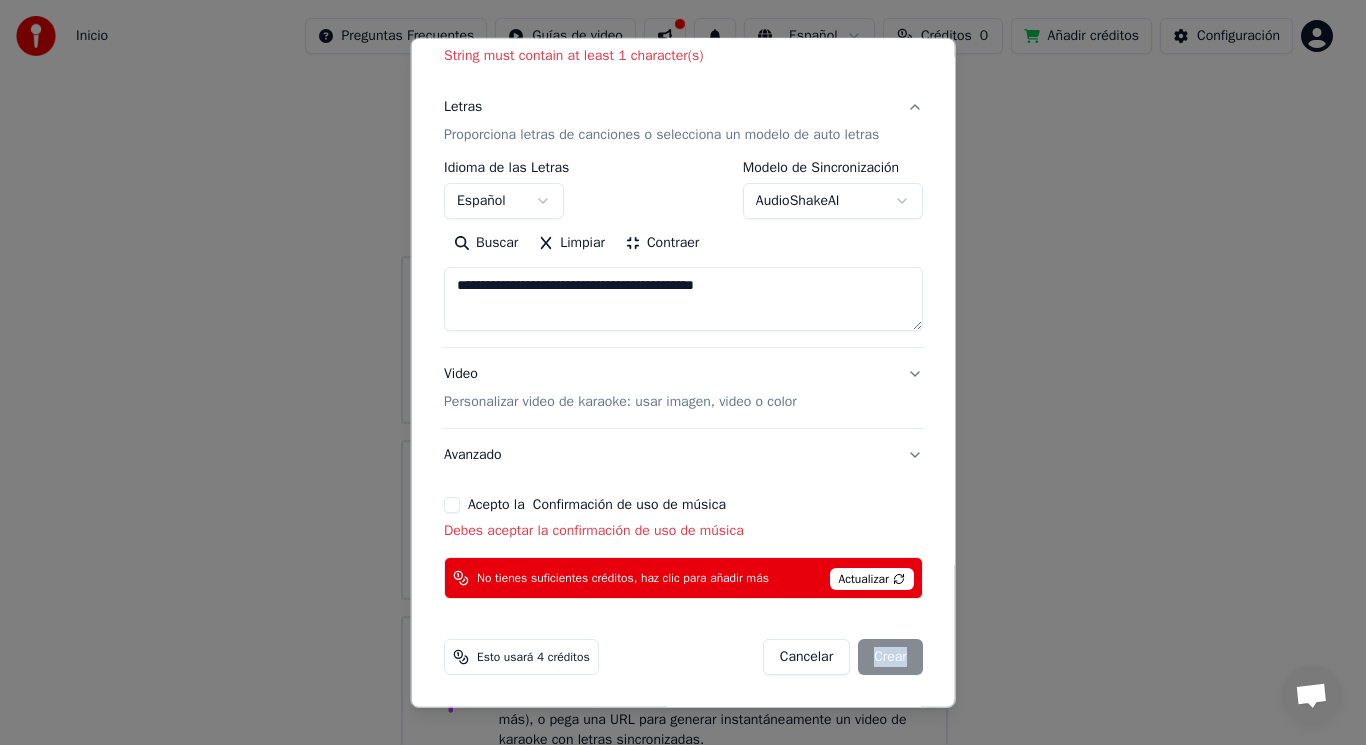 click on "Cancelar Crear" at bounding box center [842, 657] 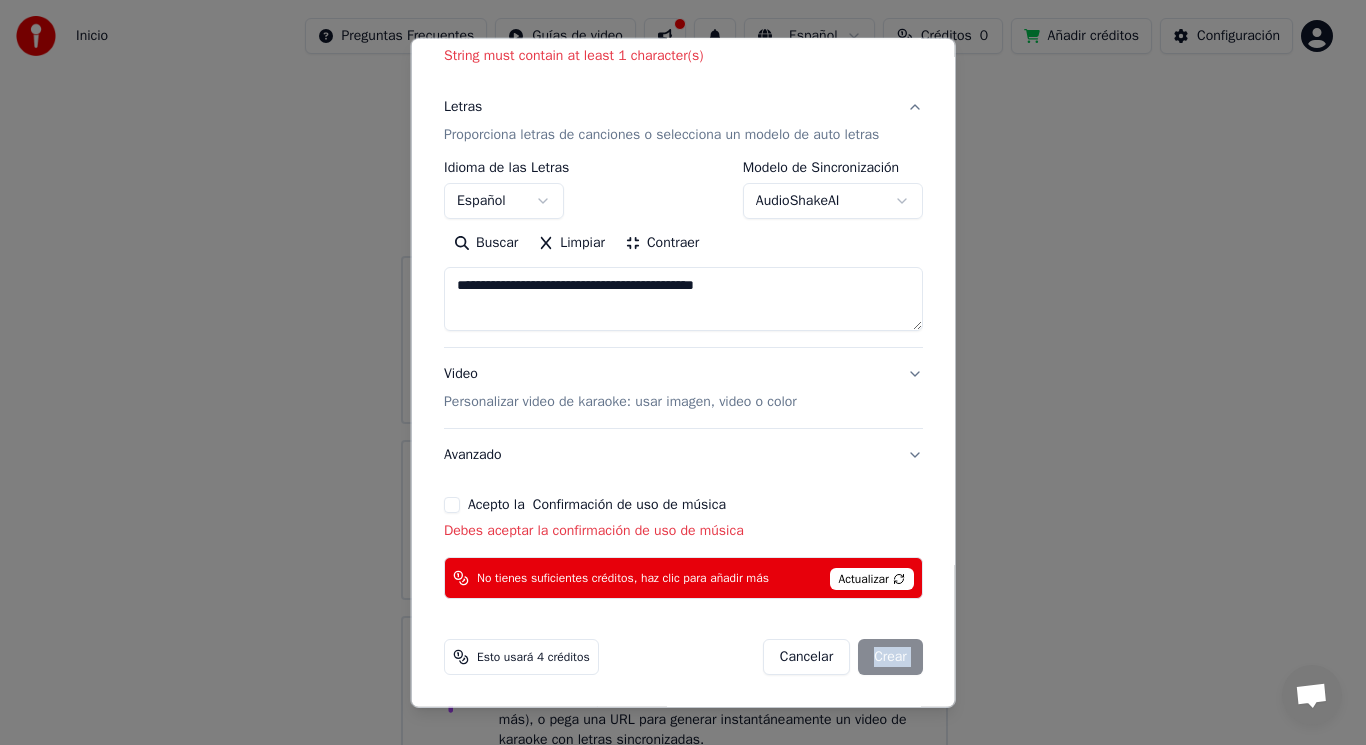 click on "Cancelar Crear" at bounding box center [842, 657] 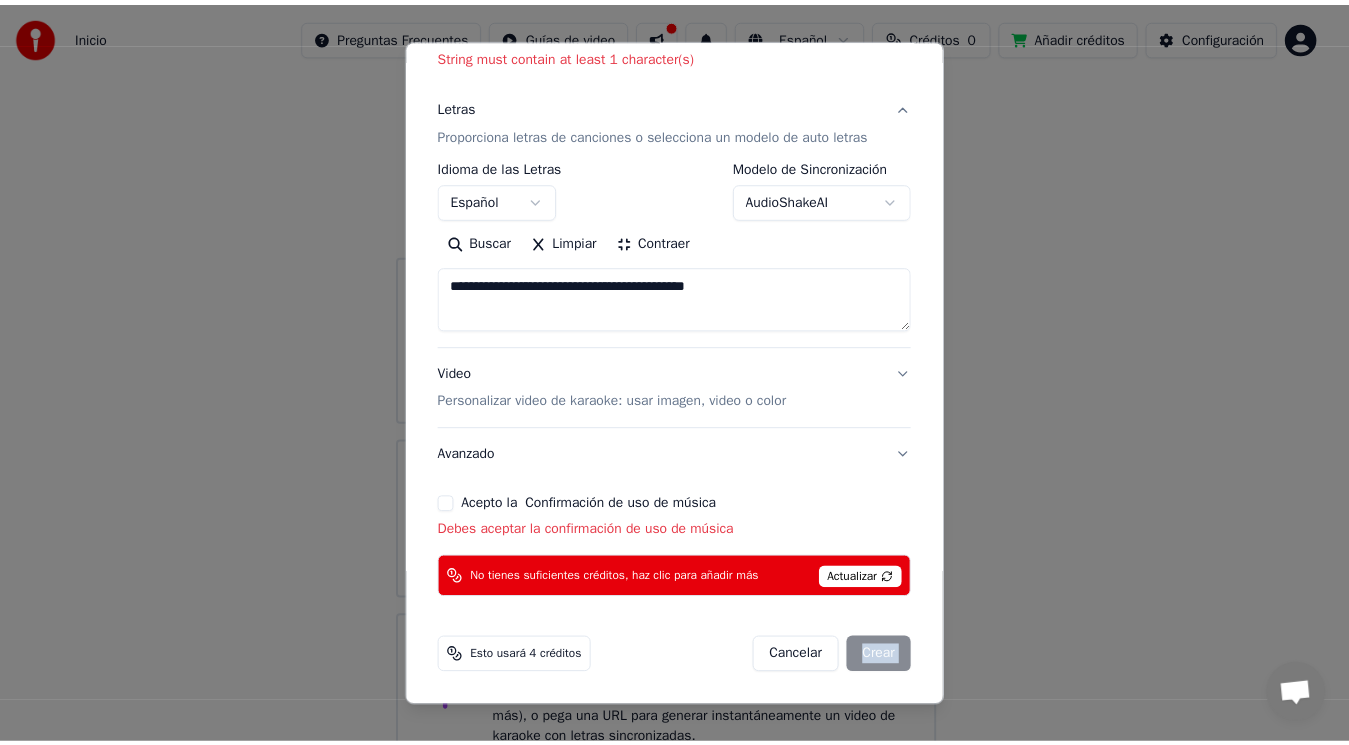 scroll, scrollTop: 209, scrollLeft: 0, axis: vertical 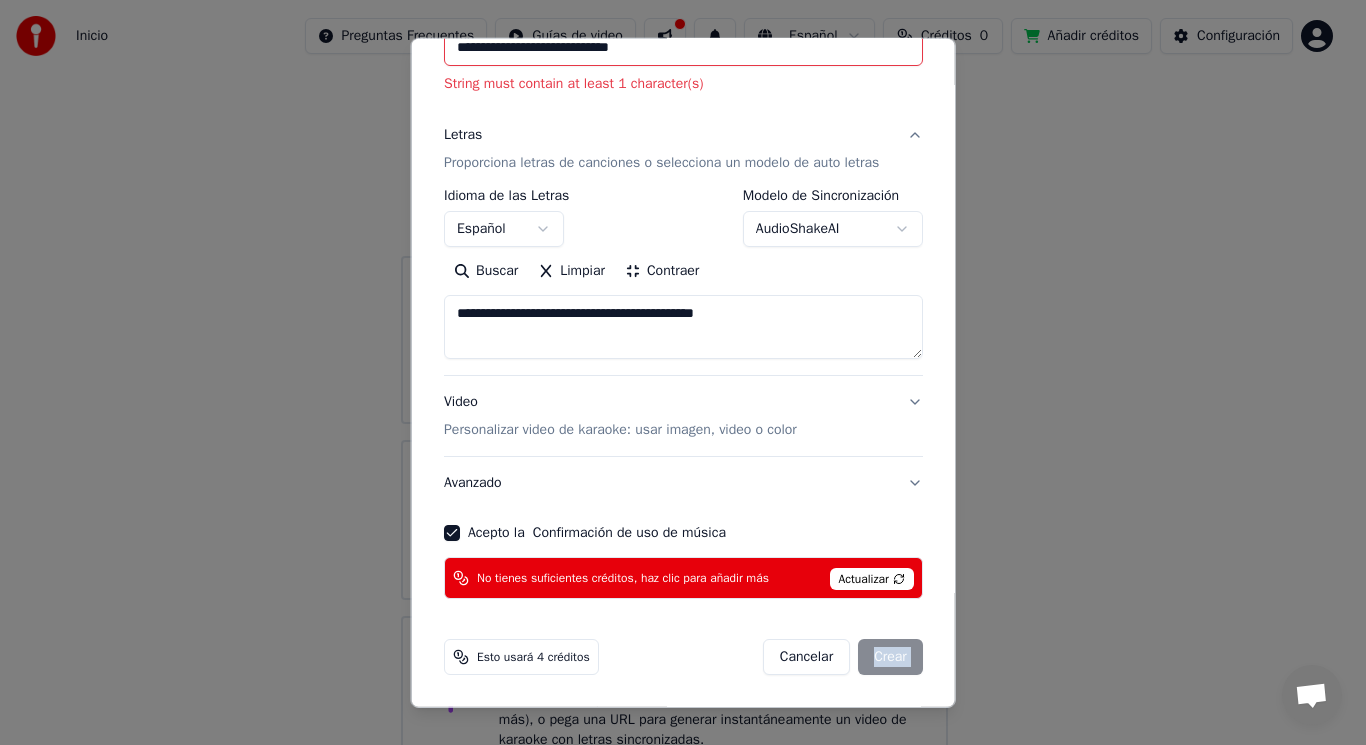 click on "Cancelar Crear" at bounding box center (842, 657) 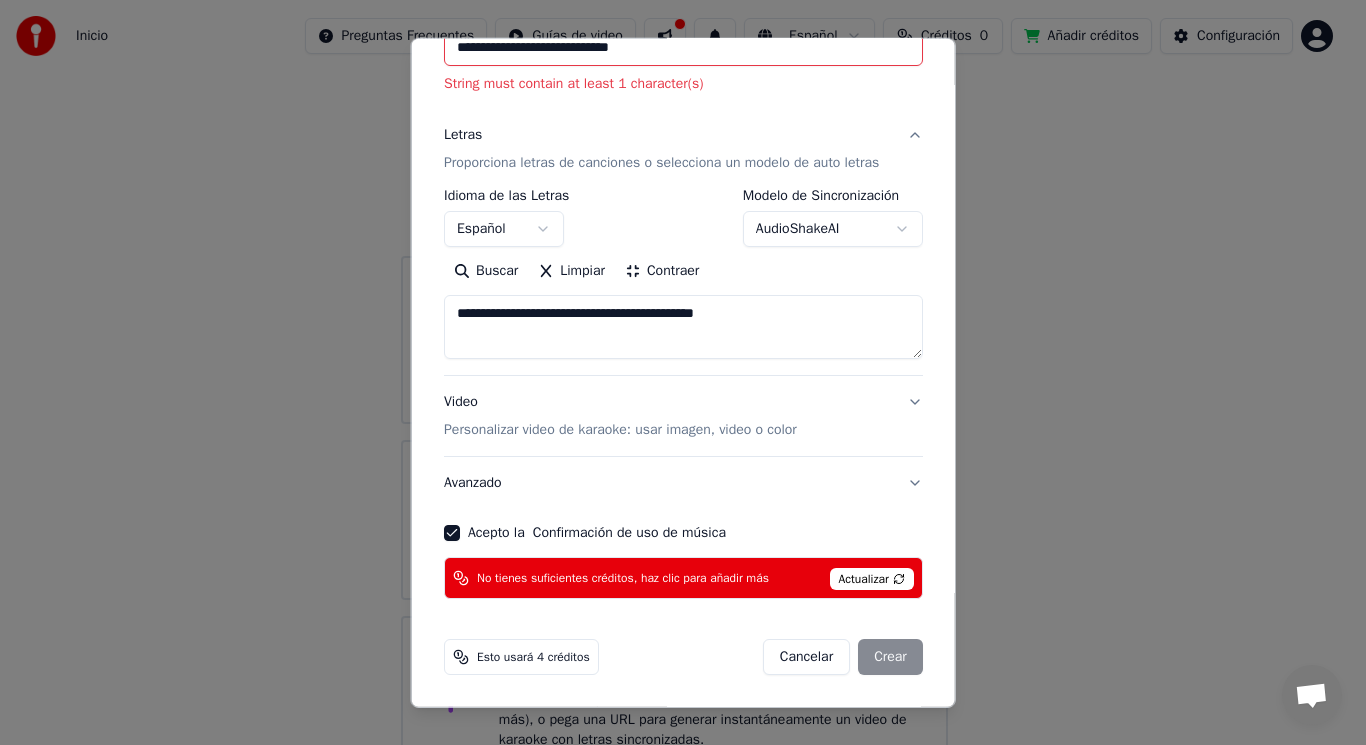 click on "Cancelar Crear" at bounding box center [842, 657] 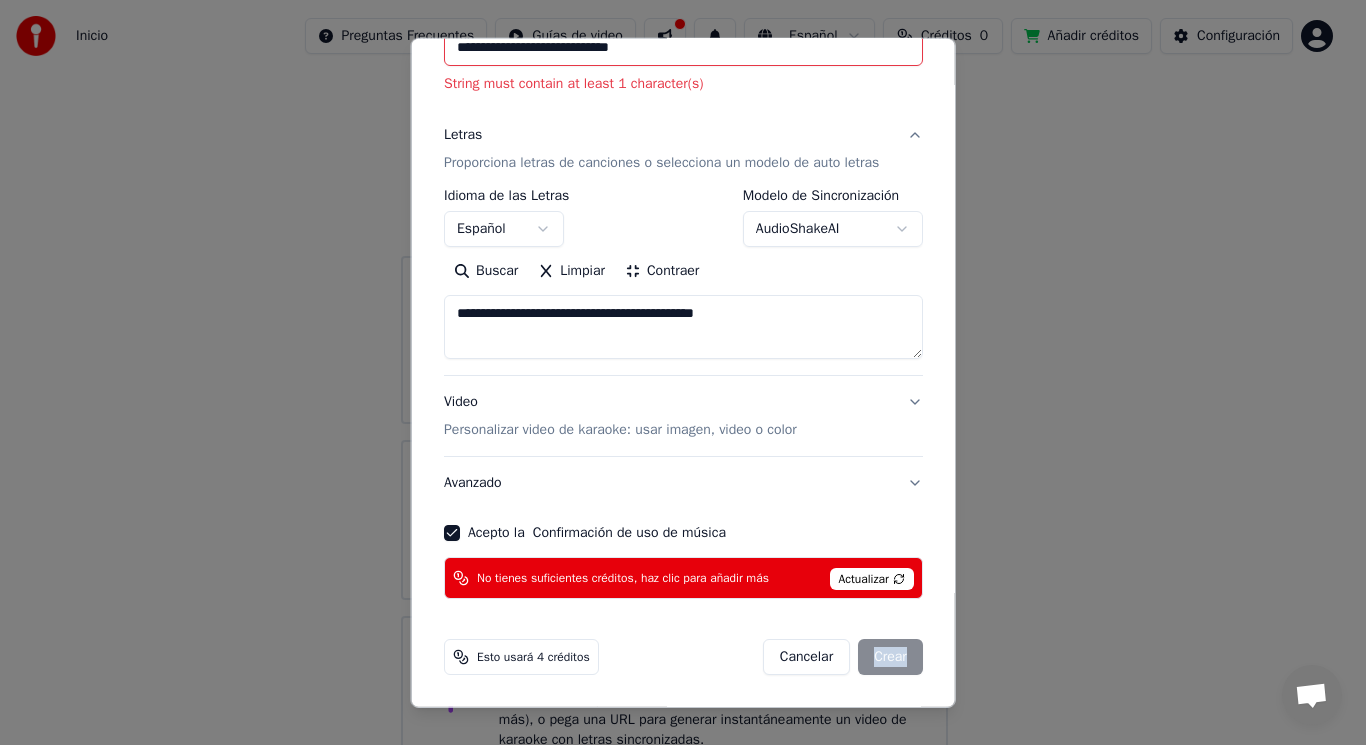 click on "Cancelar Crear" at bounding box center [842, 657] 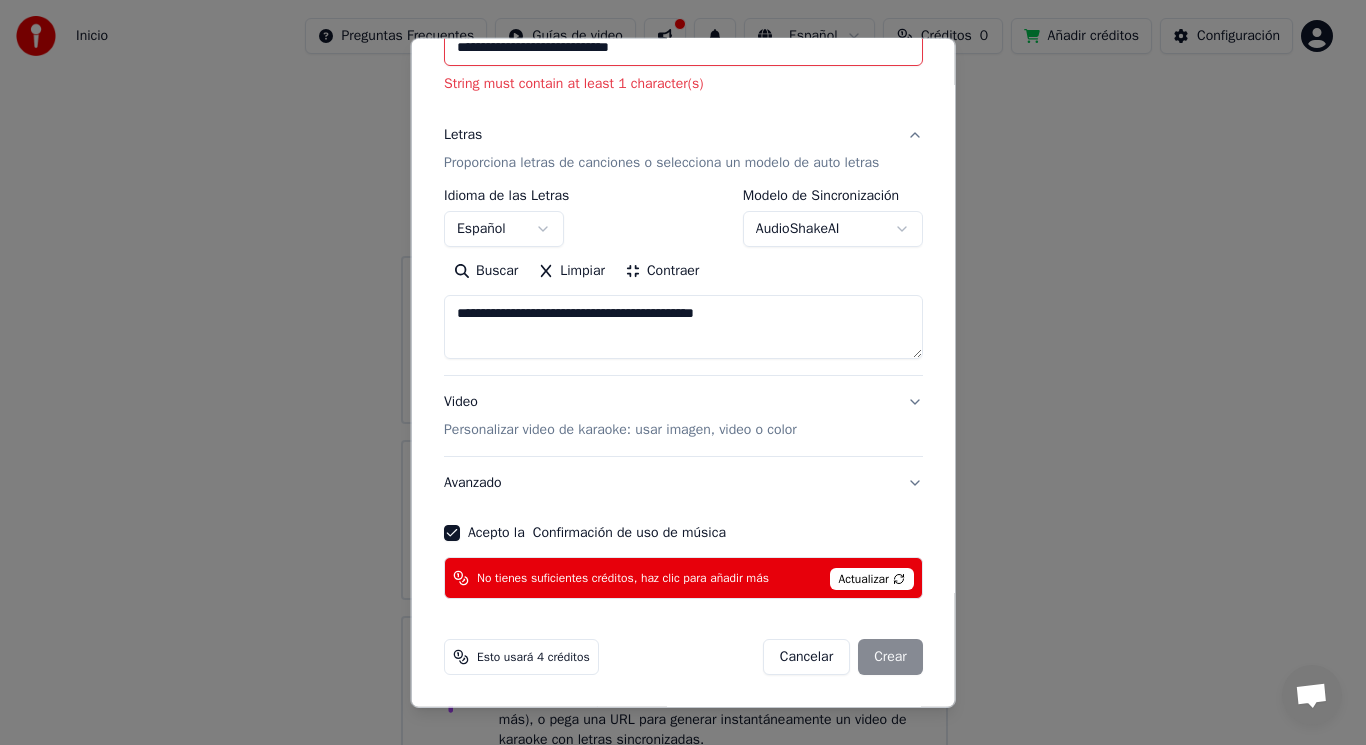 click on "Actualizar" at bounding box center (871, 579) 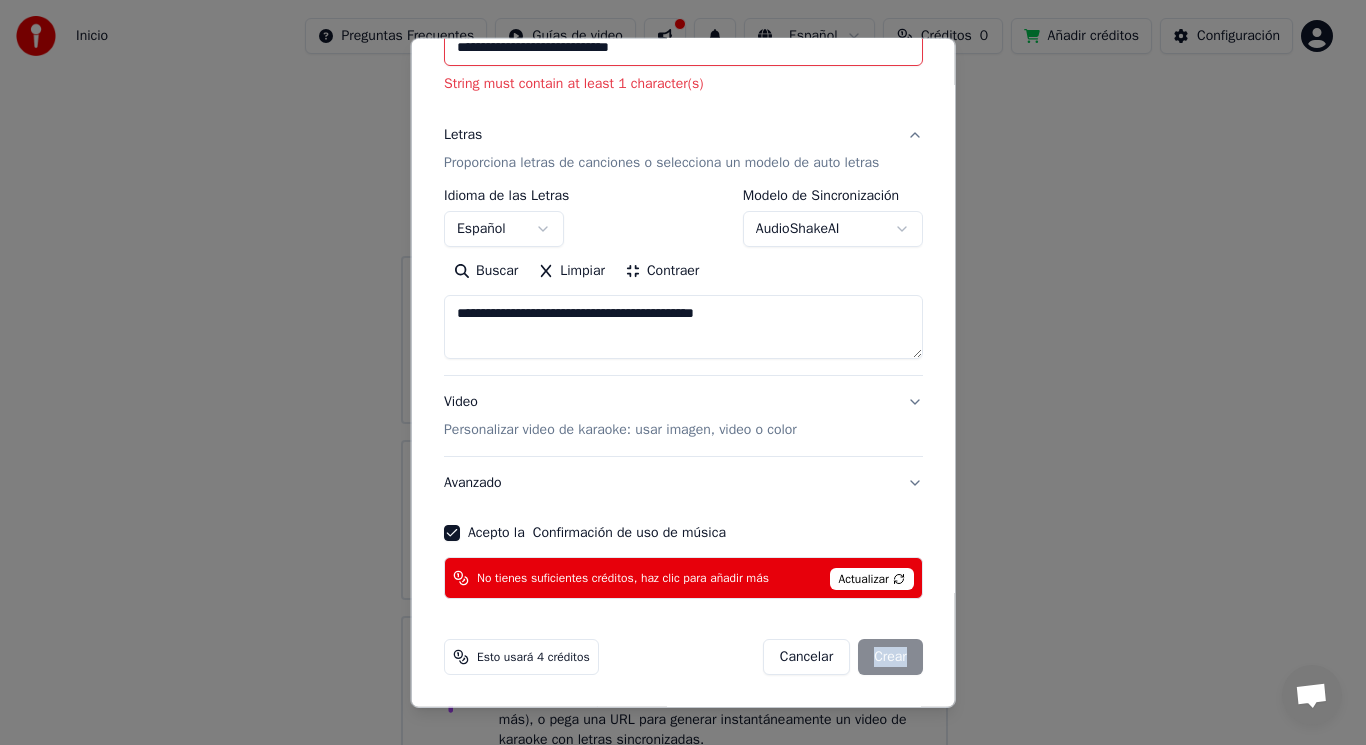 click on "Cancelar Crear" at bounding box center (842, 657) 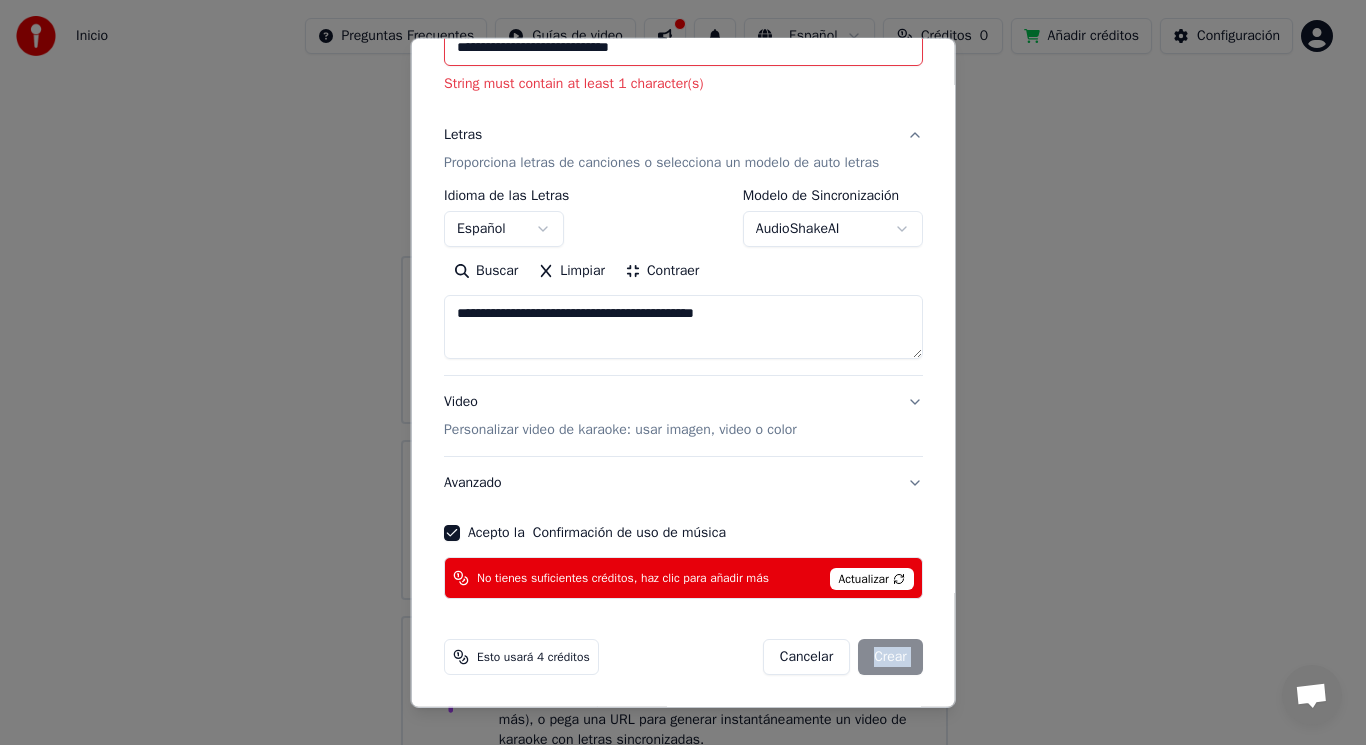 click on "Cancelar Crear" at bounding box center (842, 657) 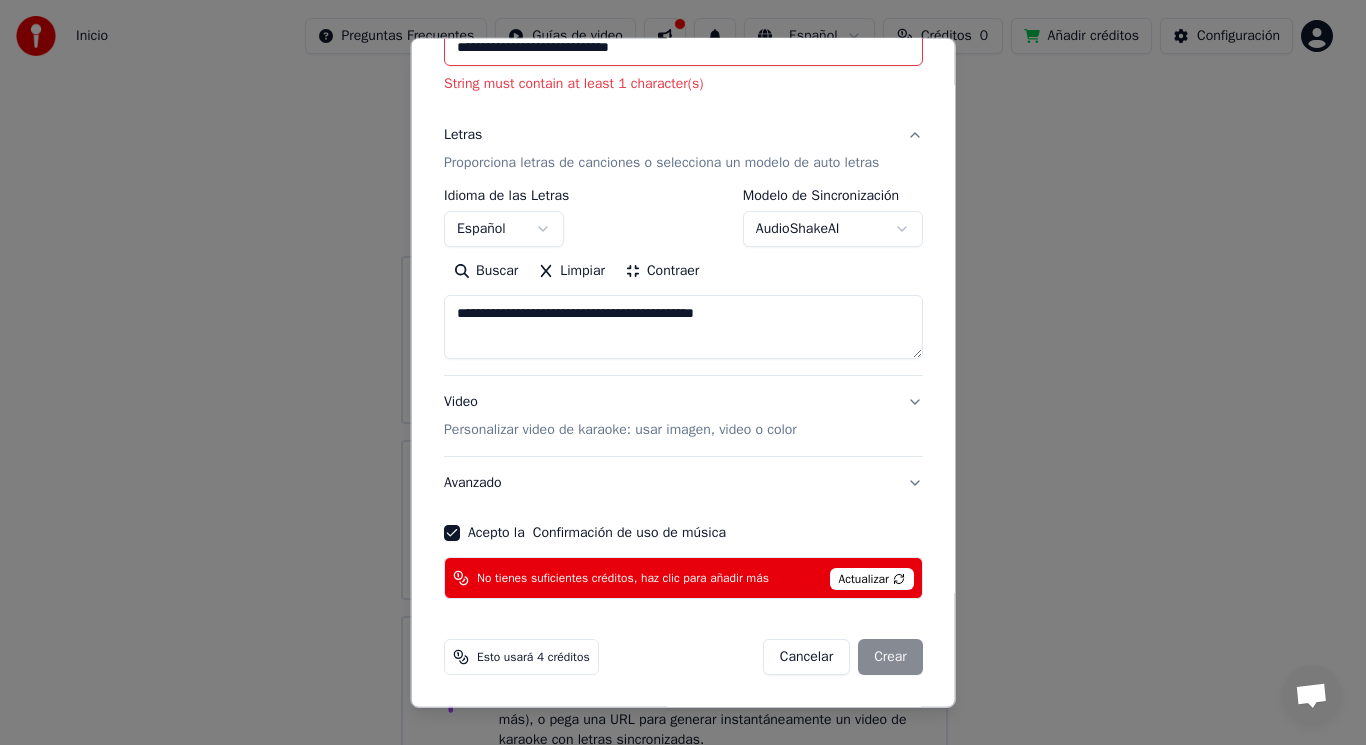 click on "Actualizar" at bounding box center (871, 579) 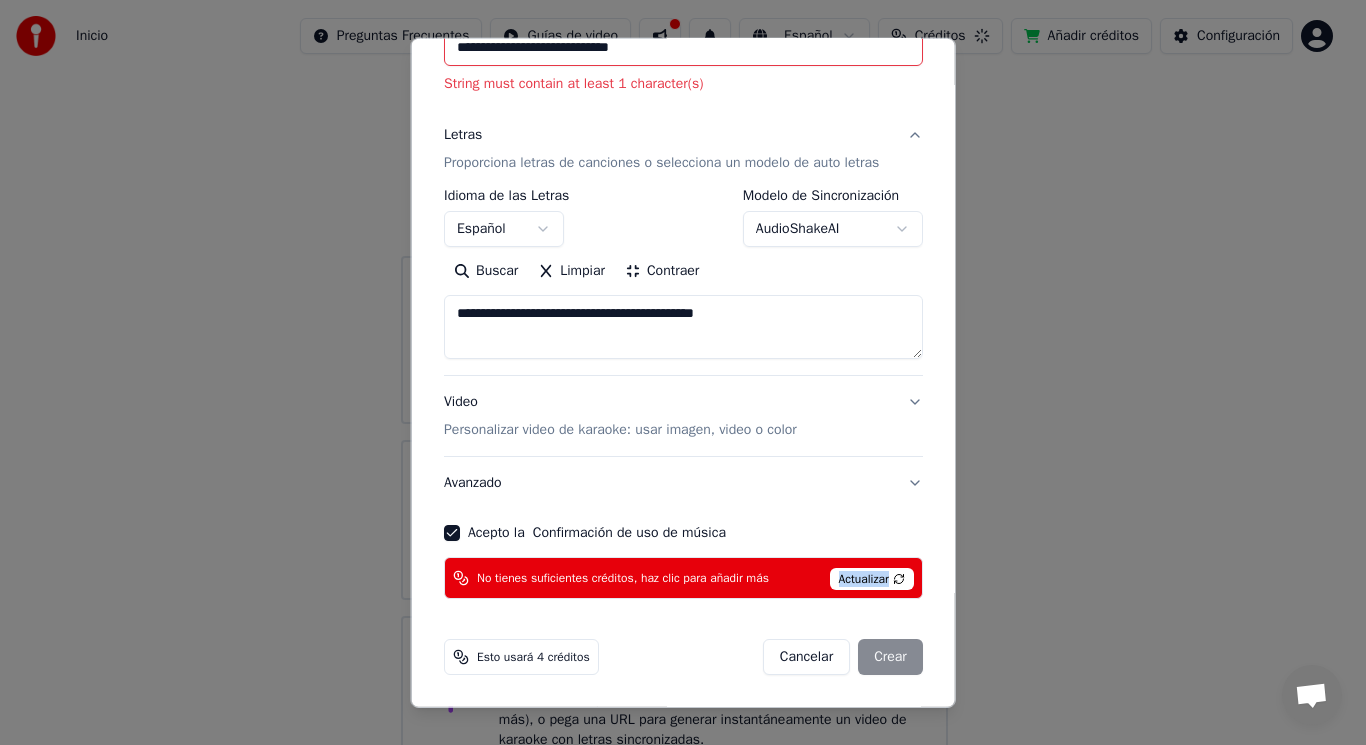 click on "Actualizar" at bounding box center (871, 579) 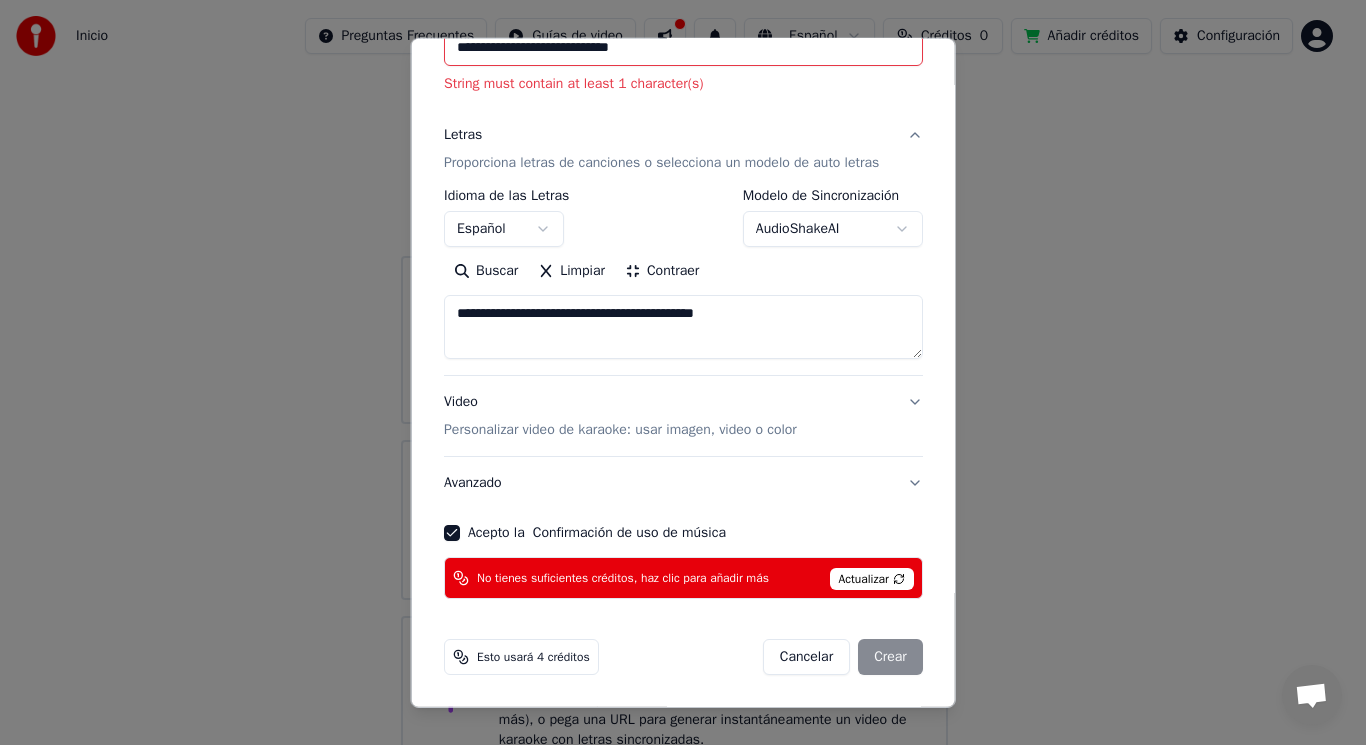 click on "Actualizar" at bounding box center (871, 579) 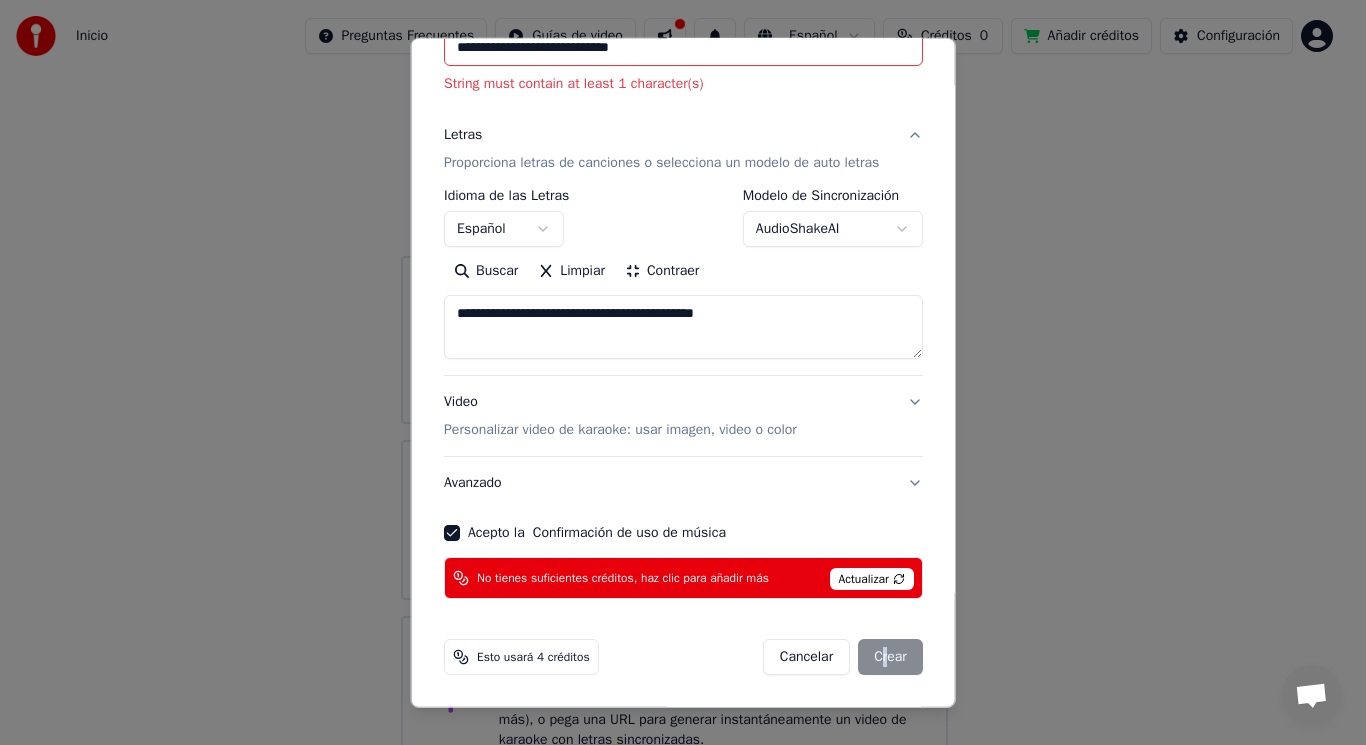 click on "Cancelar Crear" at bounding box center [842, 657] 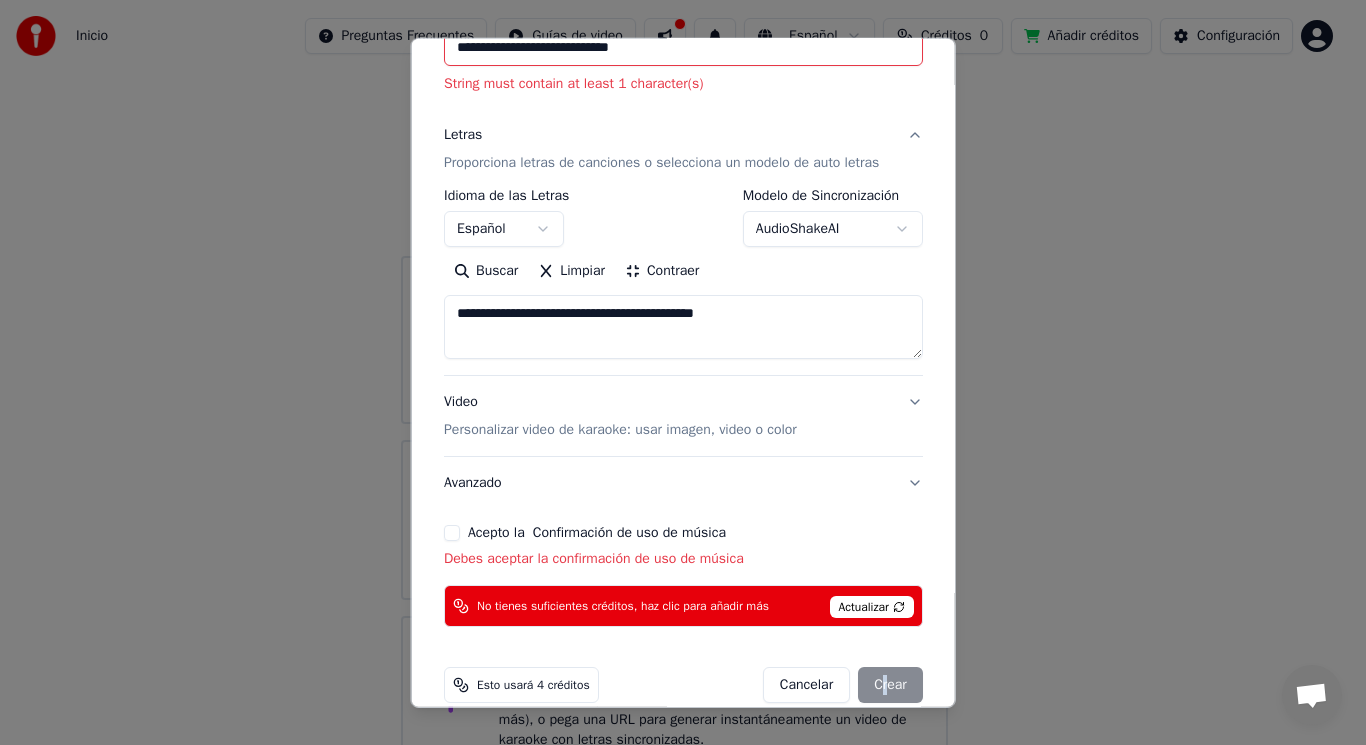 click on "Acepto la   Confirmación de uso de música" at bounding box center (452, 533) 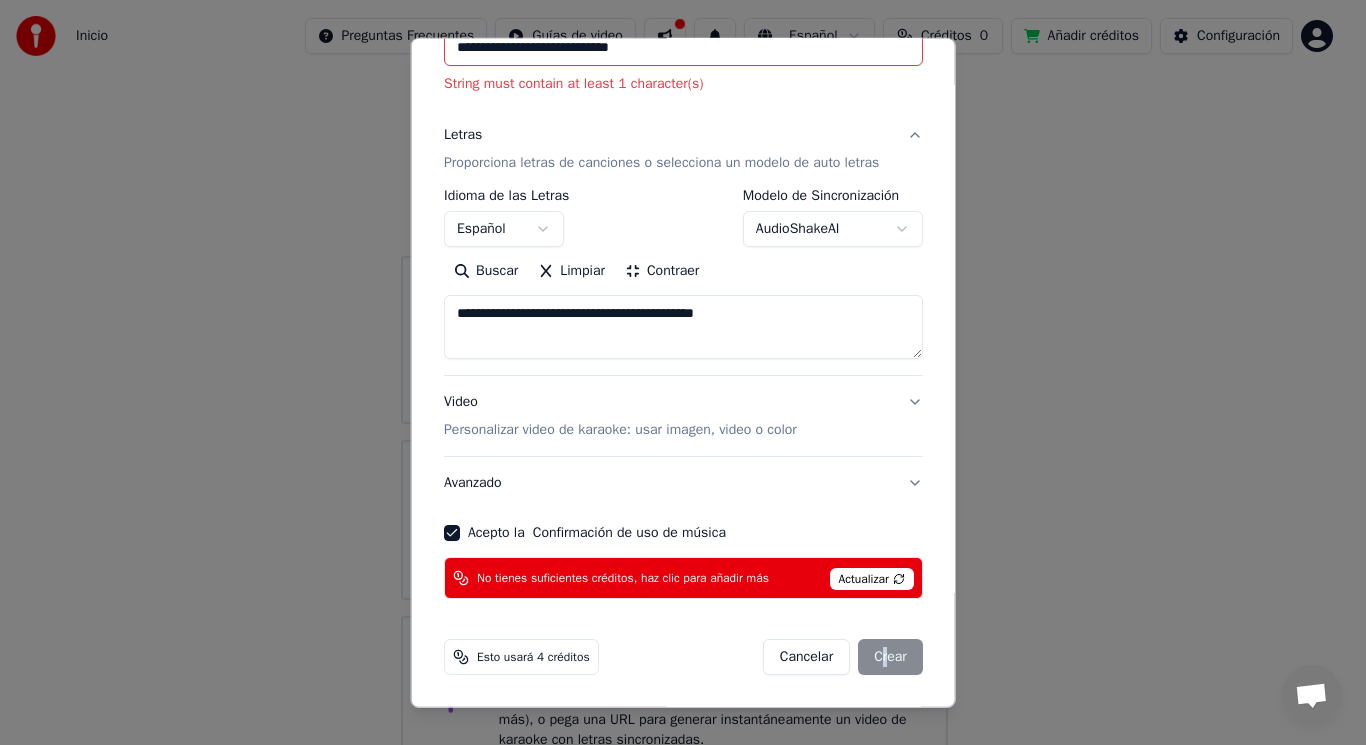 click on "Cancelar Crear" at bounding box center (842, 657) 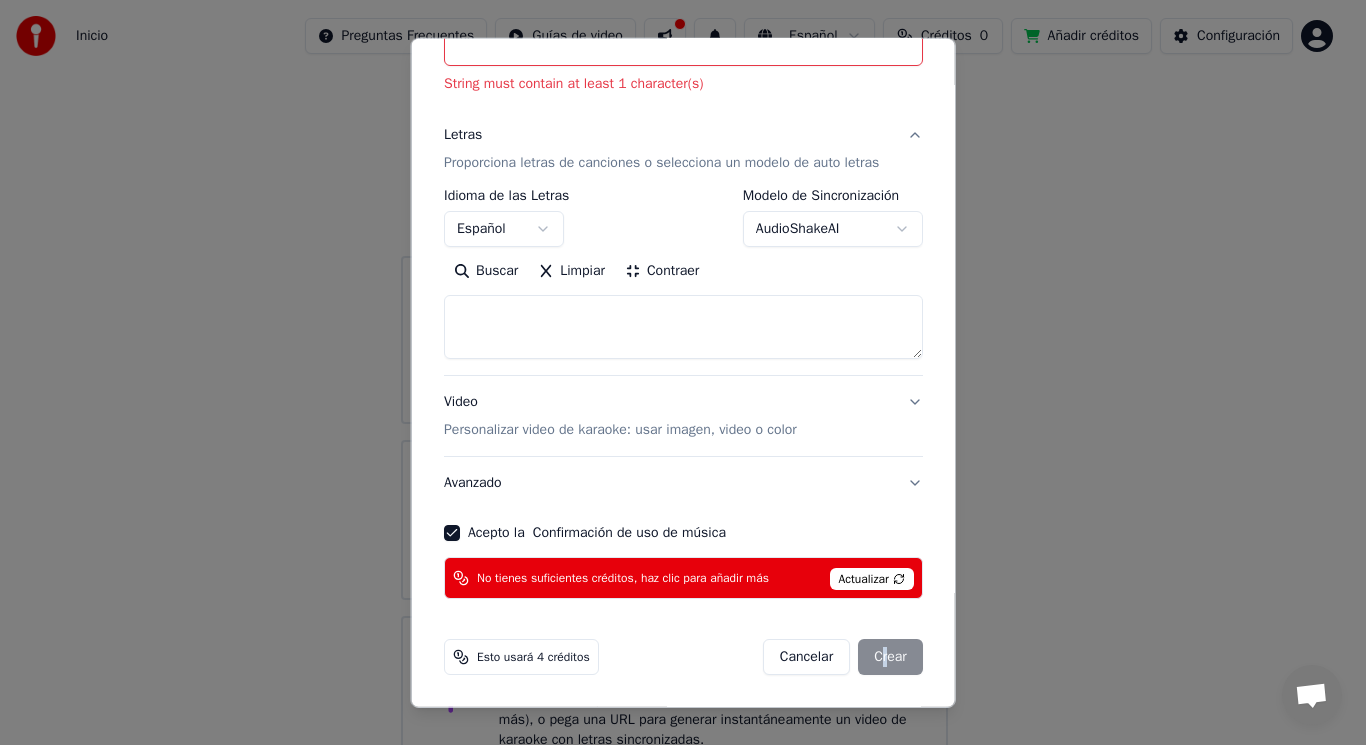 select 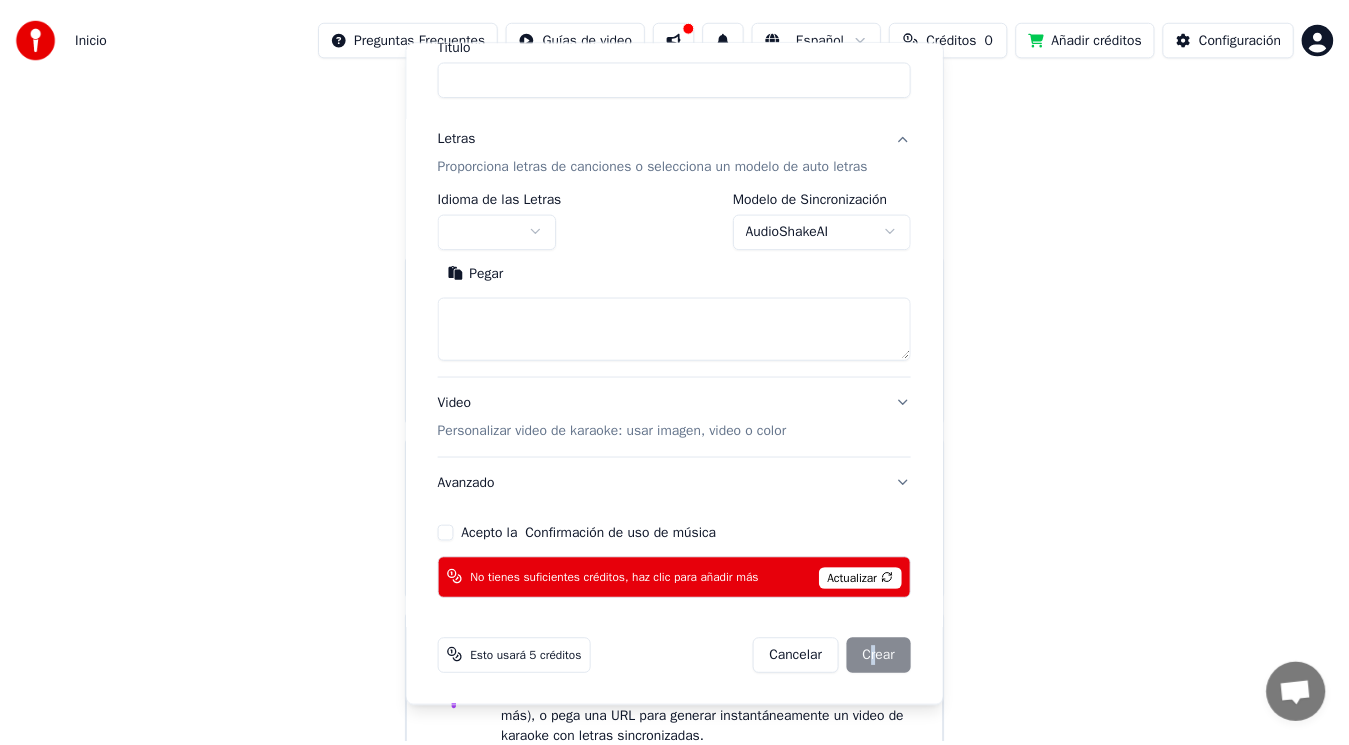 scroll, scrollTop: 181, scrollLeft: 0, axis: vertical 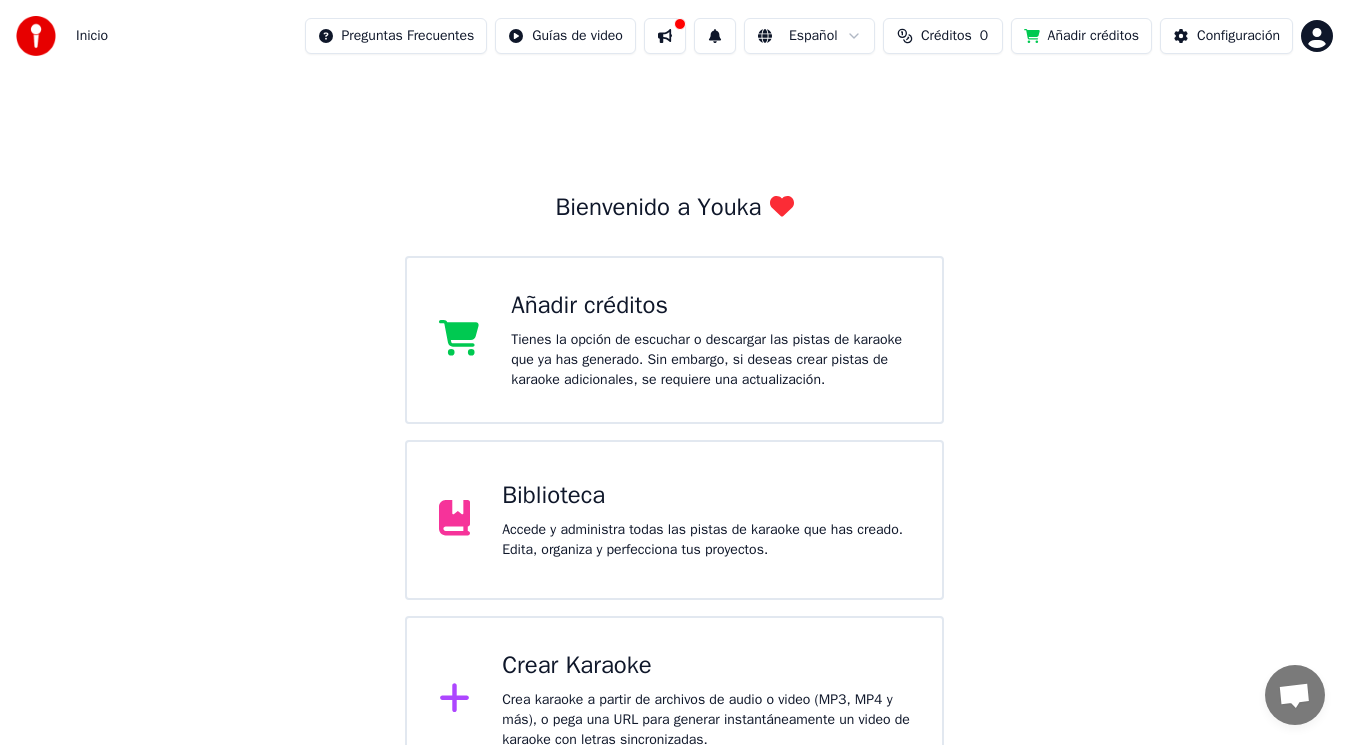 click on "Crear Karaoke" at bounding box center [706, 666] 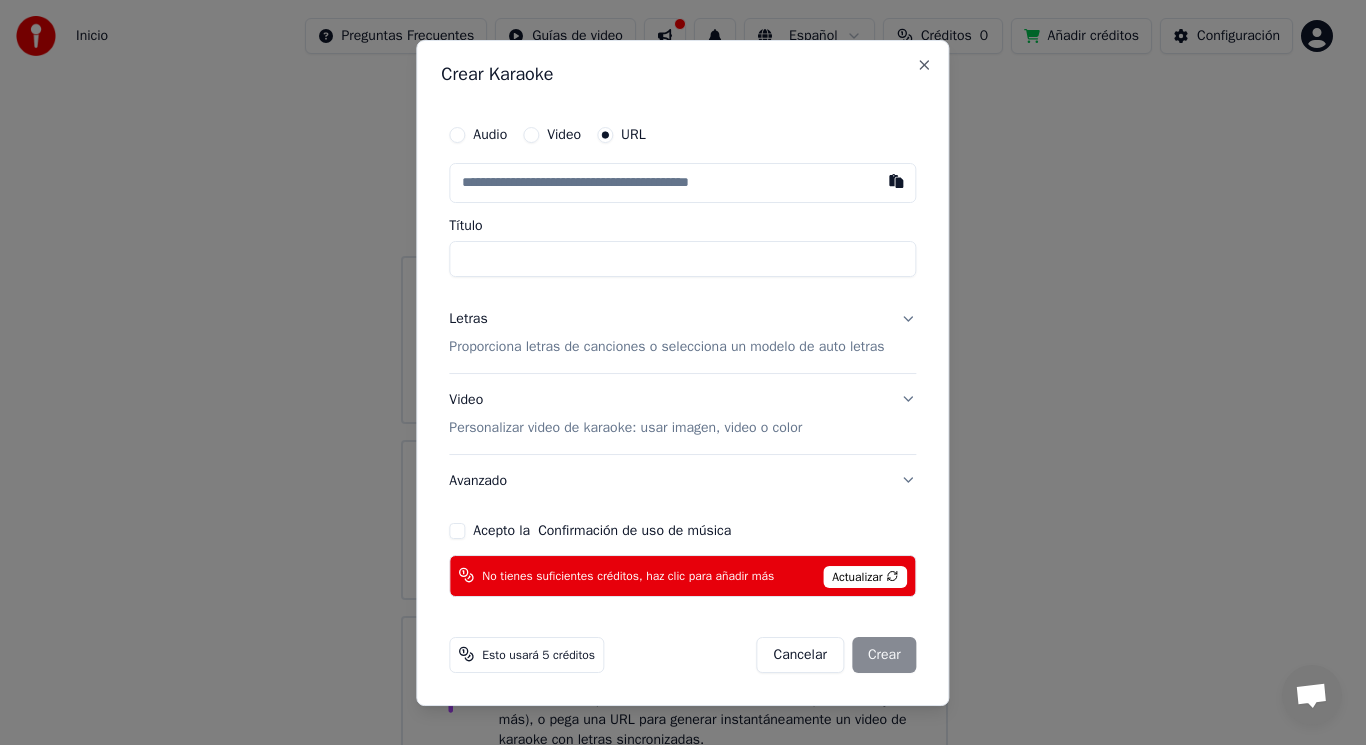 click at bounding box center [682, 183] 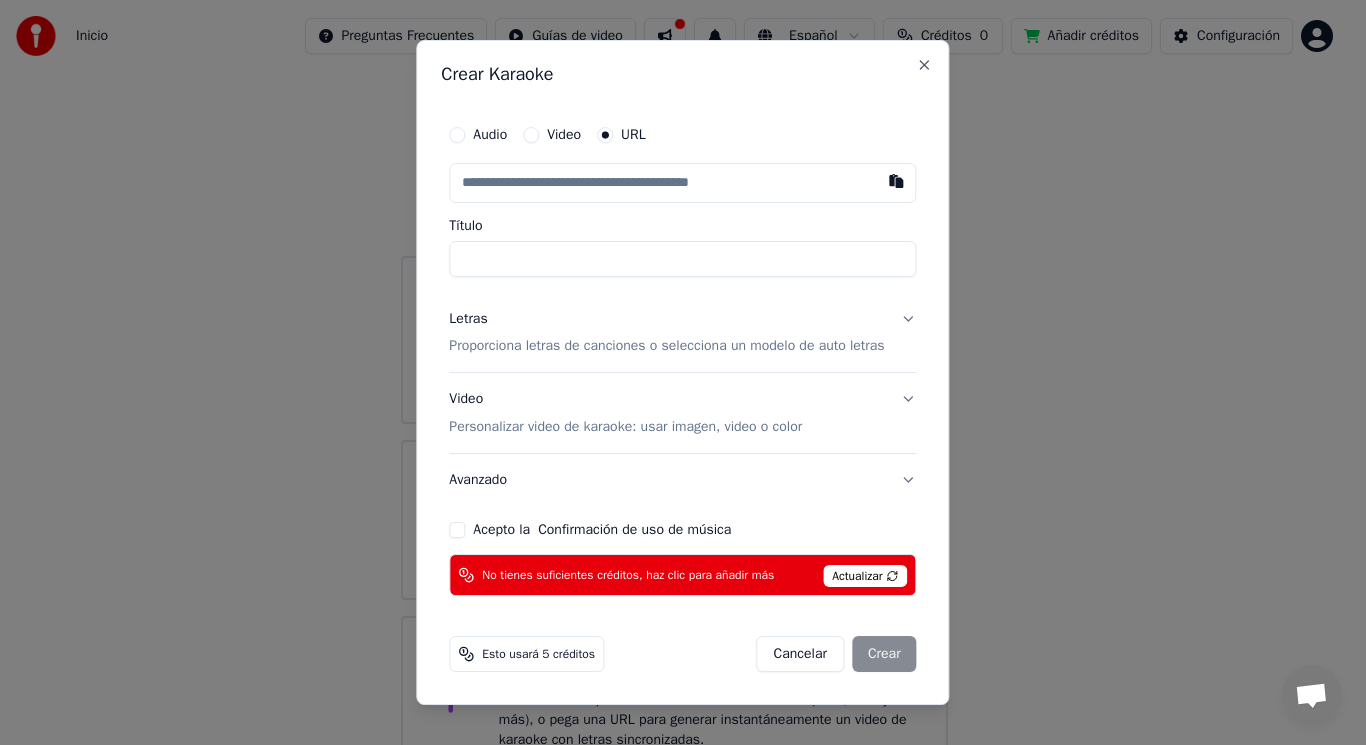 click on "Acepto la   Confirmación de uso de música" at bounding box center (457, 530) 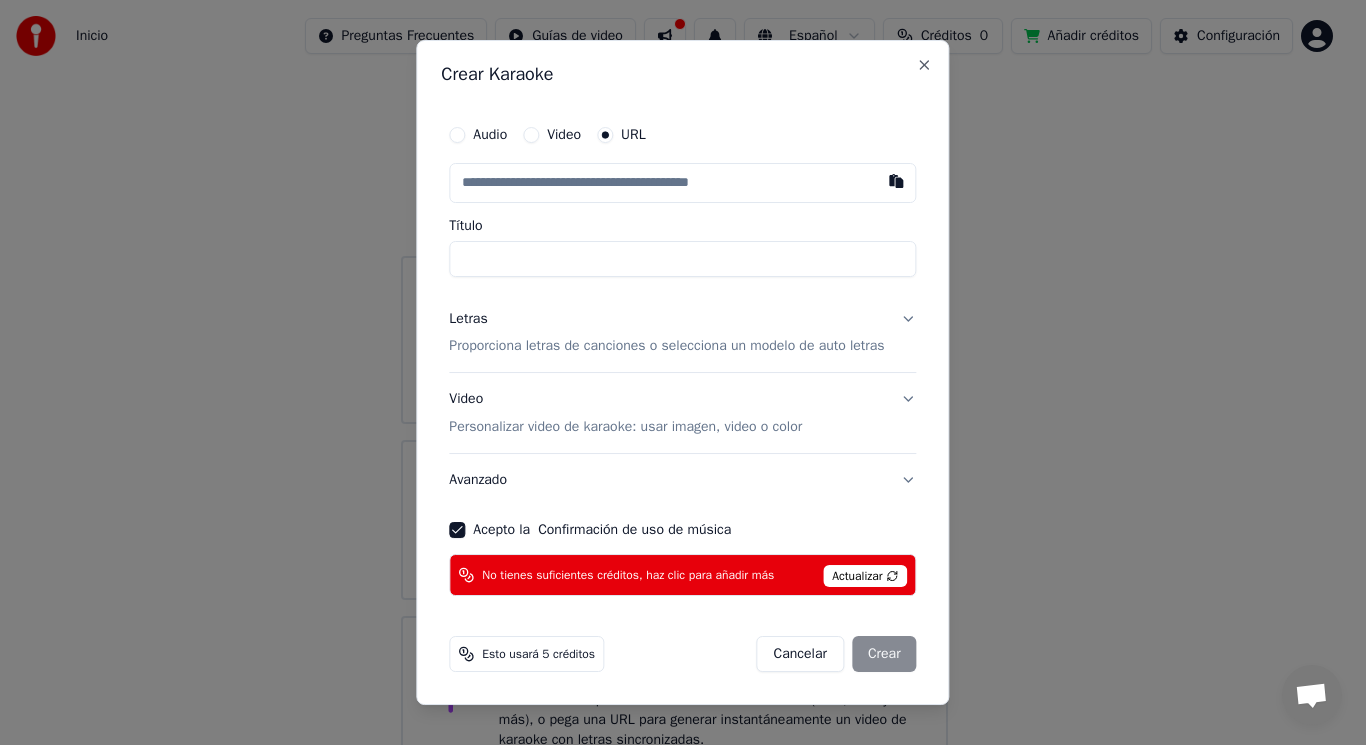 click on "Título" at bounding box center (682, 259) 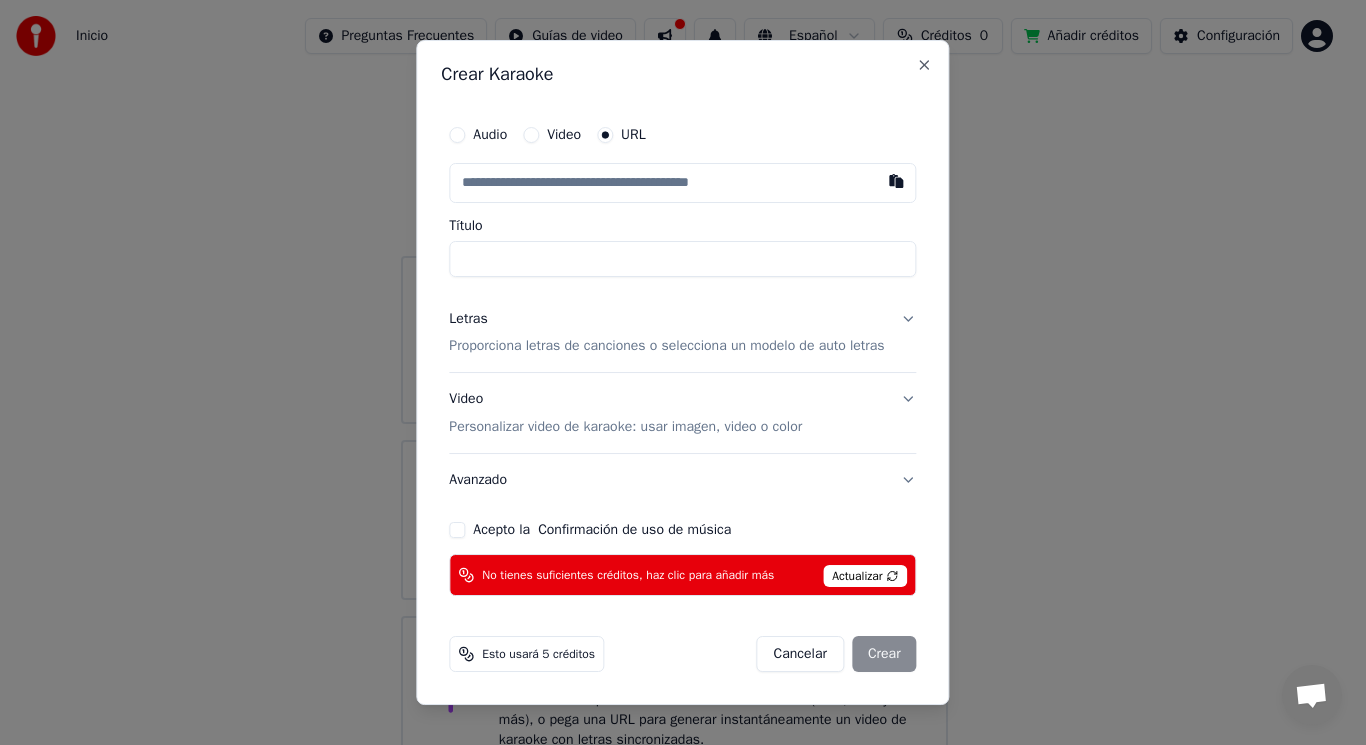 click on "Acepto la   Confirmación de uso de música" at bounding box center (457, 530) 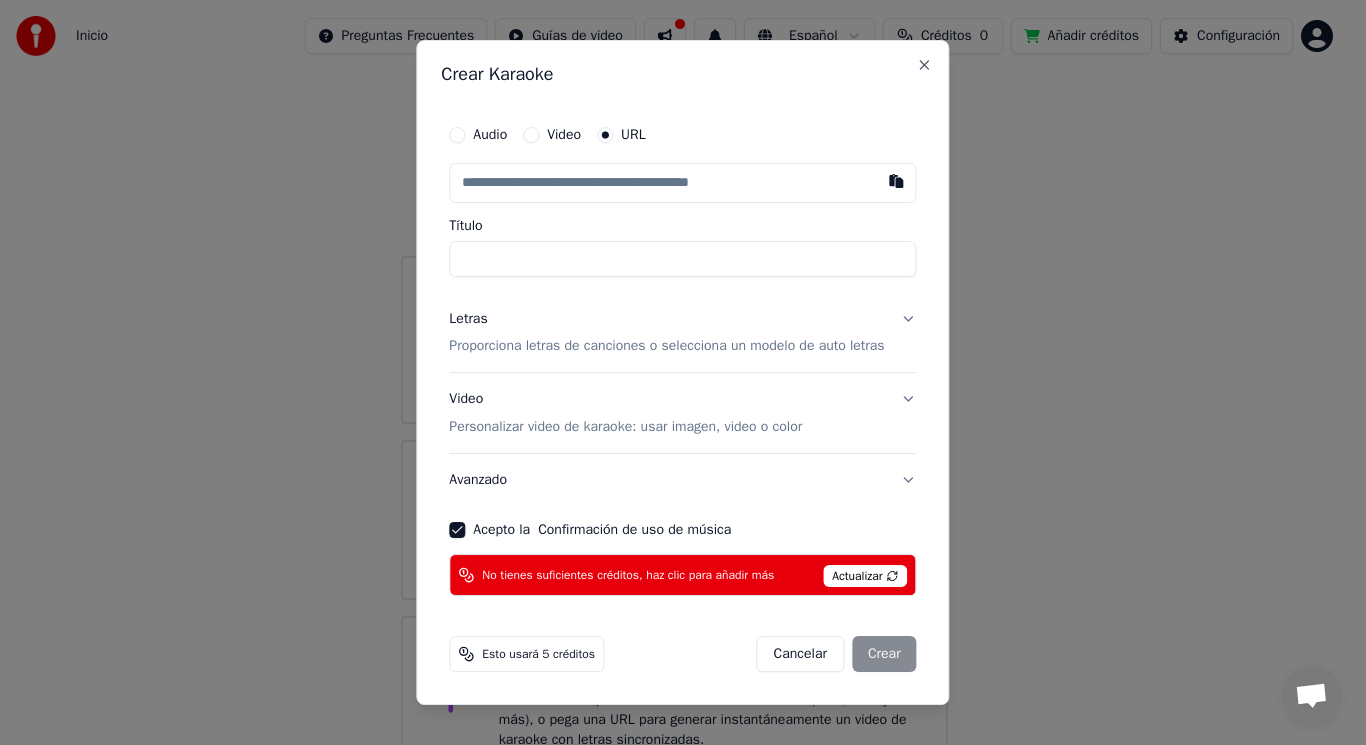 click on "Actualizar" at bounding box center [865, 576] 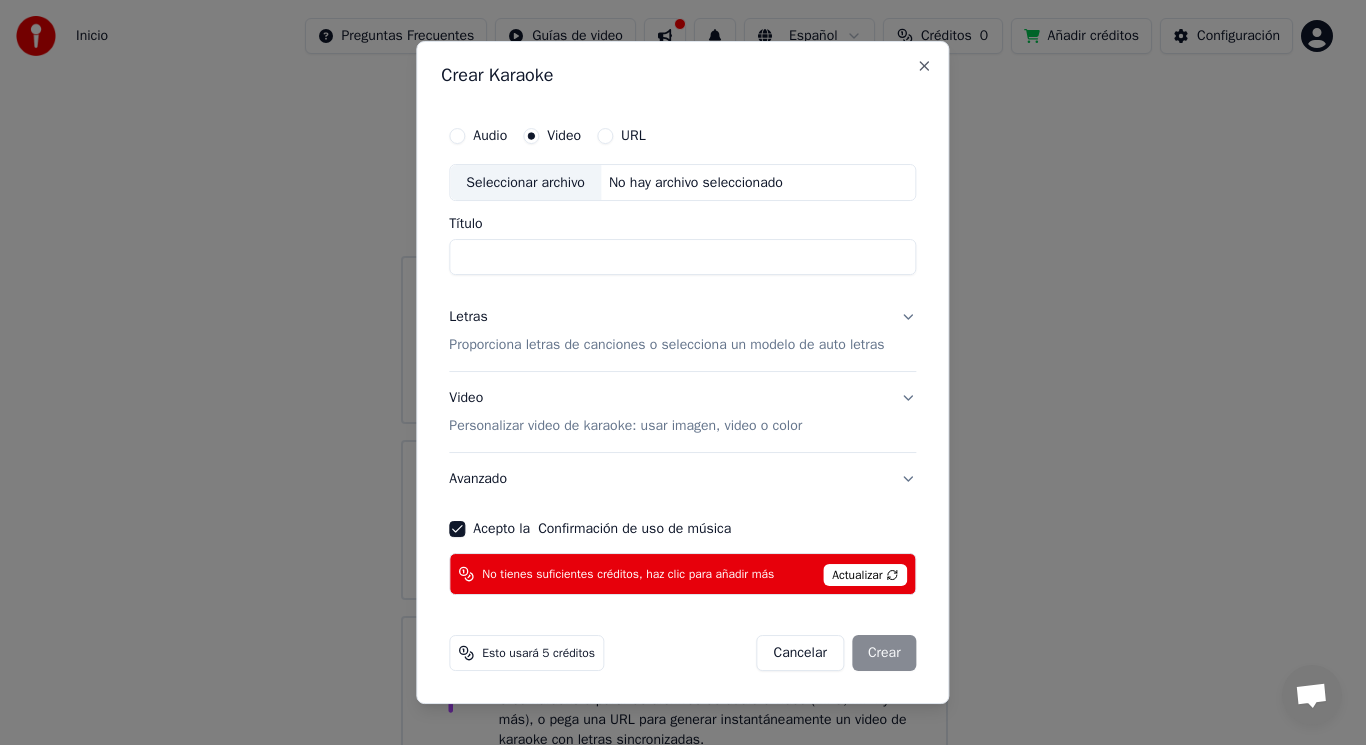 click on "URL" at bounding box center (633, 136) 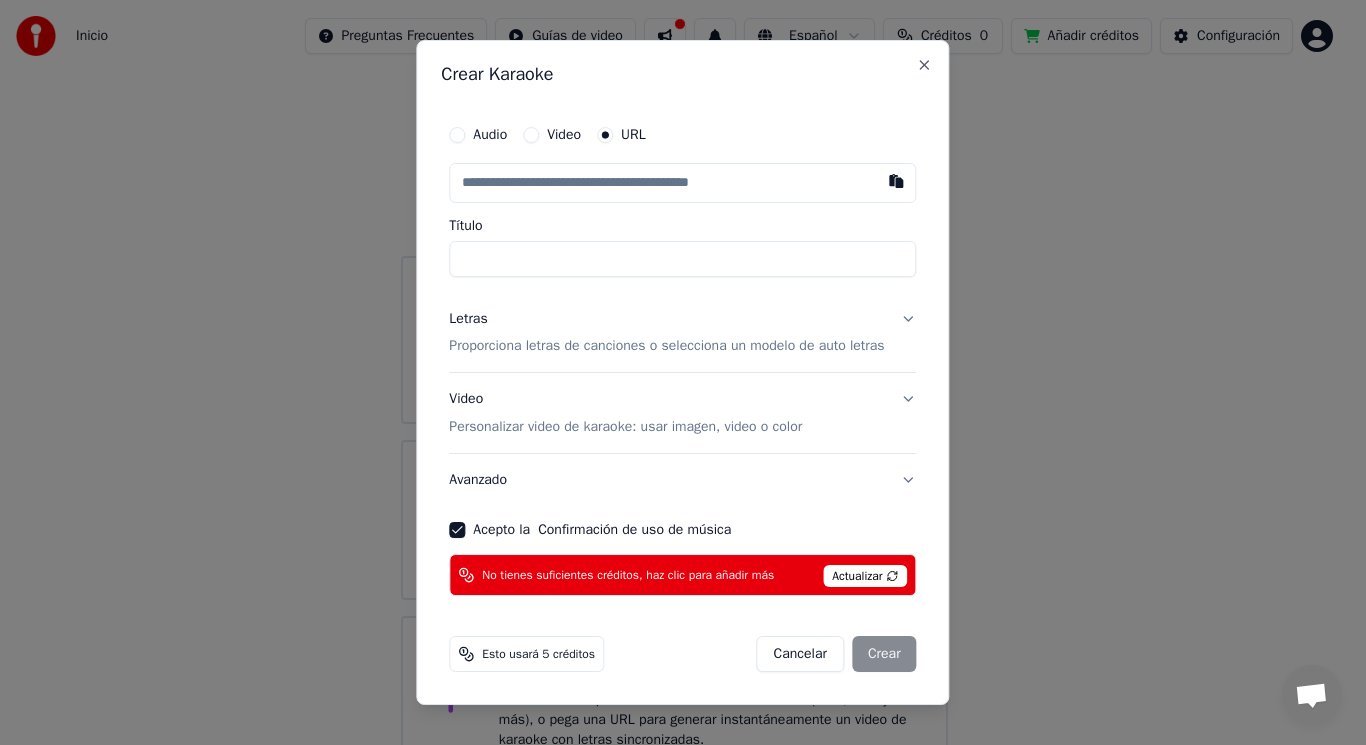 click on "Avanzado" at bounding box center (682, 480) 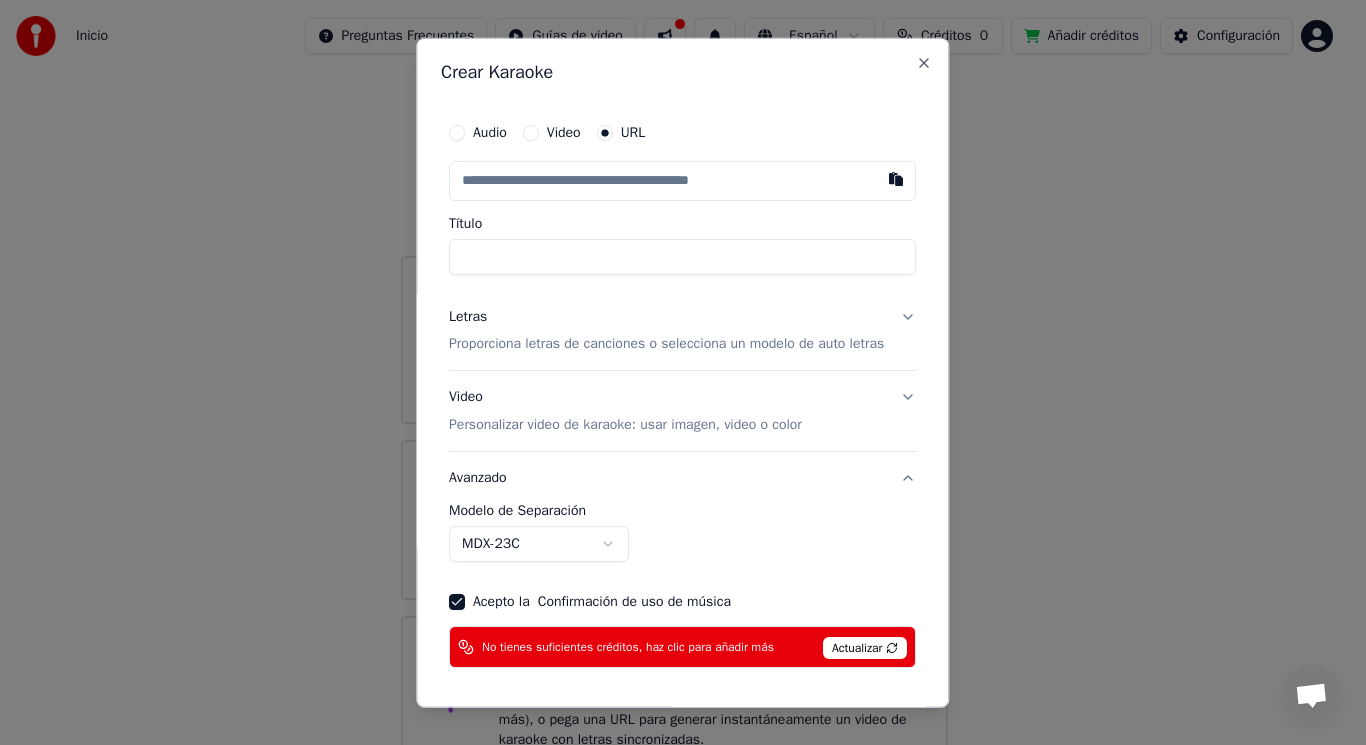 click on "Letras Proporciona letras de canciones o selecciona un modelo de auto letras" at bounding box center (666, 330) 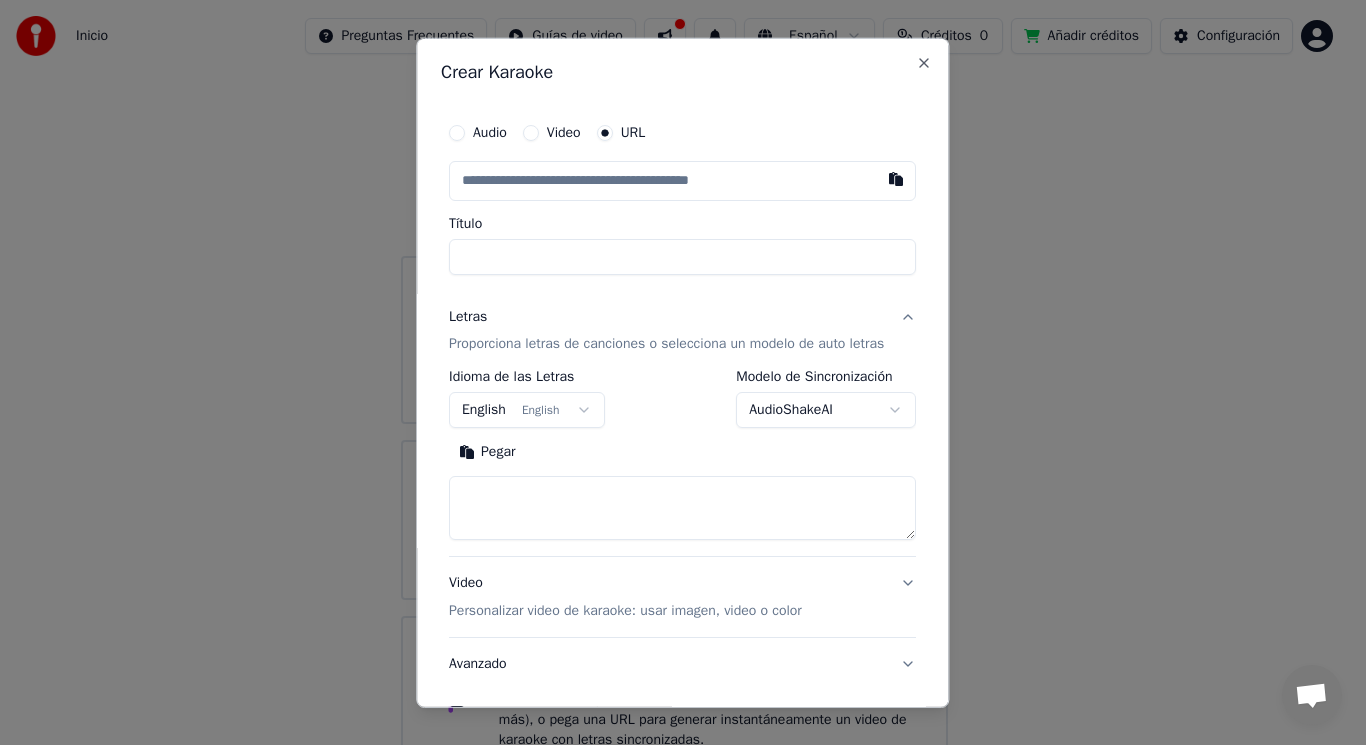 click on "Título" at bounding box center (682, 256) 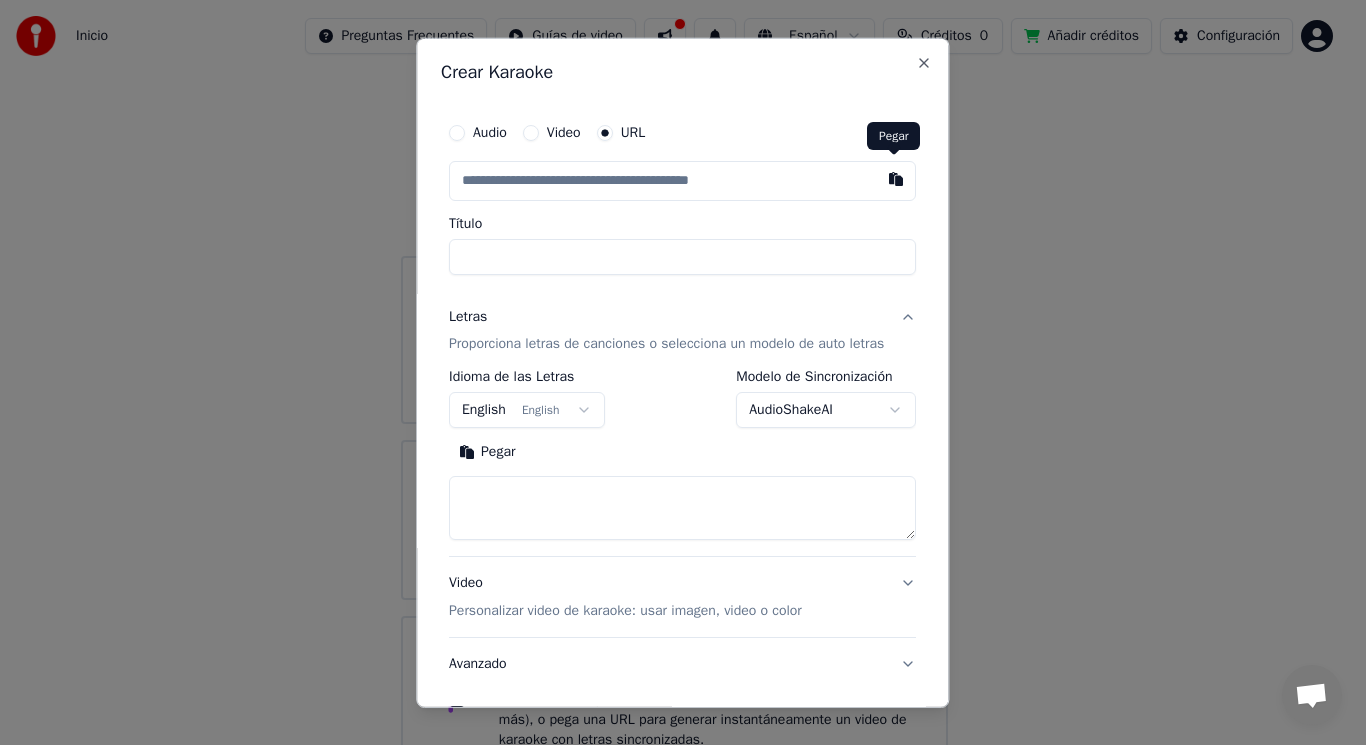 click at bounding box center [897, 178] 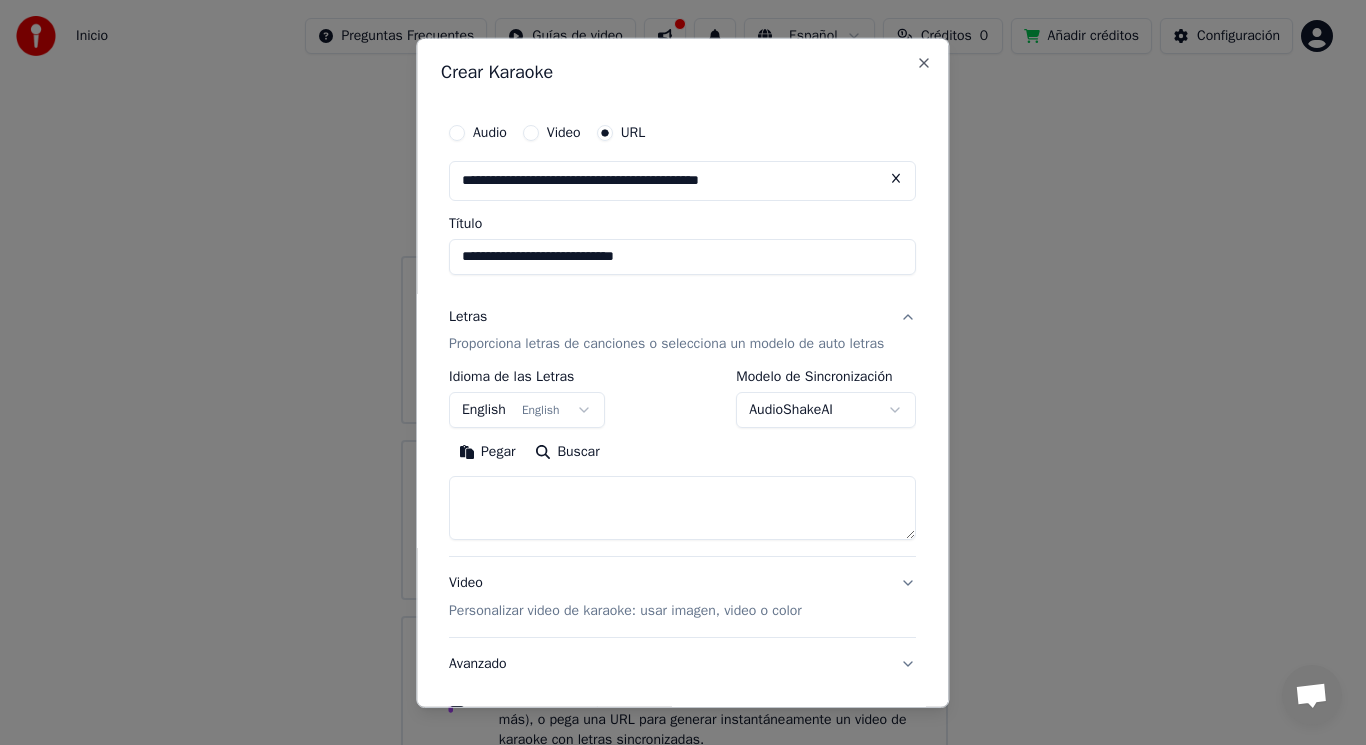 type on "**********" 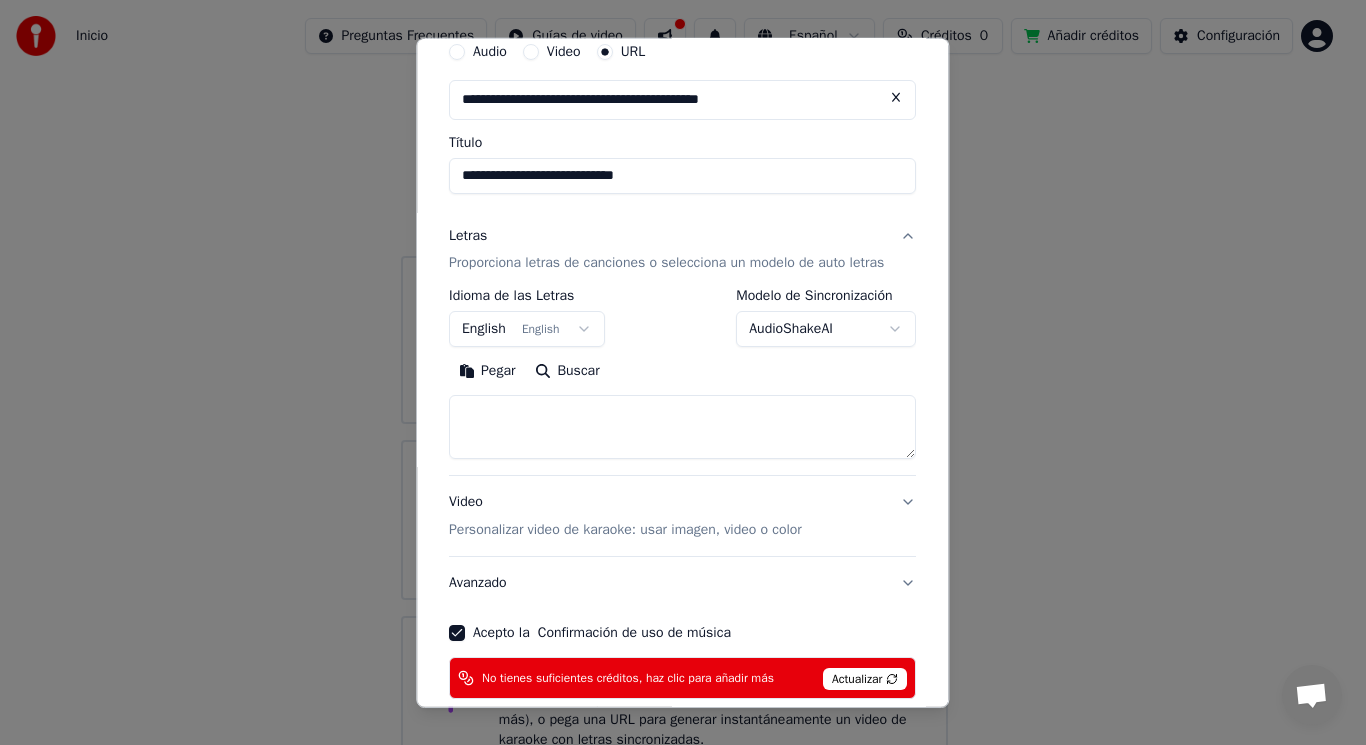scroll, scrollTop: 181, scrollLeft: 0, axis: vertical 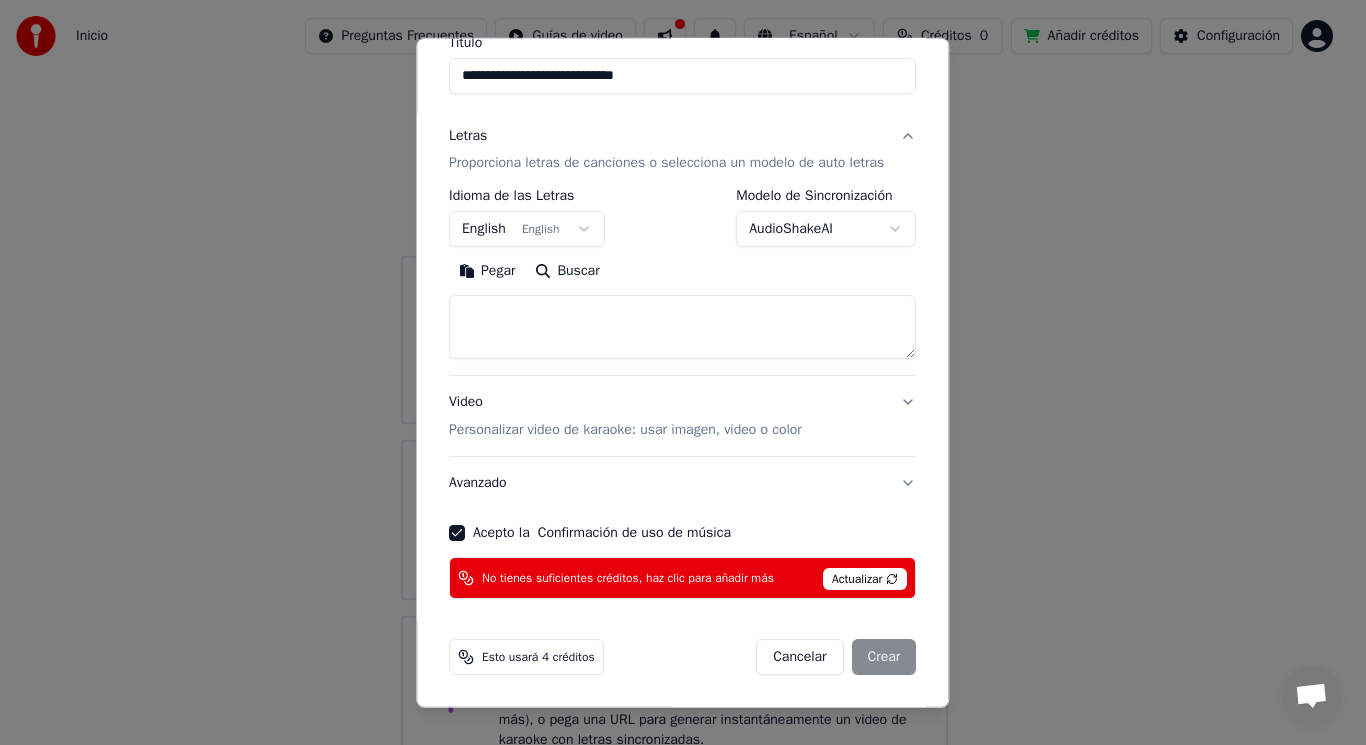 click on "Pegar" at bounding box center (487, 271) 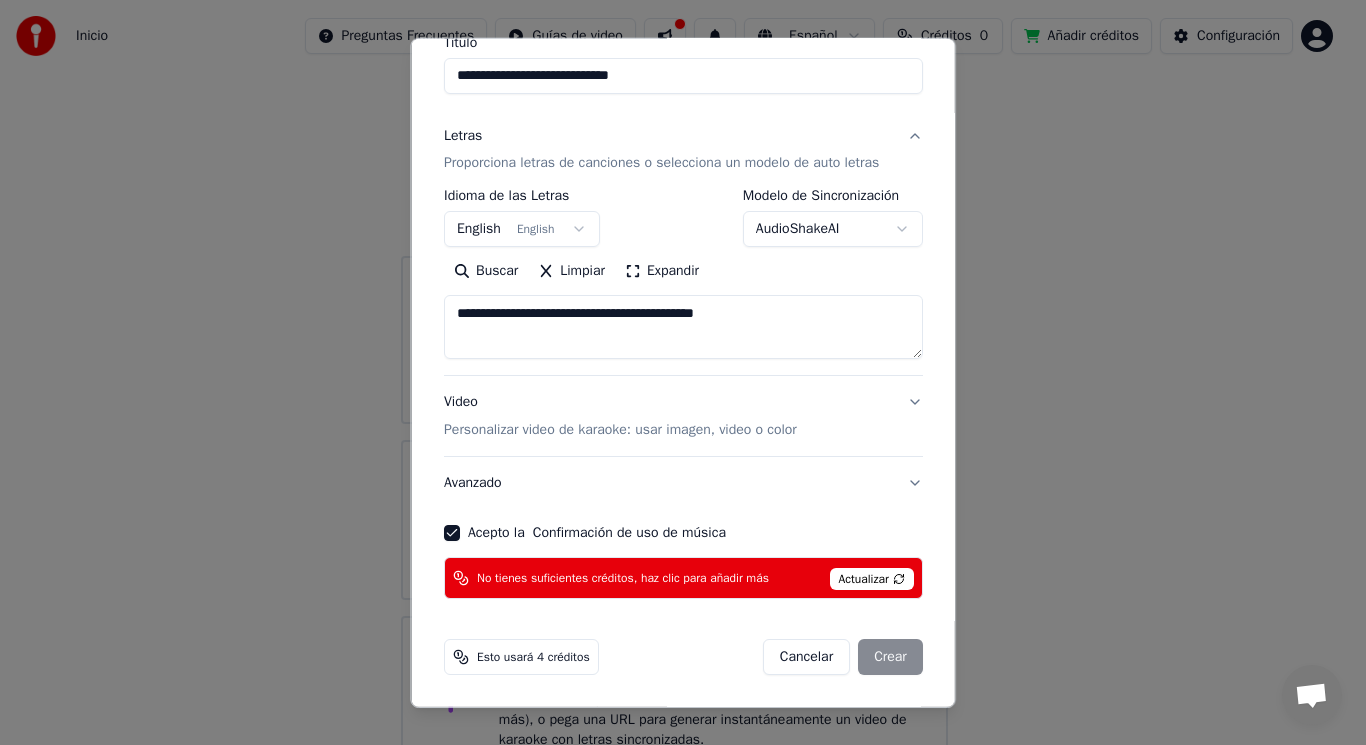click on "Acepto la   Confirmación de uso de música" at bounding box center [452, 533] 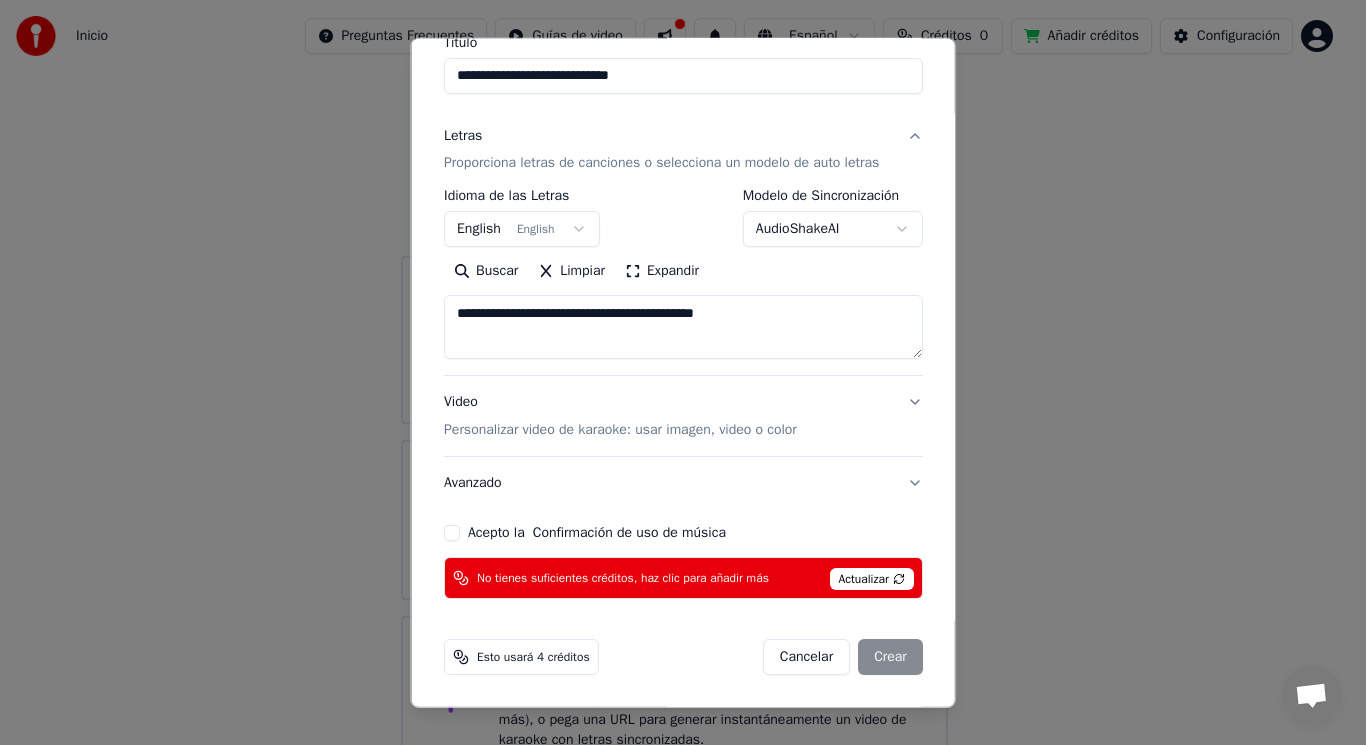 click on "Acepto la   Confirmación de uso de música" at bounding box center (452, 533) 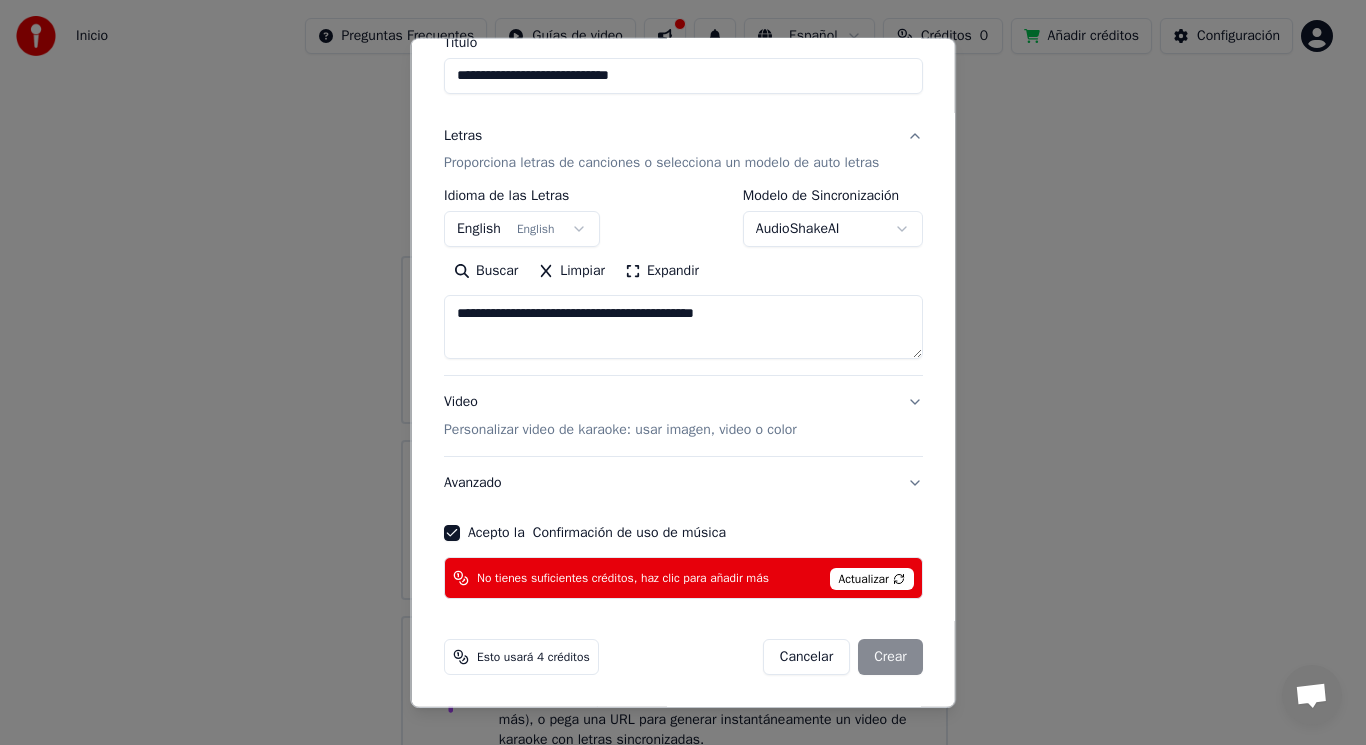 click on "Esto usará 4 créditos" at bounding box center [533, 657] 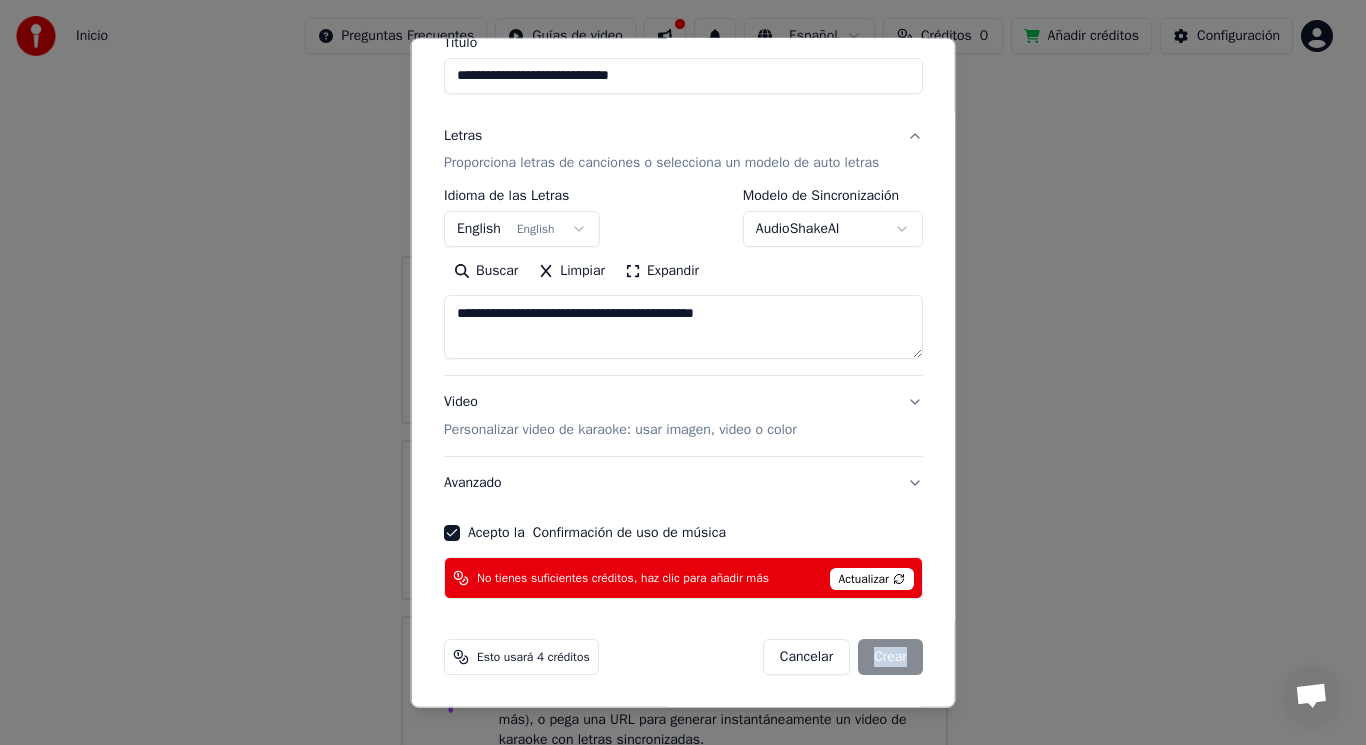 click on "Cancelar Crear" at bounding box center (842, 657) 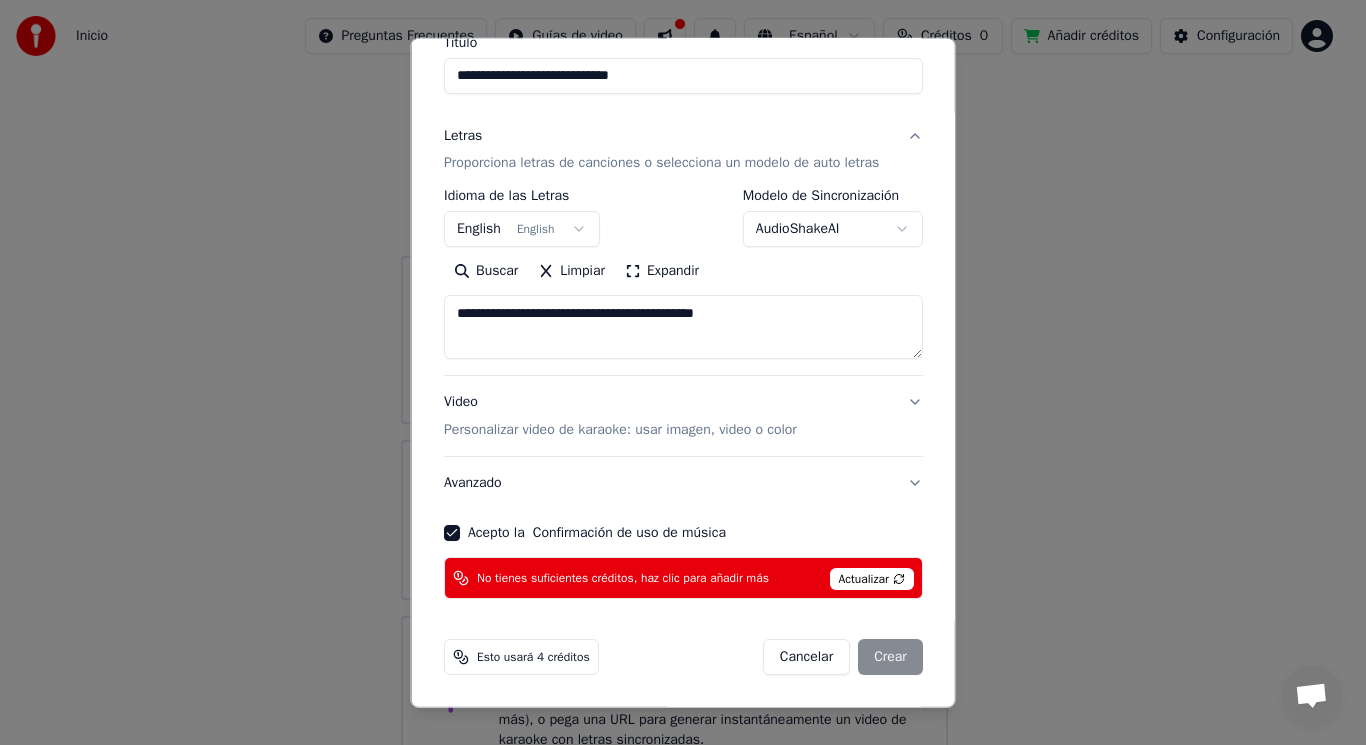 click on "Actualizar" at bounding box center (871, 579) 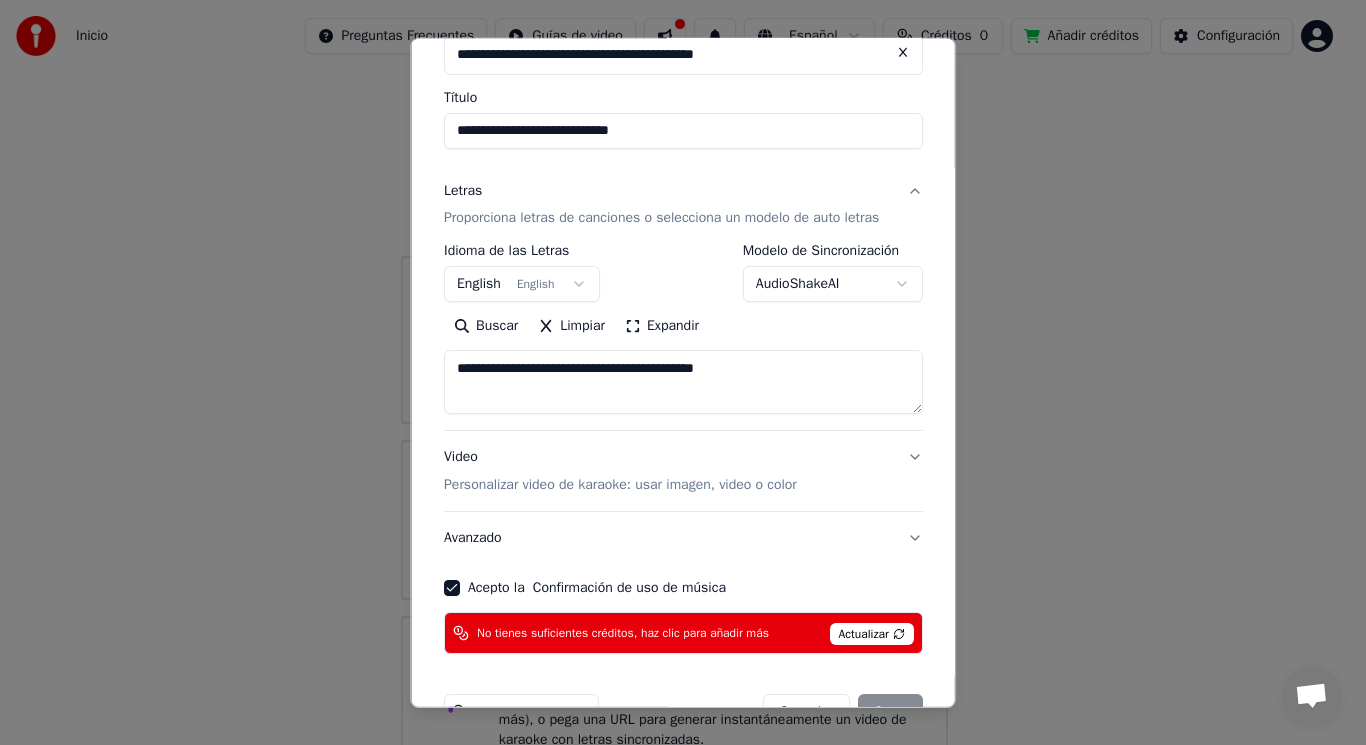 scroll, scrollTop: 181, scrollLeft: 0, axis: vertical 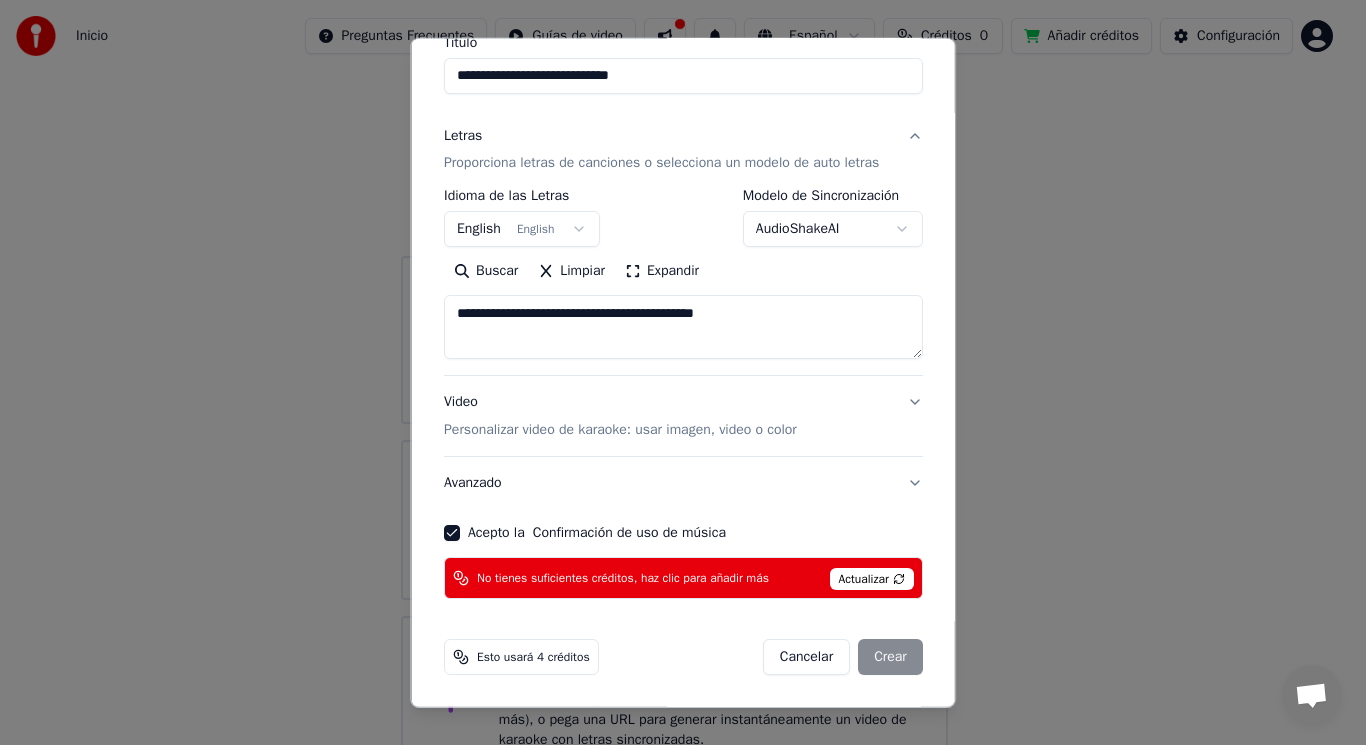 click on "Actualizar" at bounding box center [871, 579] 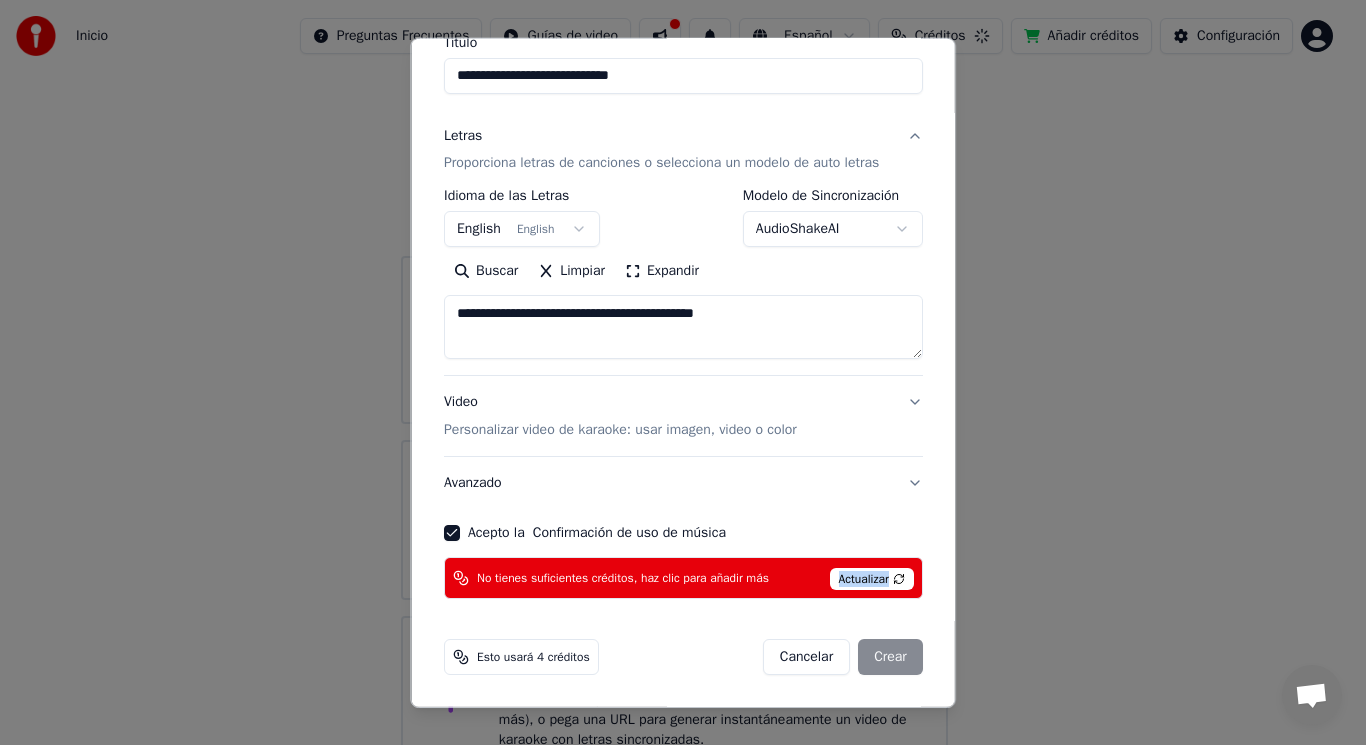 click on "Actualizar" at bounding box center [871, 579] 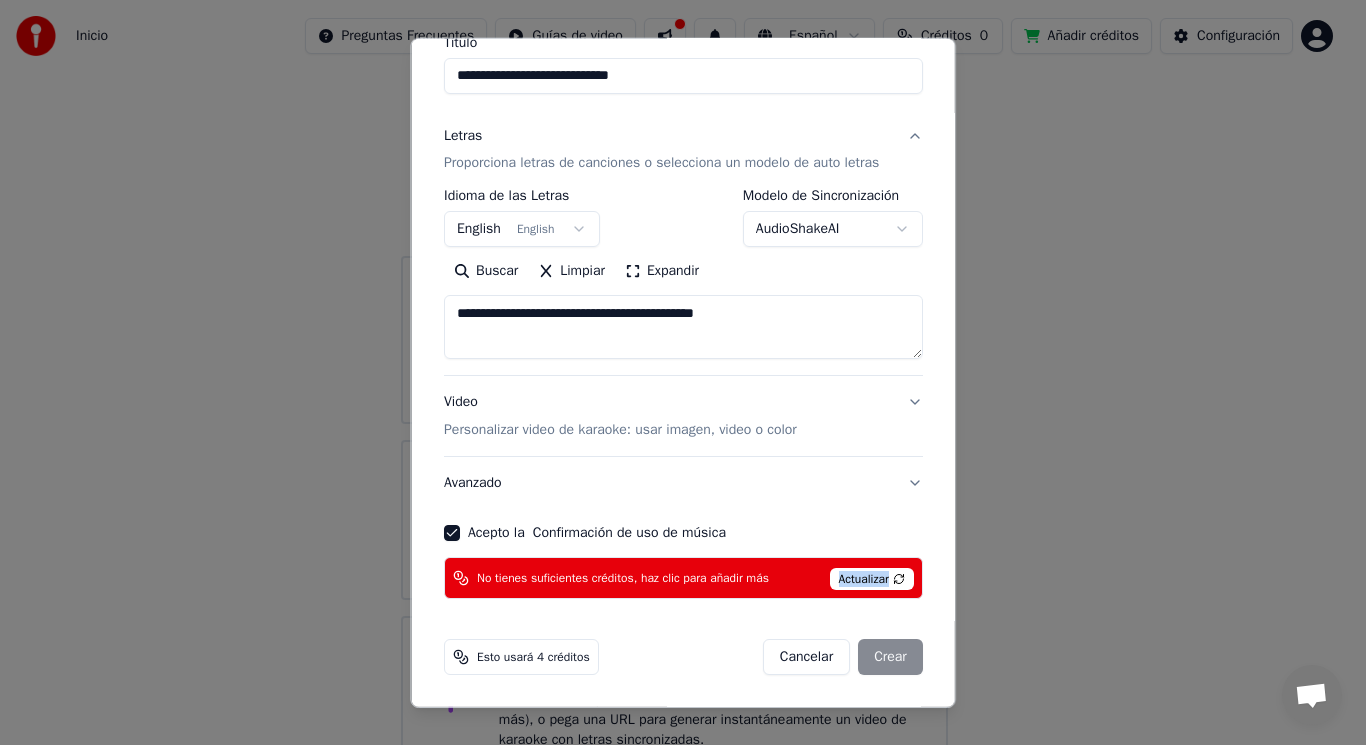 click on "Cancelar" at bounding box center [805, 657] 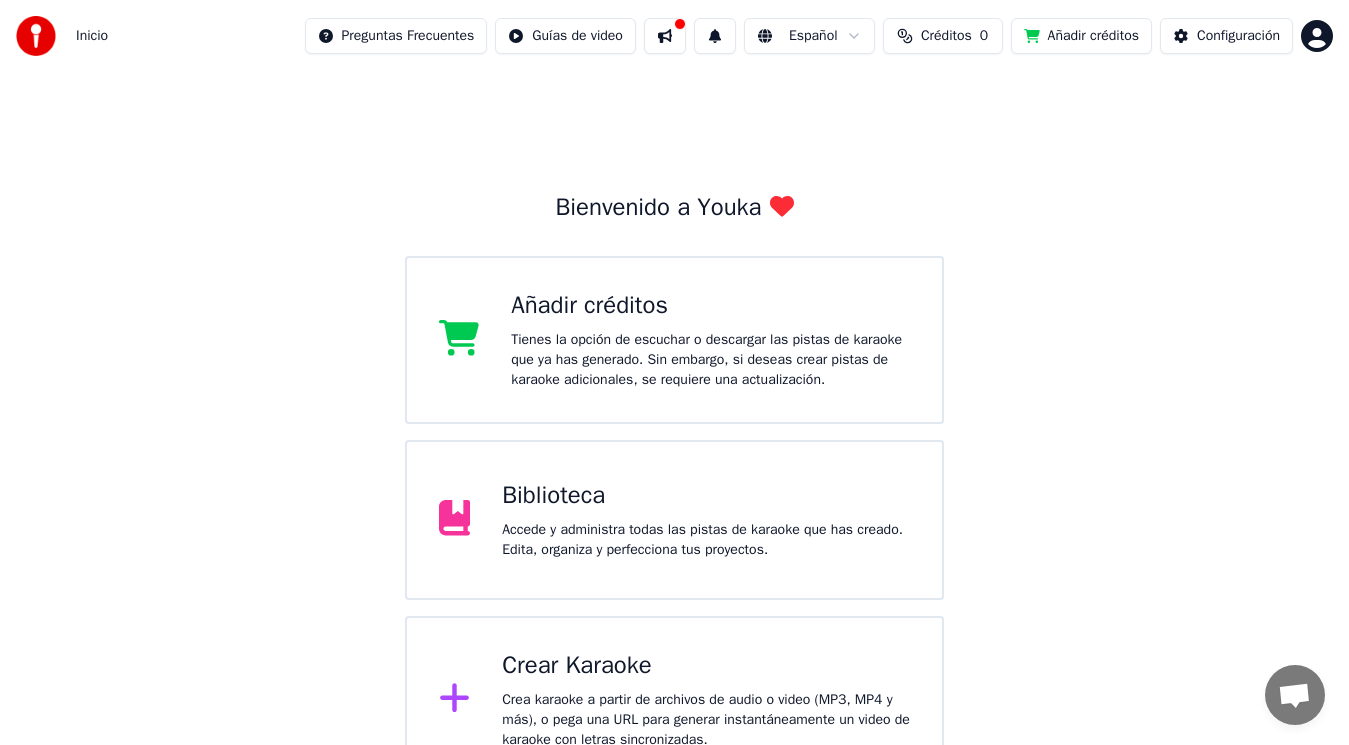 click on "Añadir créditos" at bounding box center [710, 306] 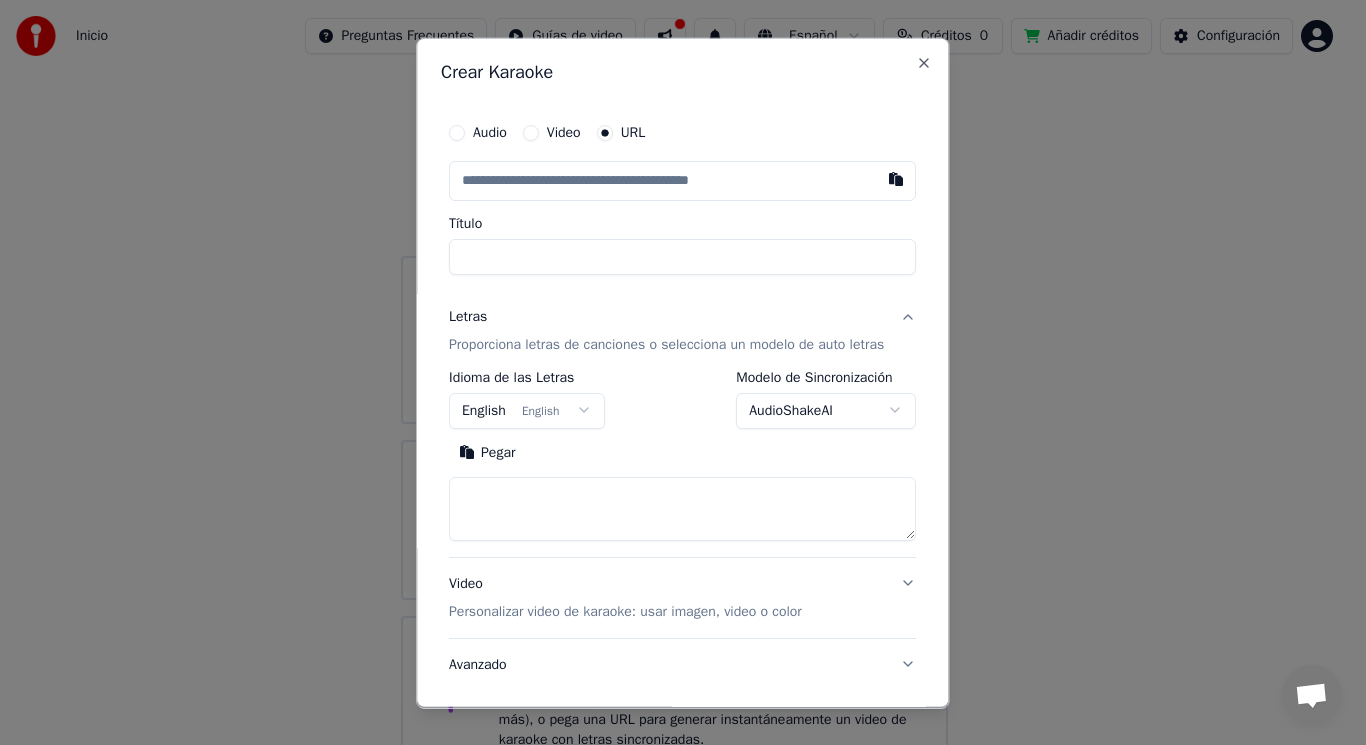 click on "Pegar" at bounding box center [682, 452] 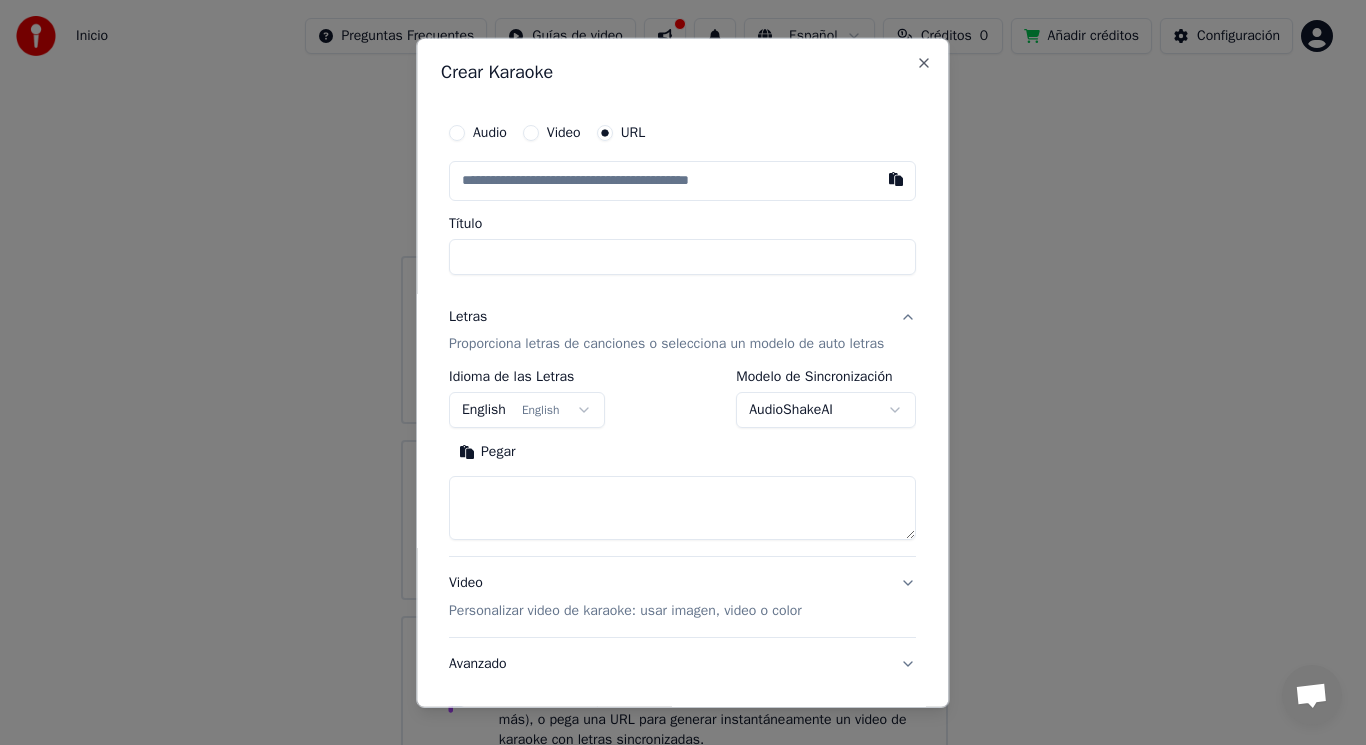 click on "Título" at bounding box center [682, 256] 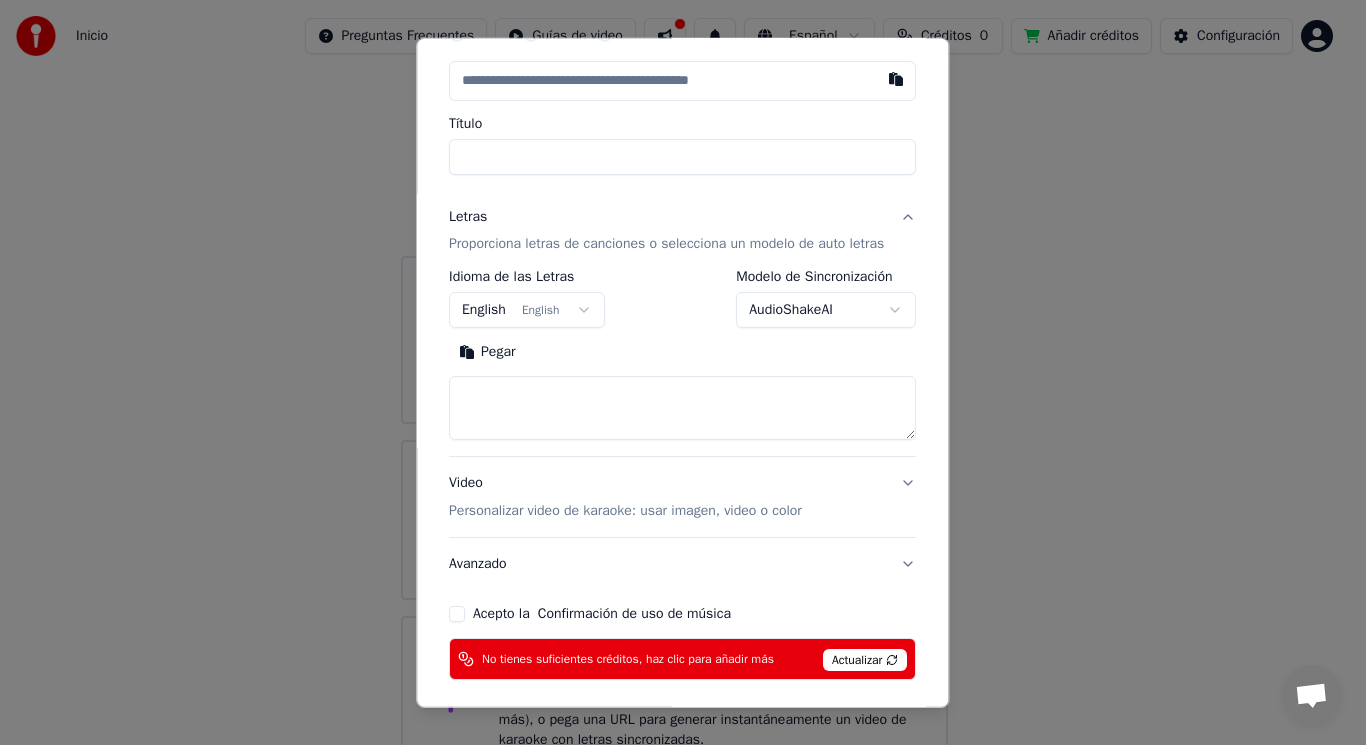 click on "Acepto la   Confirmación de uso de música" at bounding box center (457, 614) 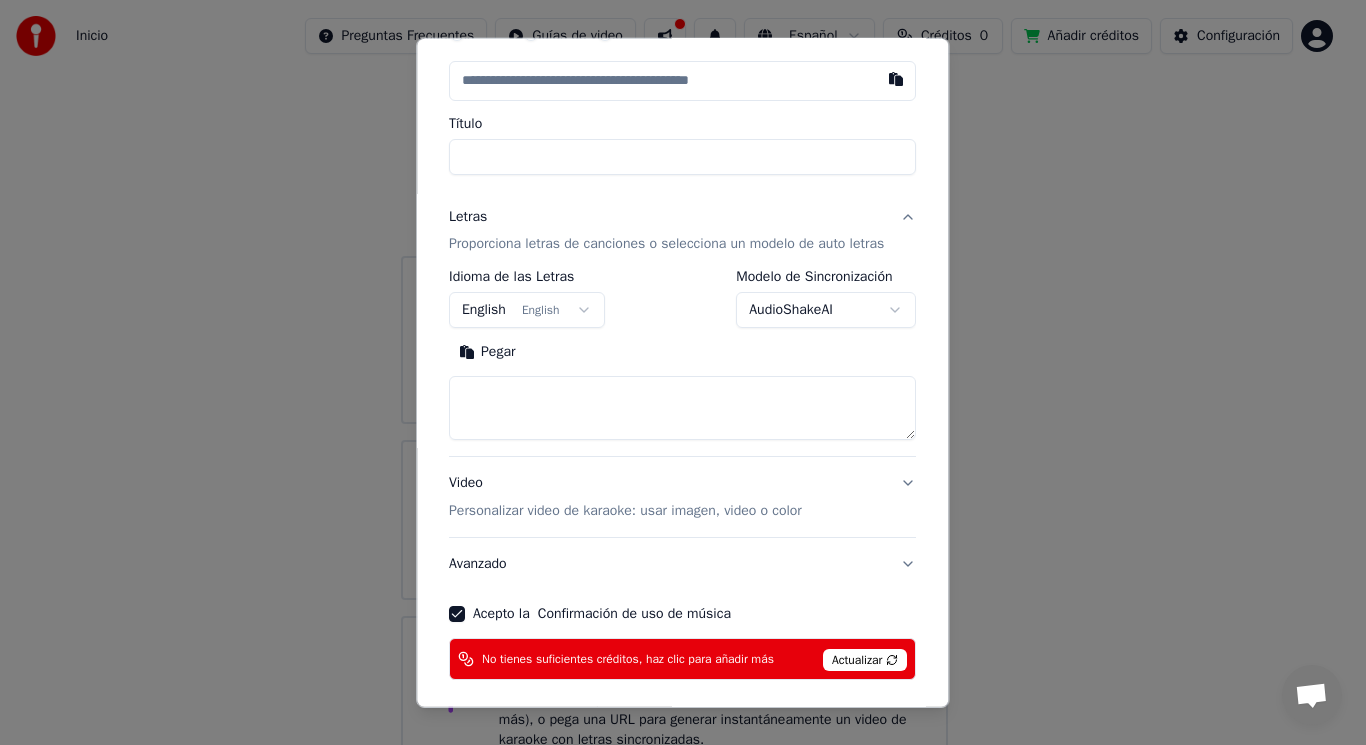 click on "Título" at bounding box center [682, 156] 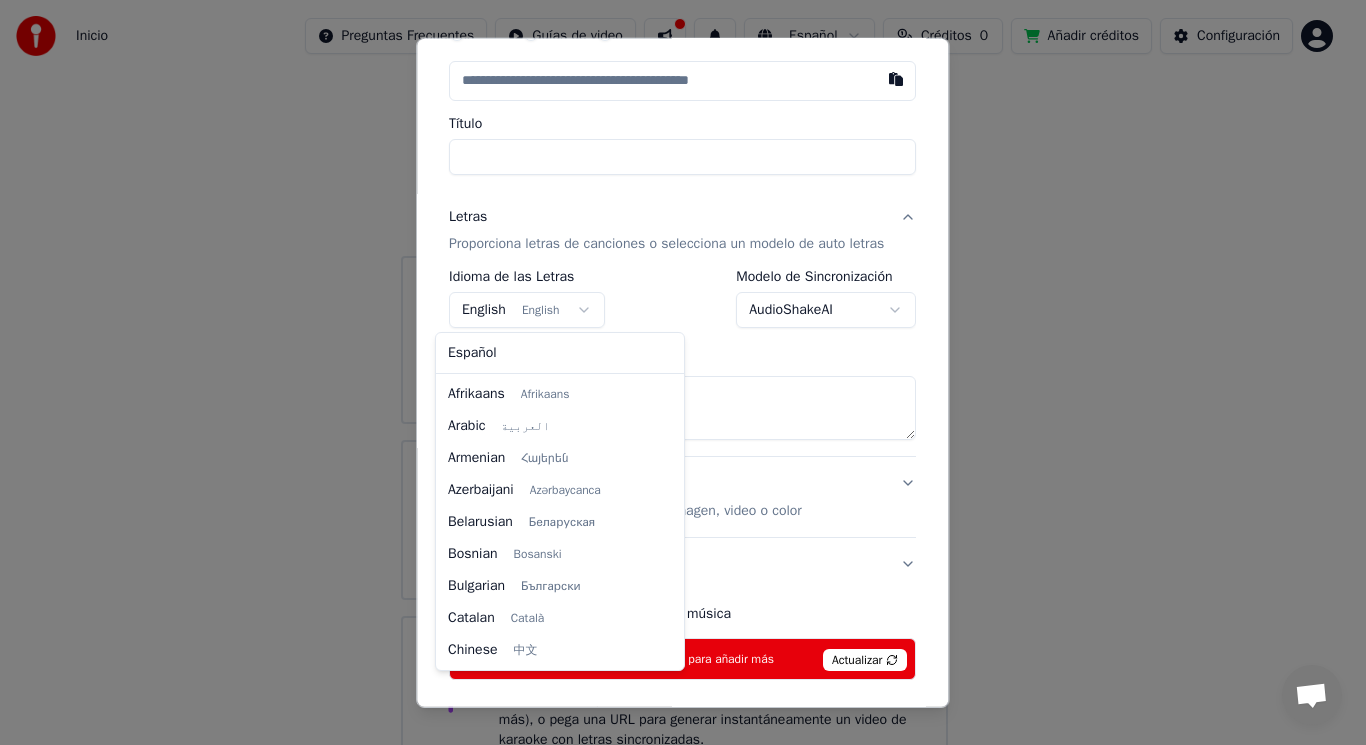 click on "**********" at bounding box center (674, 392) 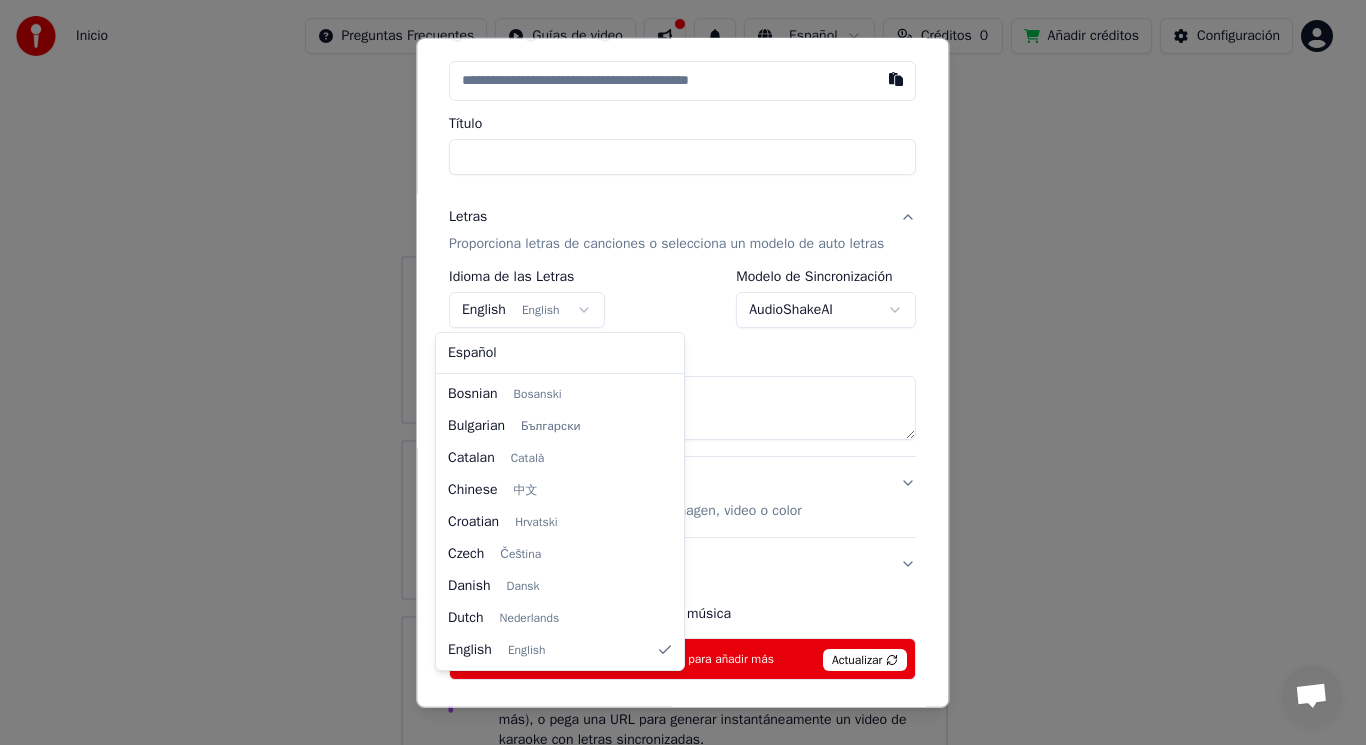 select on "**" 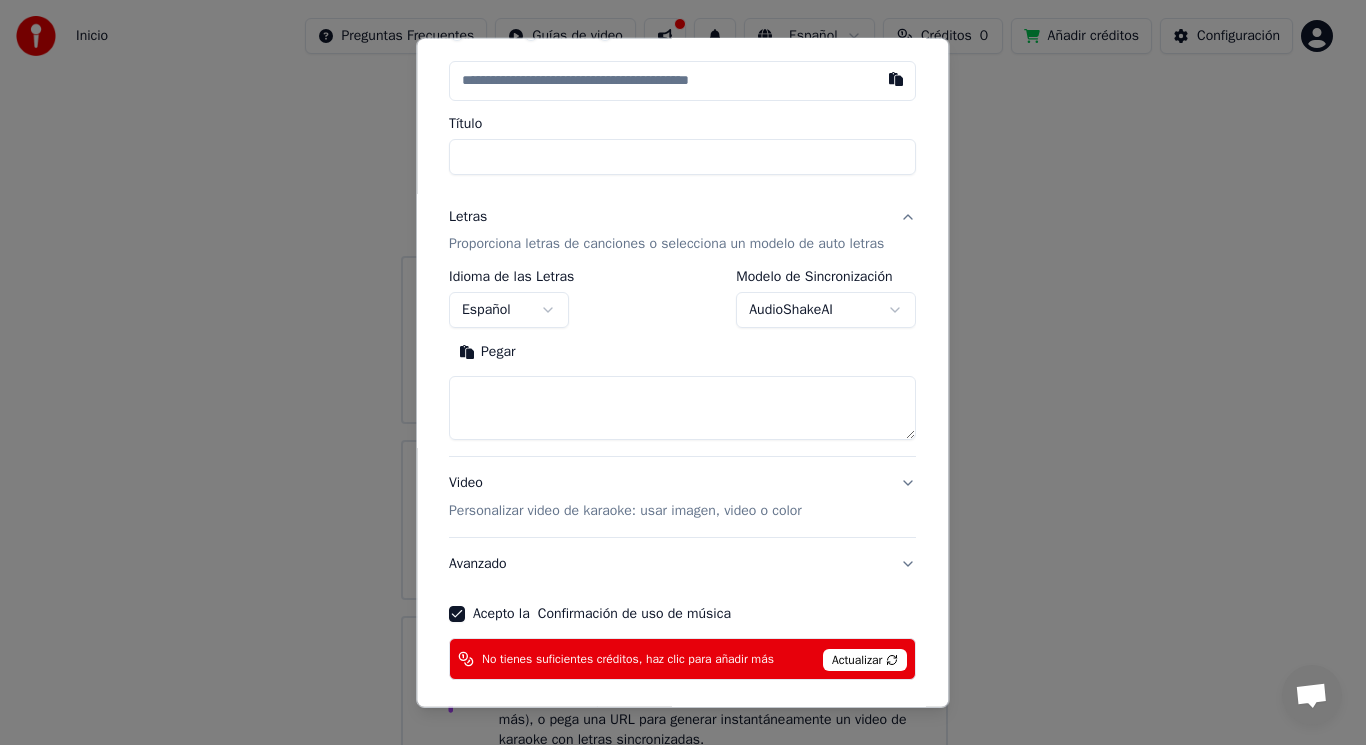 click on "Pegar" at bounding box center (487, 352) 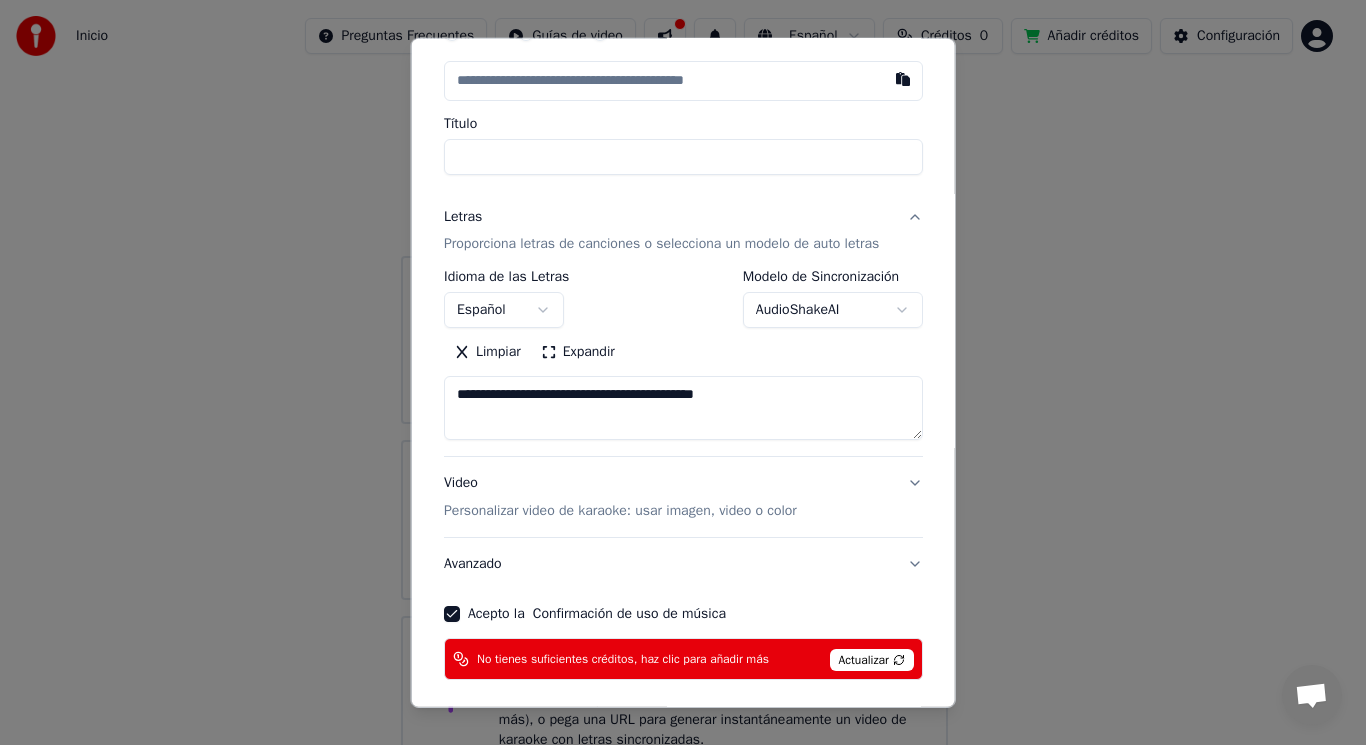click on "Título" at bounding box center (683, 156) 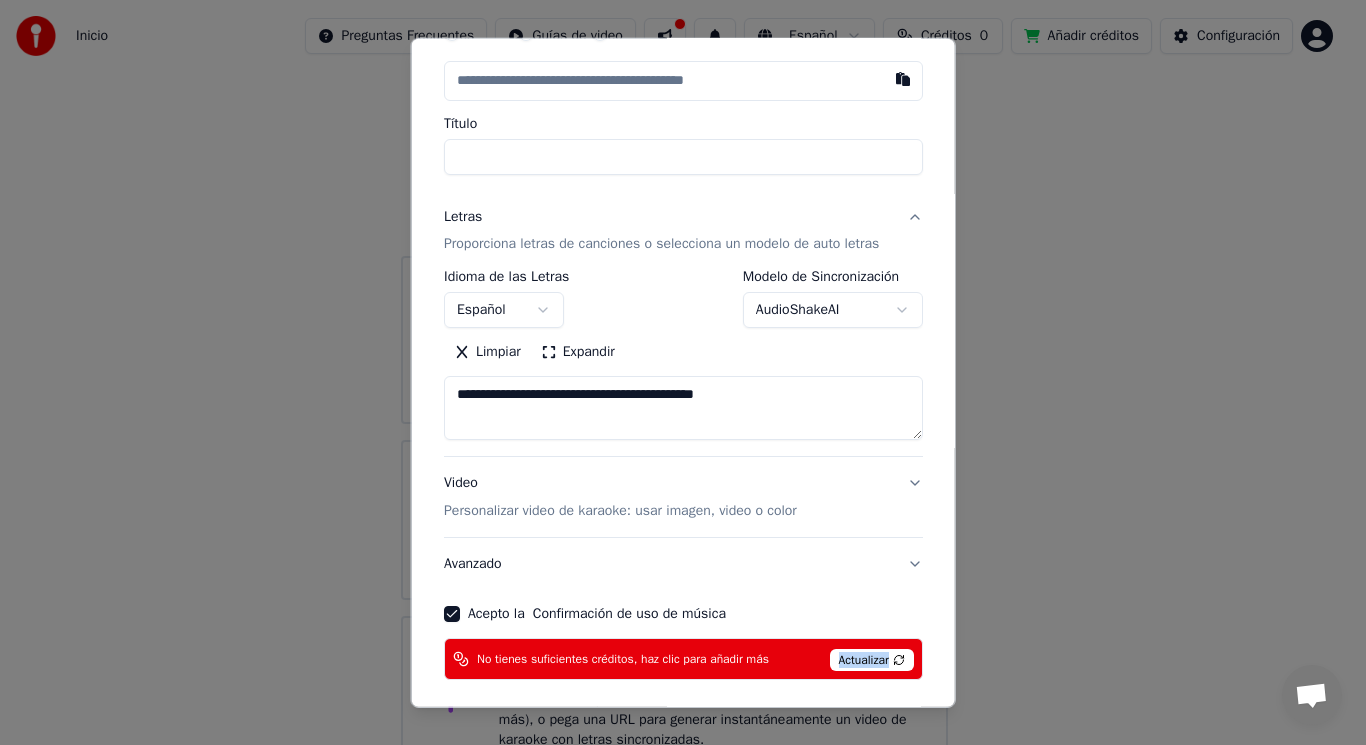 click on "Actualizar" at bounding box center (871, 660) 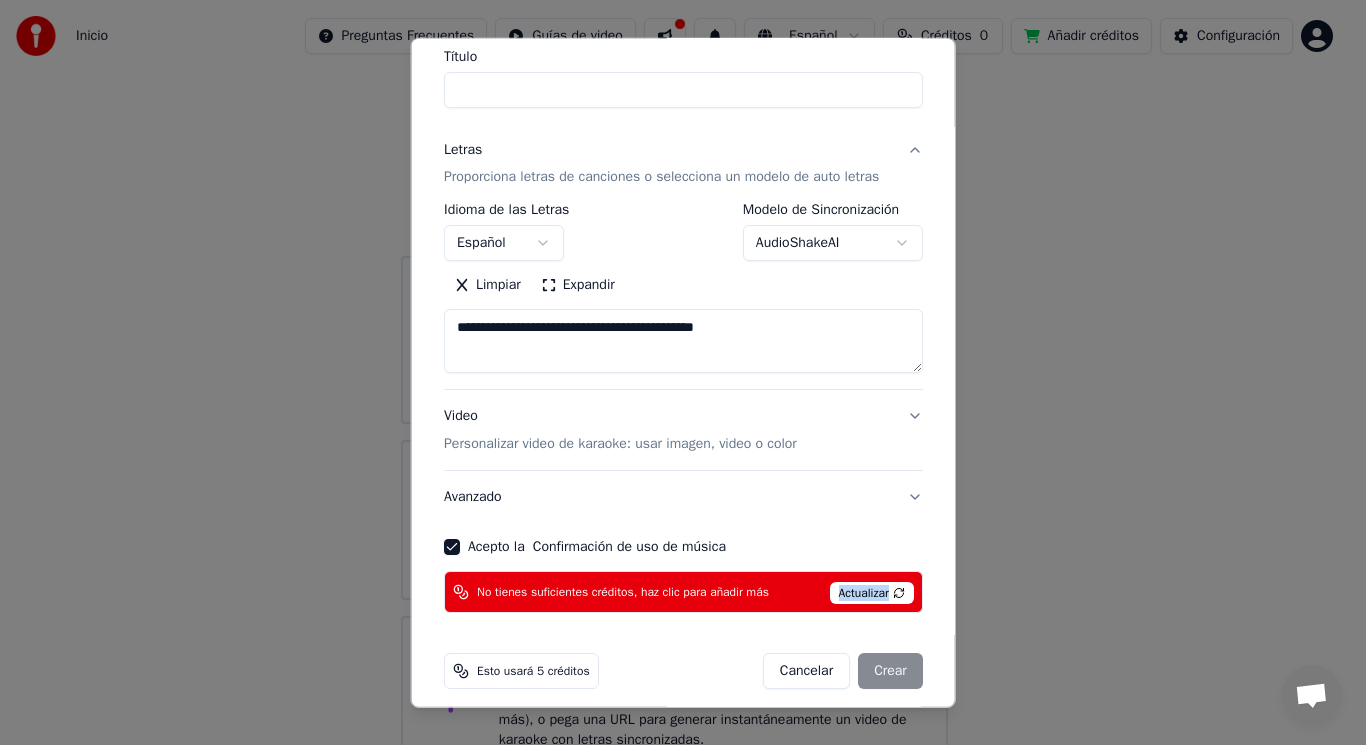 scroll, scrollTop: 181, scrollLeft: 0, axis: vertical 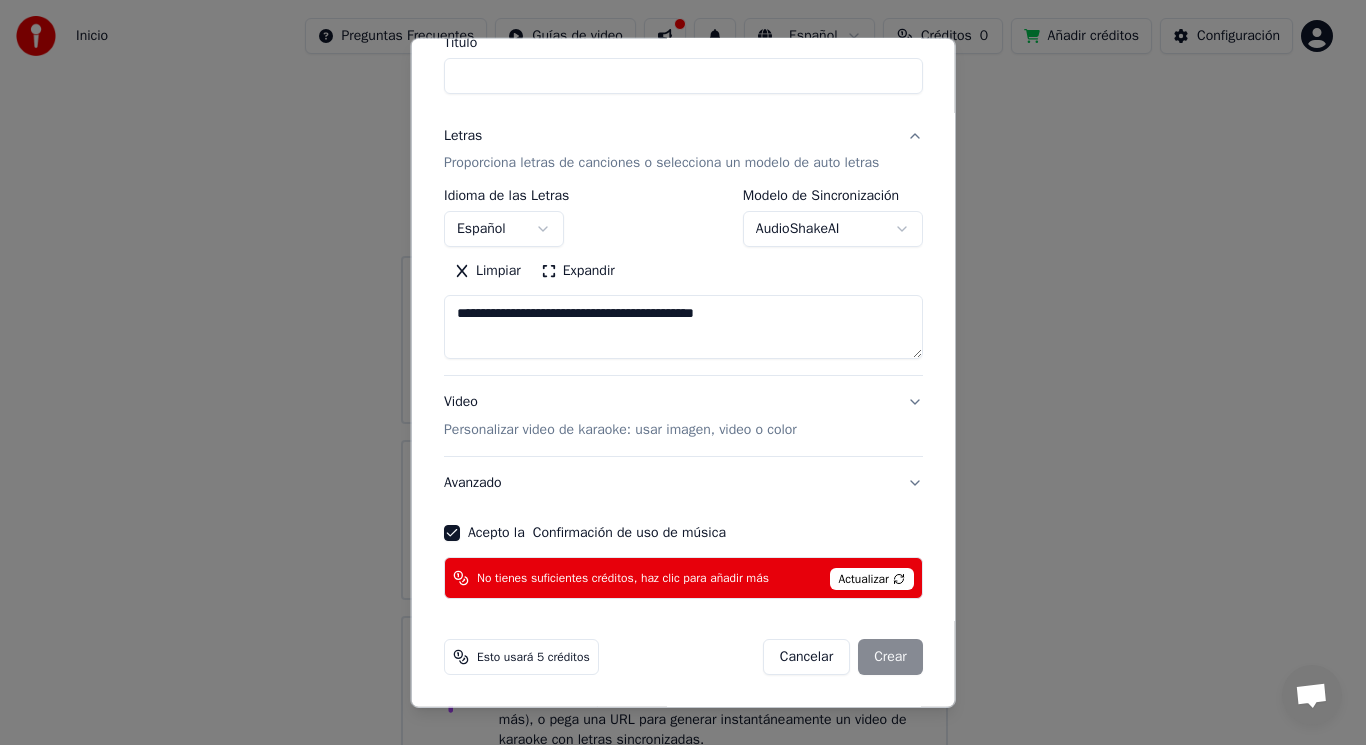 click on "Esto usará 5 créditos" at bounding box center [533, 657] 